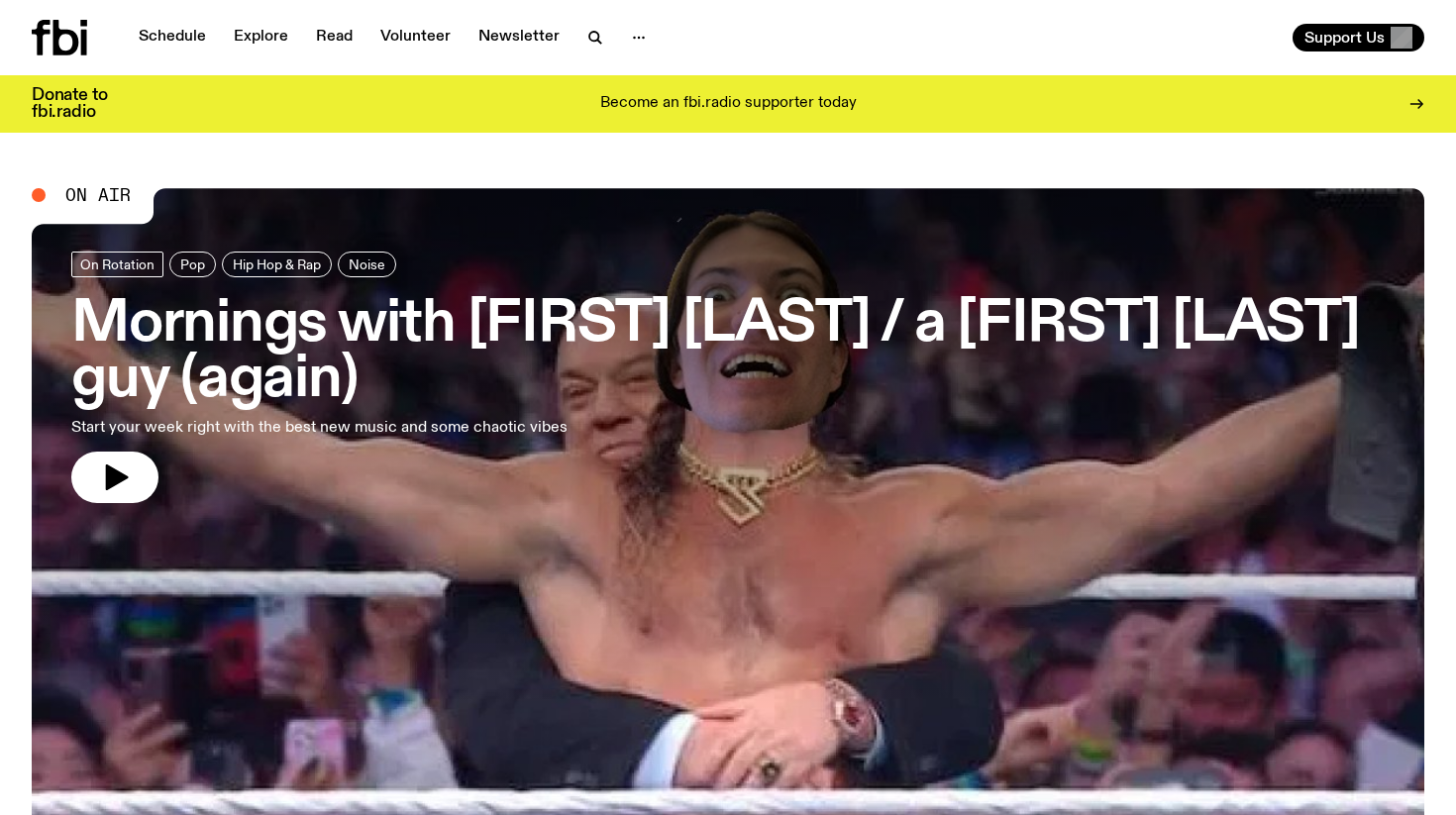 scroll, scrollTop: 0, scrollLeft: 0, axis: both 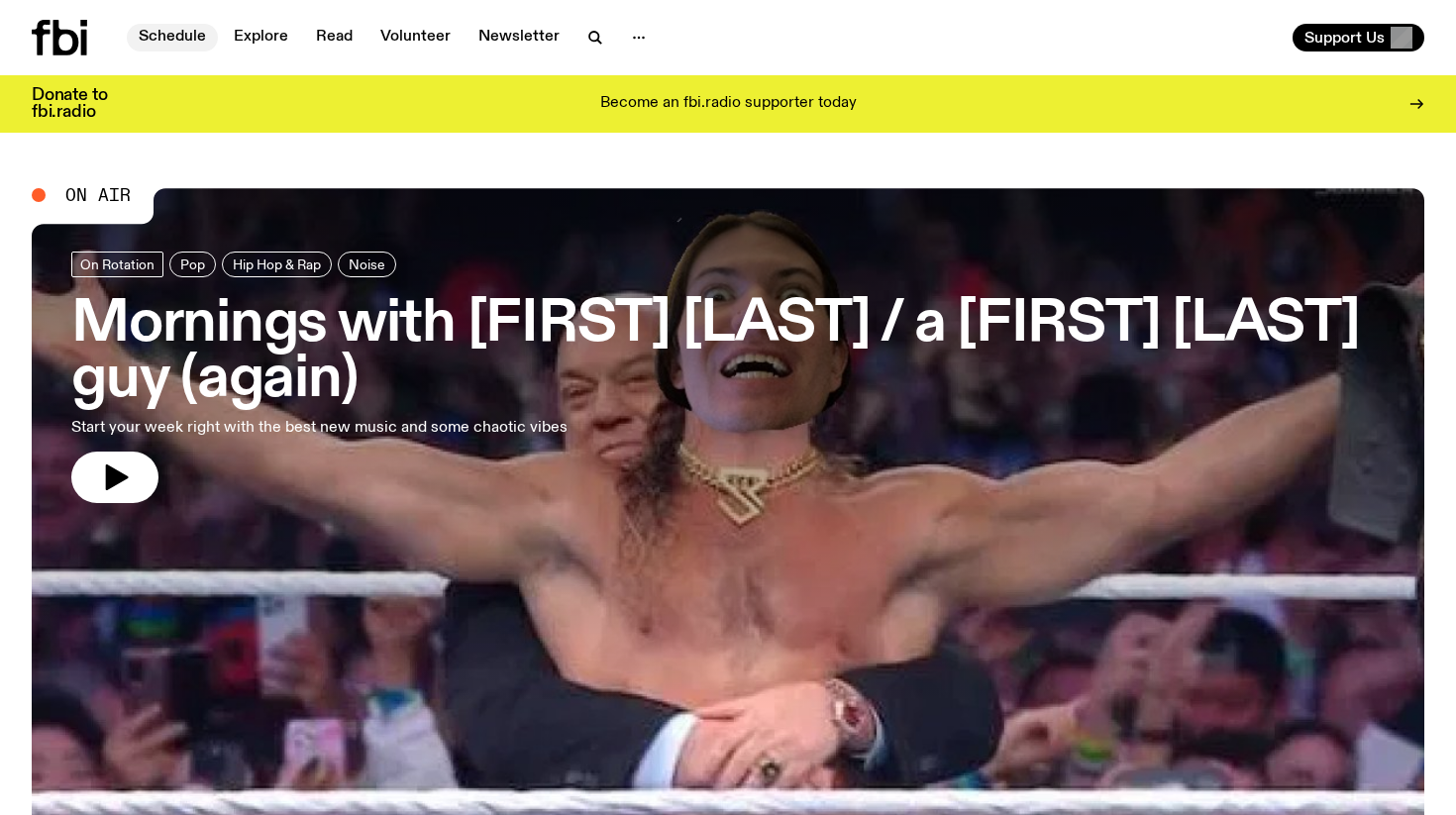 click on "Schedule" at bounding box center [172, 38] 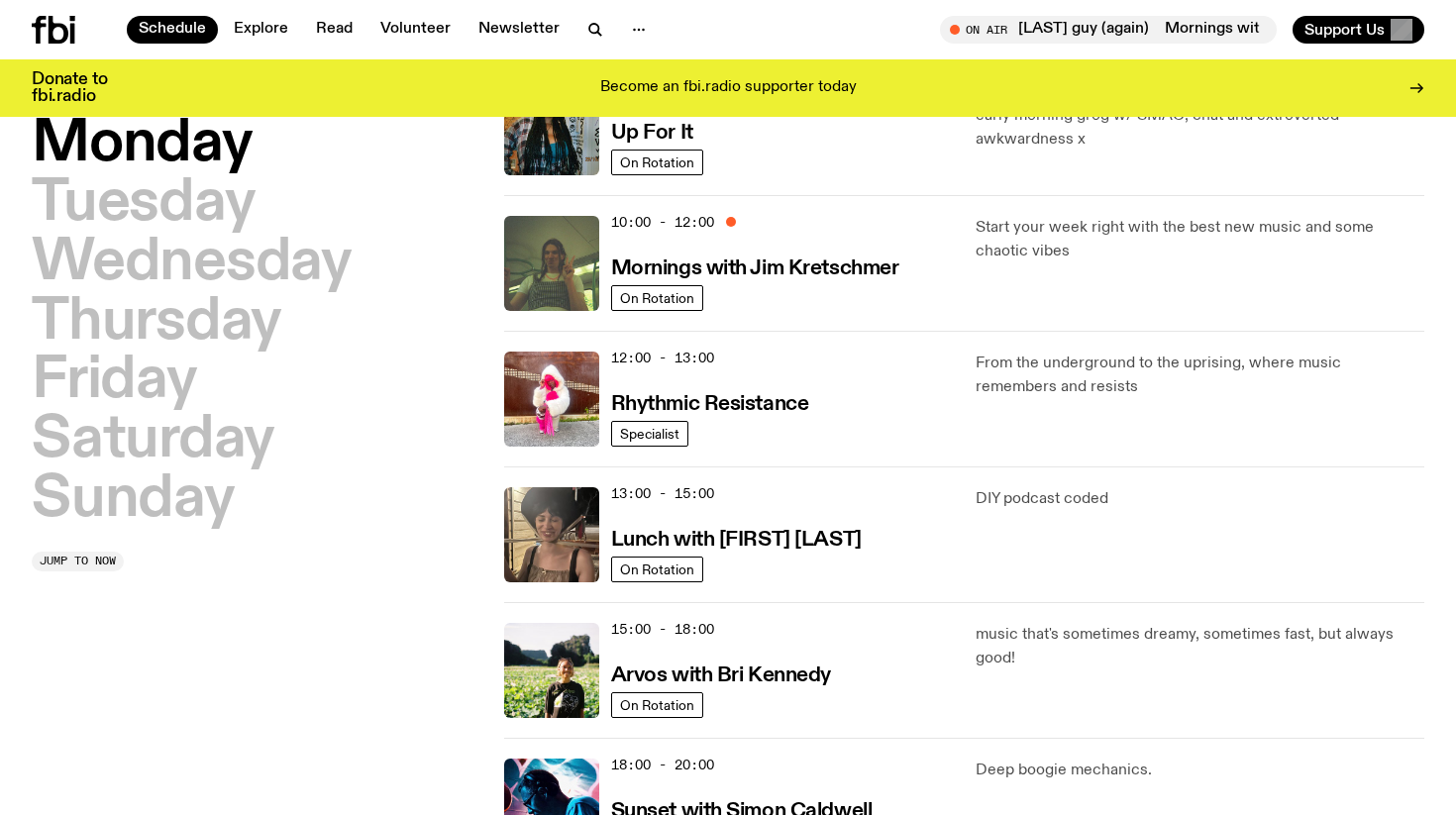 scroll, scrollTop: 0, scrollLeft: 0, axis: both 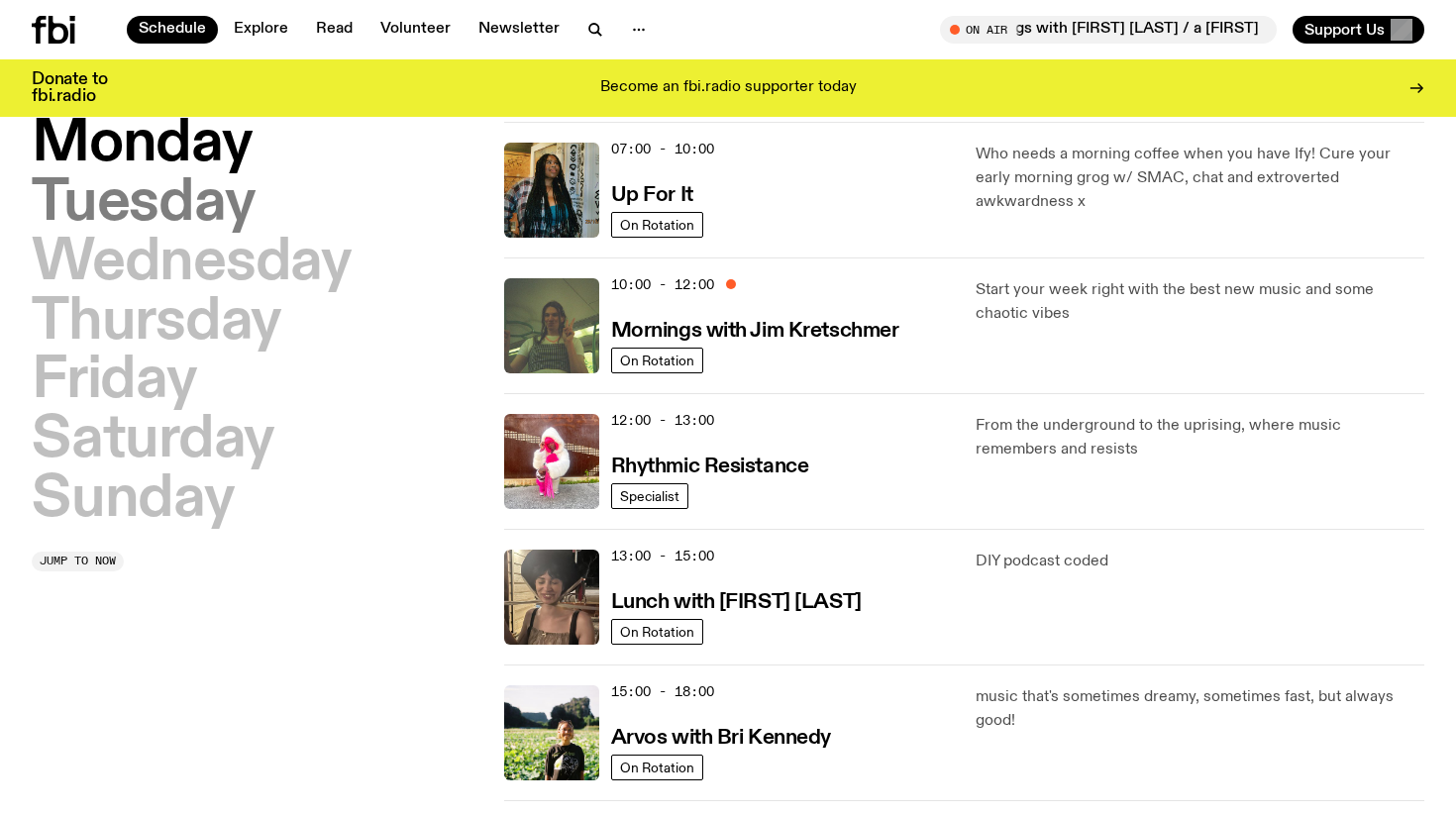 click on "Tuesday" at bounding box center (143, 204) 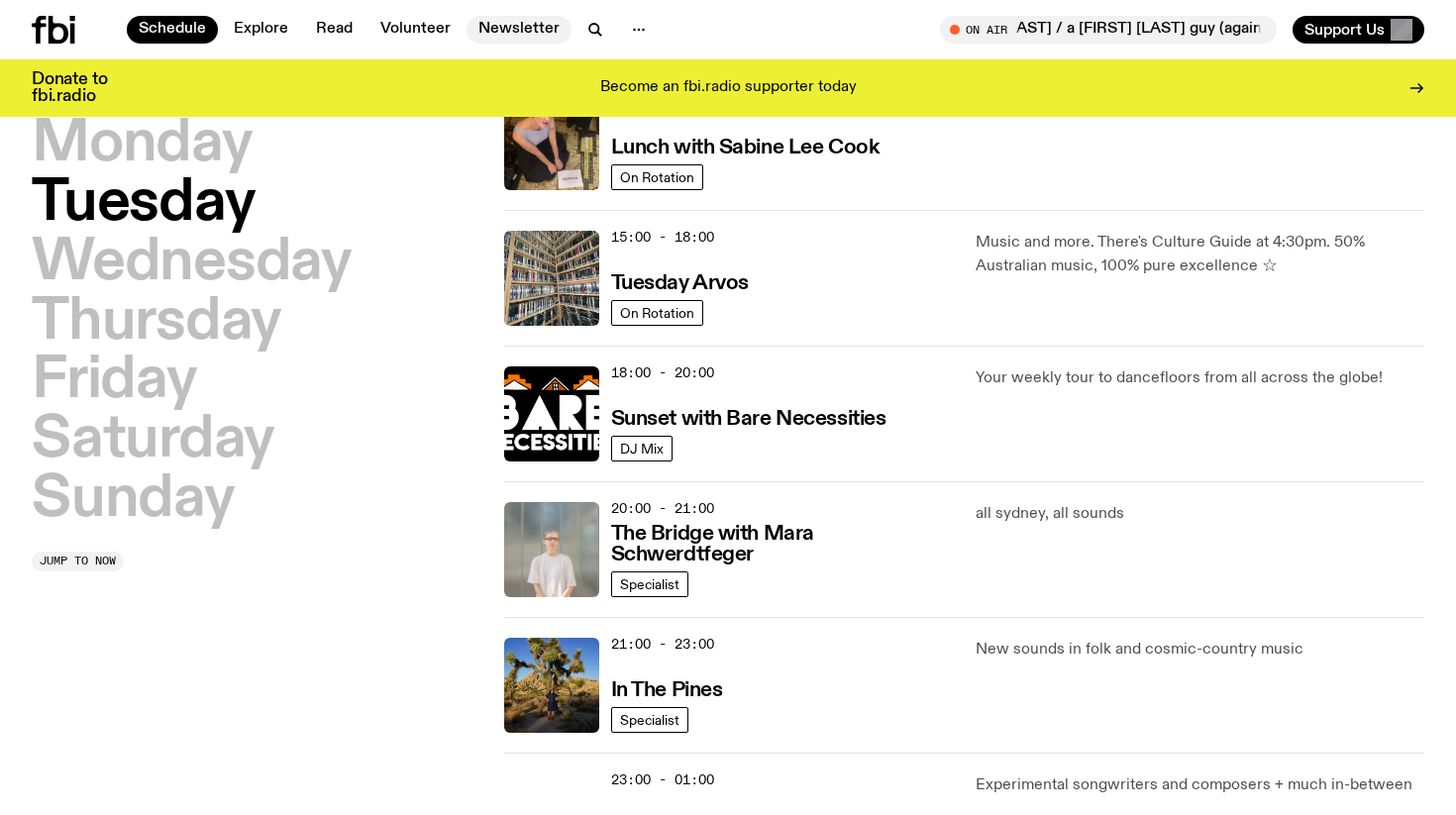 scroll, scrollTop: 637, scrollLeft: 0, axis: vertical 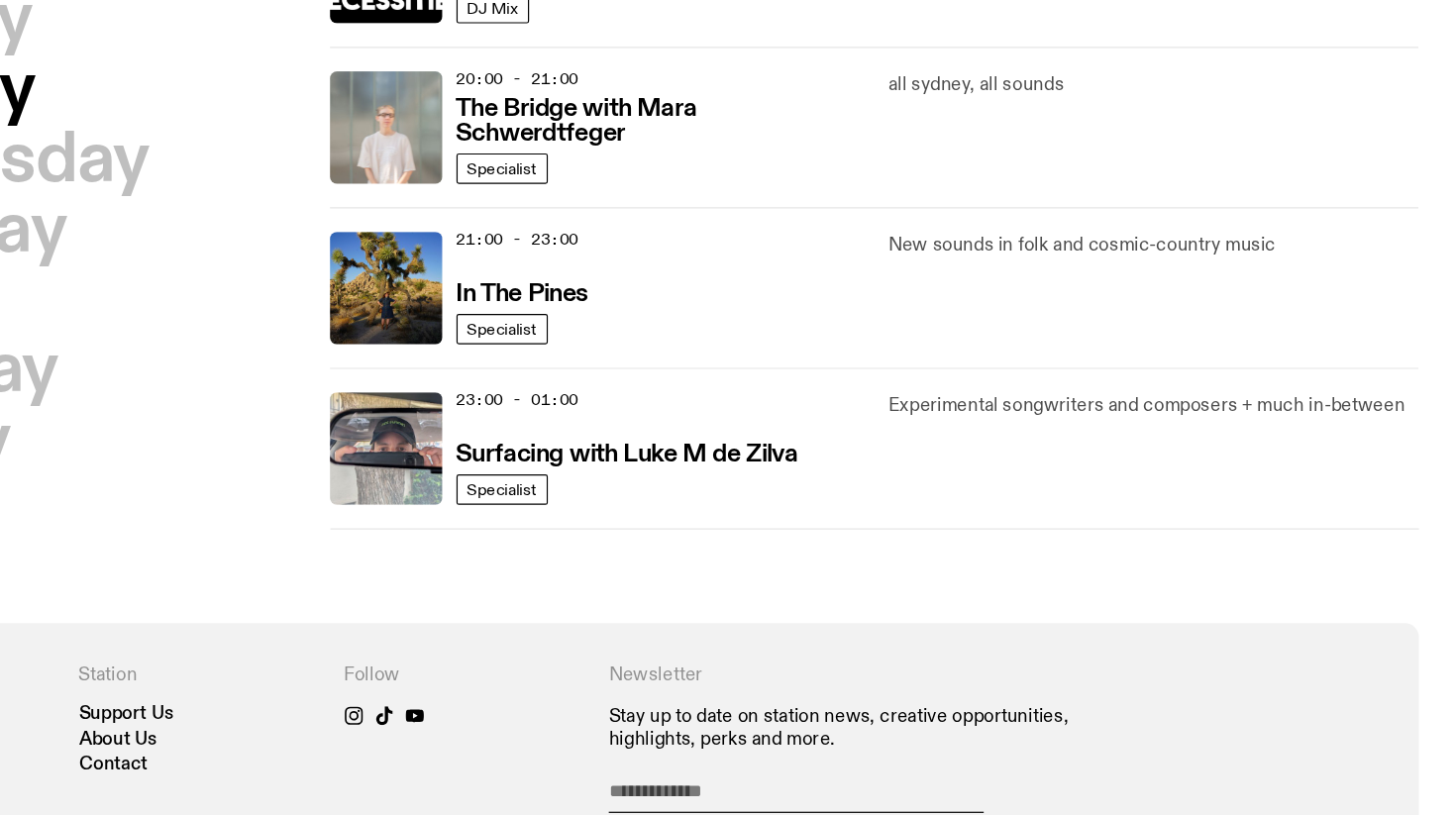 click on "[DAY] [DAY] [DAY] [DAY] [DAY] [DAY] [DAY] Jump to now [TIME] - [TIME] The Allnighter On Rotation deep hours. [TIME] - [TIME] Up For It On Rotation Who needs a morning coffee when you have [FIRST]! Cure your early morning grog w/ SMAC, chat and extroverted awkwardness x [TIME] - [TIME] Mornings with [FIRST] [LAST] On Rotation Keep it up guys. Seriously. No notes.  [TIME] - [TIME] Wildcard With [FIRST] [LAST] Specialist Covers, remakes, re-hashes + all things borrowed and stolen. [TIME] - [TIME] Lunch with [FIRST] [LAST] On Rotation mum! dad! i'm on tuesday lunch! [TIME] - [TIME] Tuesday Arvos On Rotation Music and more. There's Culture Guide at [TIME]pm. 50% Australian music, 100% pure excellence ☆ [TIME] - [TIME] Sunset with [FIRST] [LAST] DJ Mix Your weekly tour to dancefloors from all across the globe! [TIME] - [TIME] The Bridge with [FIRST] [LAST] Specialist all sydney, all sounds [TIME] - [TIME] In The Pines Specialist New sounds in folk and cosmic-country music [TIME] - [TIME] Surfacing with [FIRST] [LAST]" 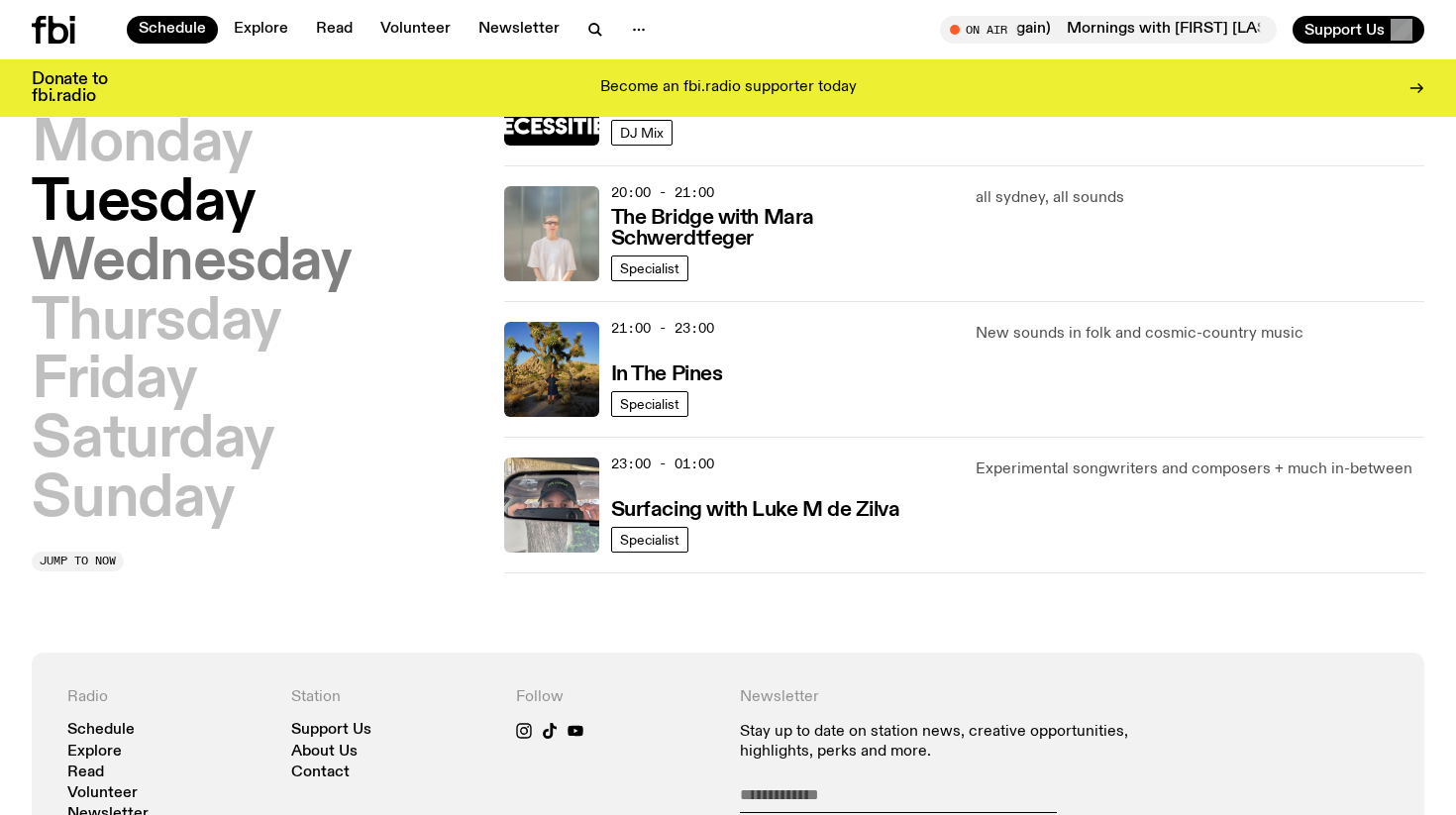 click on "Wednesday" at bounding box center [191, 263] 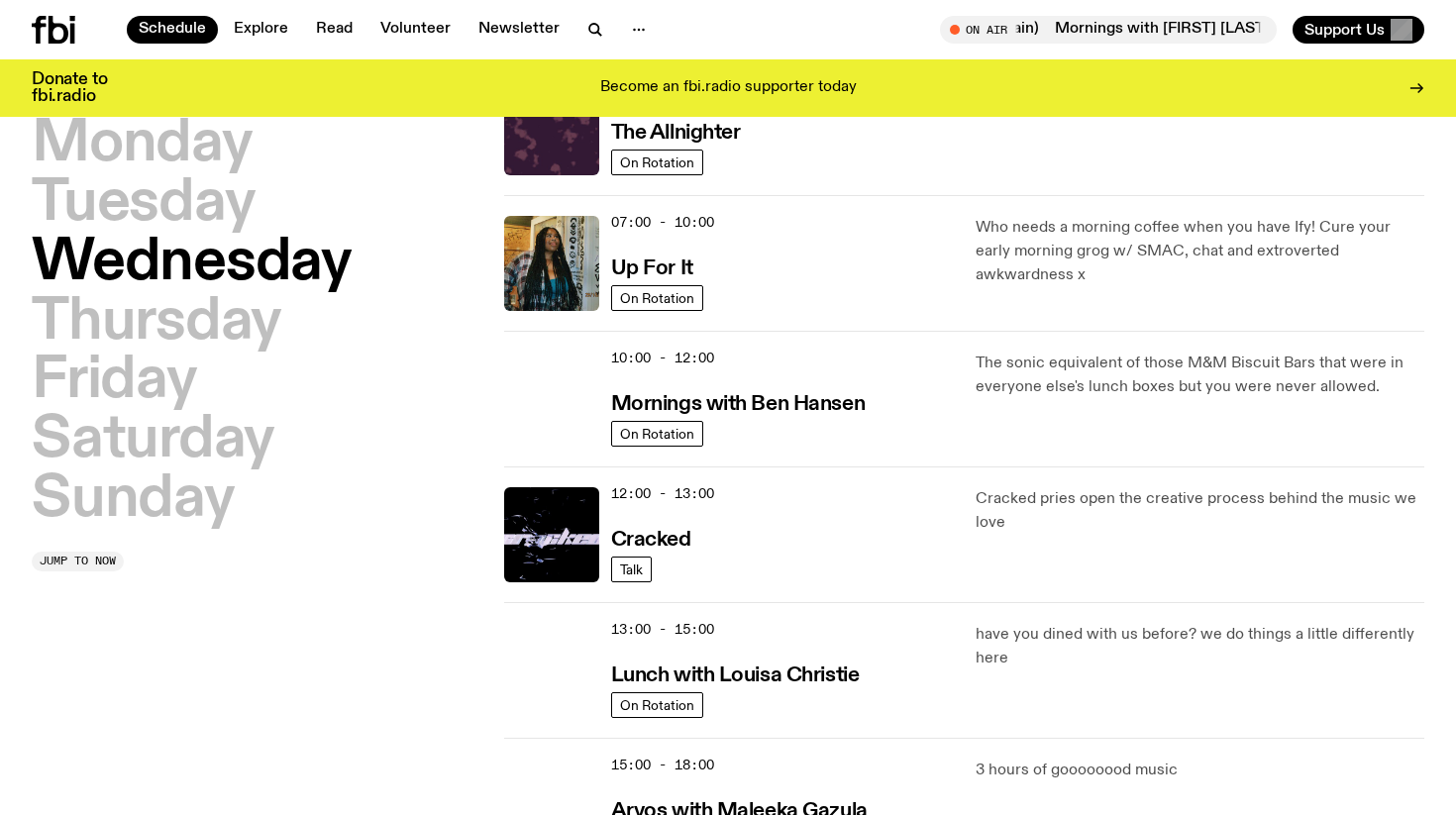 scroll, scrollTop: 55, scrollLeft: 0, axis: vertical 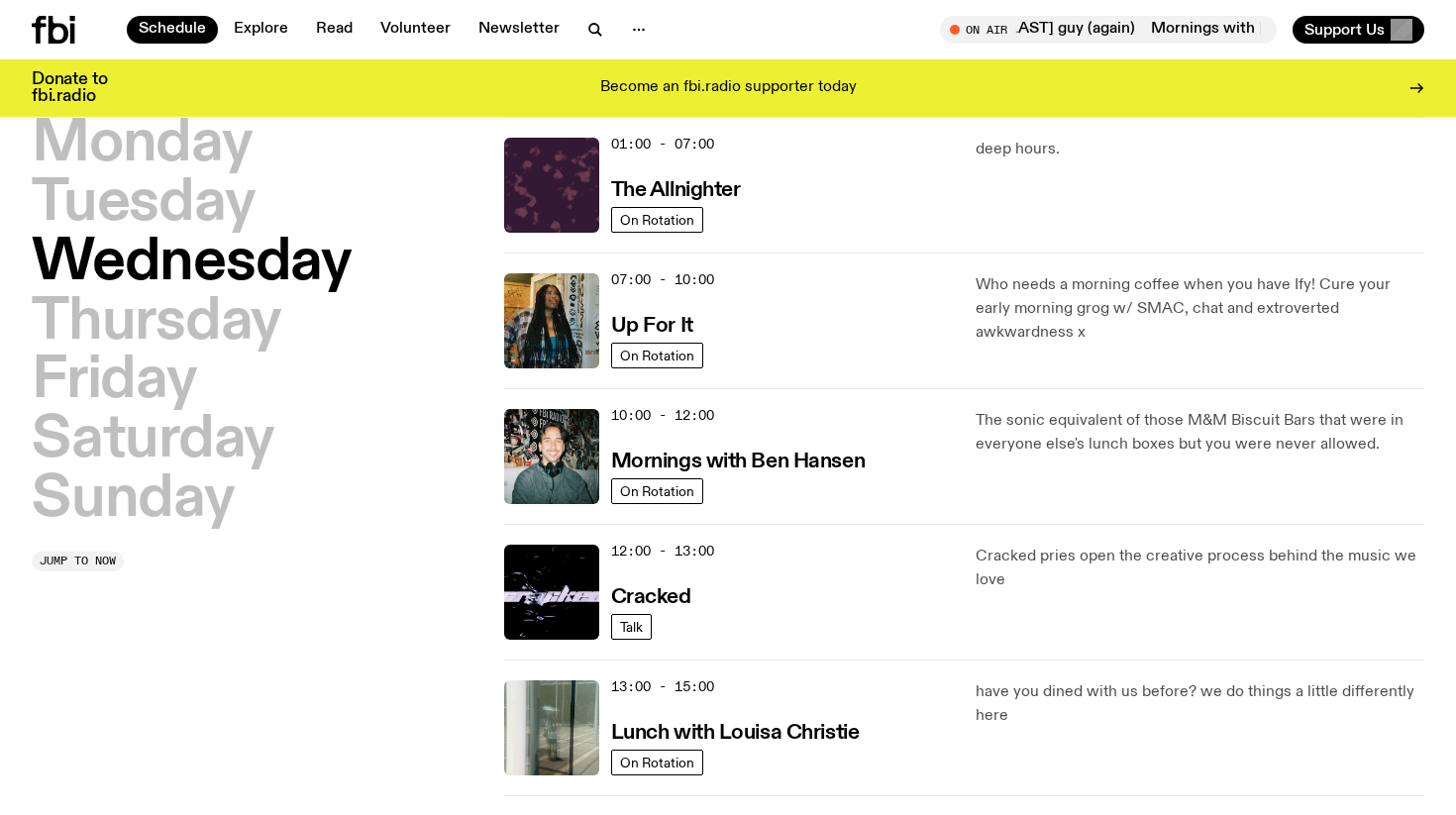 click on "07:00 - 10:00 Up For It On Rotation Who needs a morning coffee when you have Ify! Cure your early morning grog w/ SMAC, chat and extroverted awkwardness x" 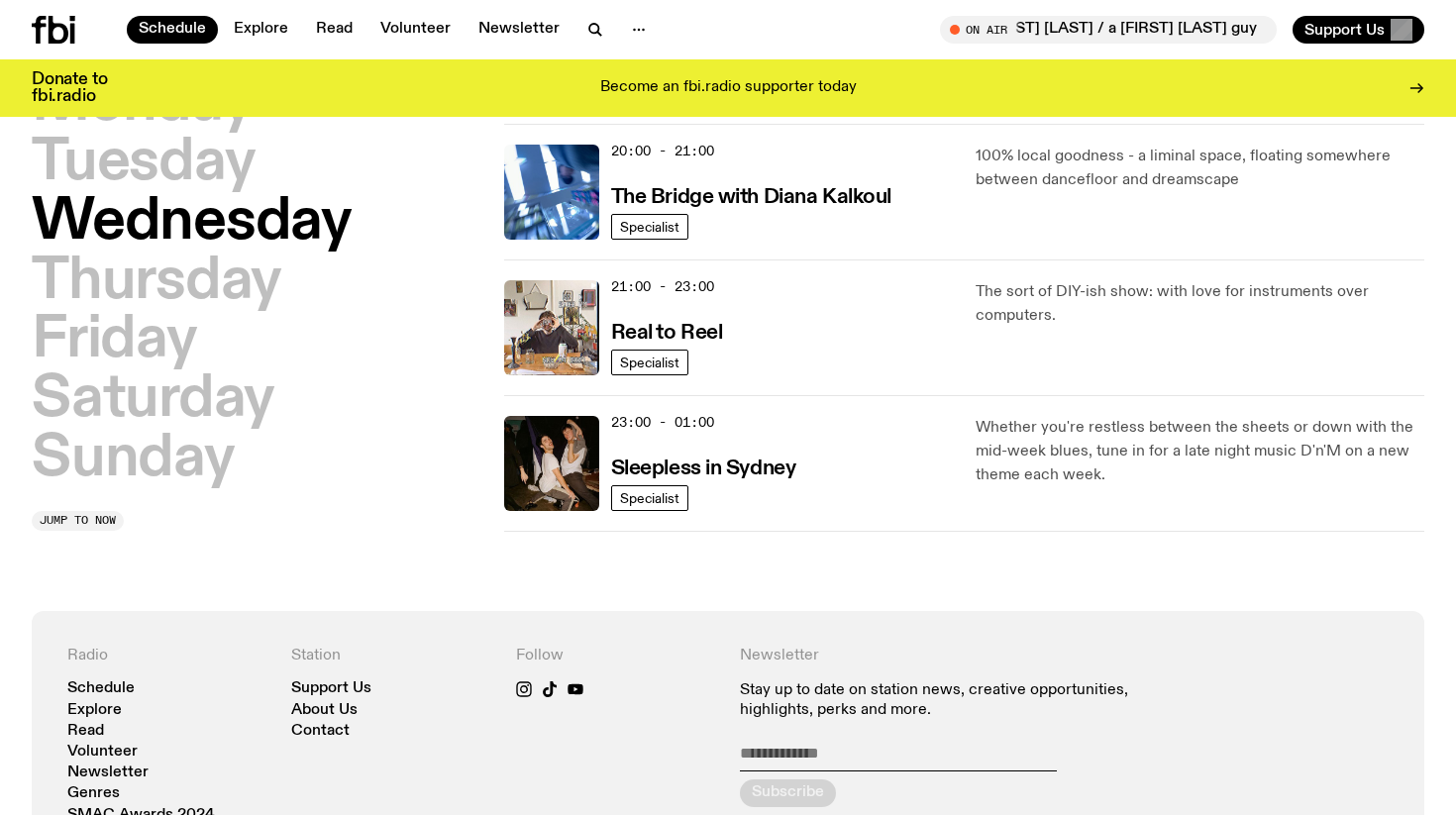 scroll, scrollTop: 1004, scrollLeft: 0, axis: vertical 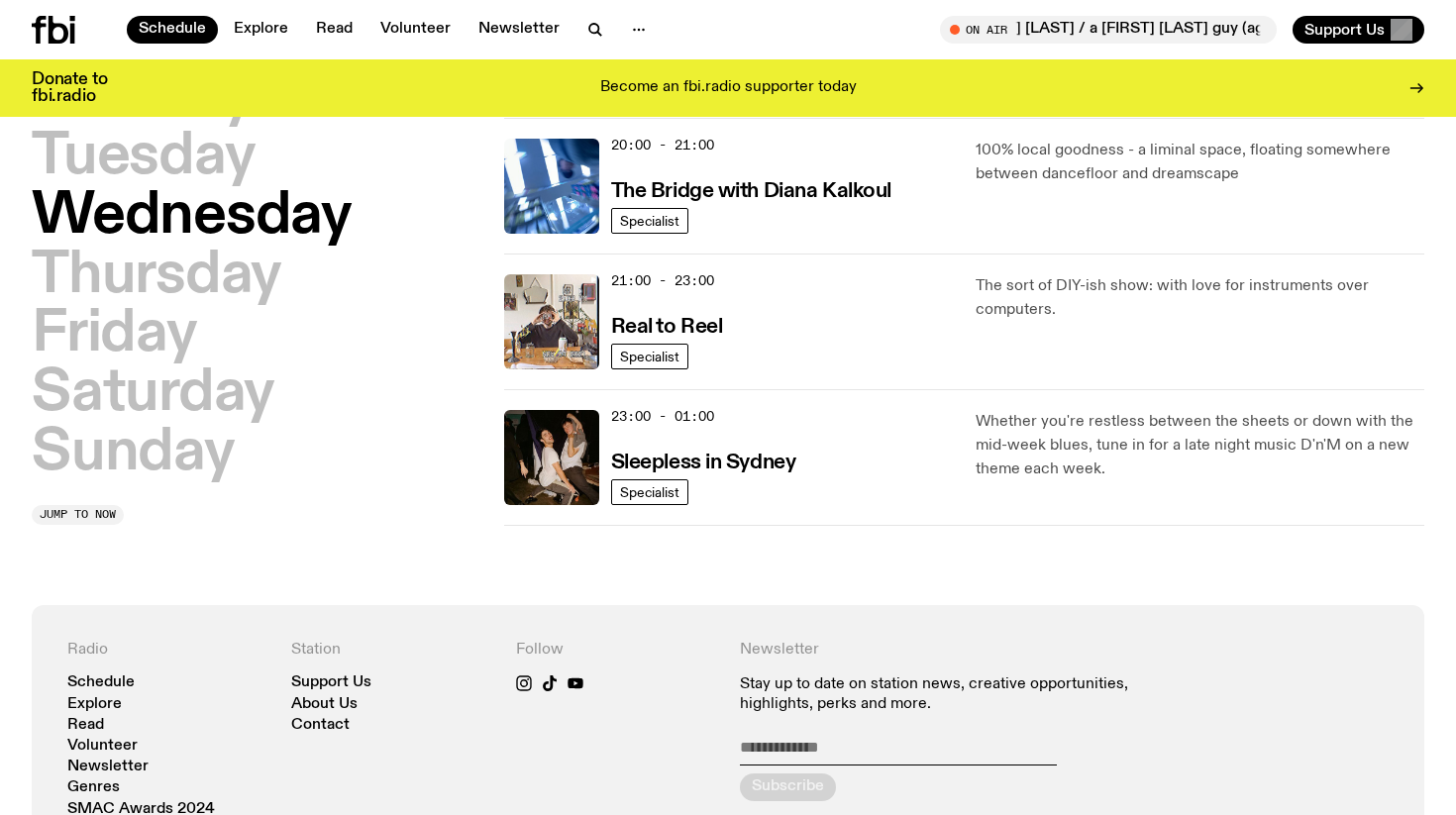 click on "[DAY] [DAY] [DAY] [DAY] [DAY] [DAY] [DAY] Jump to now [TIME] - [TIME] The Allnighter On Rotation deep hours. [TIME] - [TIME] Up For It On Rotation Who needs a morning coffee when you have [FIRST]! Cure your early morning grog w/ SMAC, chat and extroverted awkwardness x [TIME] - [TIME] Mornings with [FIRST] [LAST] On Rotation The sonic equivalent of those M&M Biscuit Bars that were in everyone else's lunch boxes but you were never allowed. [TIME] - [TIME] Cracked Talk Cracked pries open the creative process behind the music we love [TIME] - [TIME] Lunch with [FIRST] [LAST] On Rotation have you dined with us before? we do things a little differently here [TIME] - [TIME] Arvos with [FIRST] [LAST] On Rotation 3 hours of goooooood music [TIME] - [TIME] Sunset with [FIRST] [LAST] Specialist fbi.radio's resident turkish delight [FIRST] [LAST] offers up tasty hip-hop, rap and R&B selections. [TIME] - [TIME] The Bridge with [FIRST] [LAST] Specialist [TIME] - [TIME] Real to Reel Specialist [TIME] - [TIME] Sleepless in Sydney Specialist" 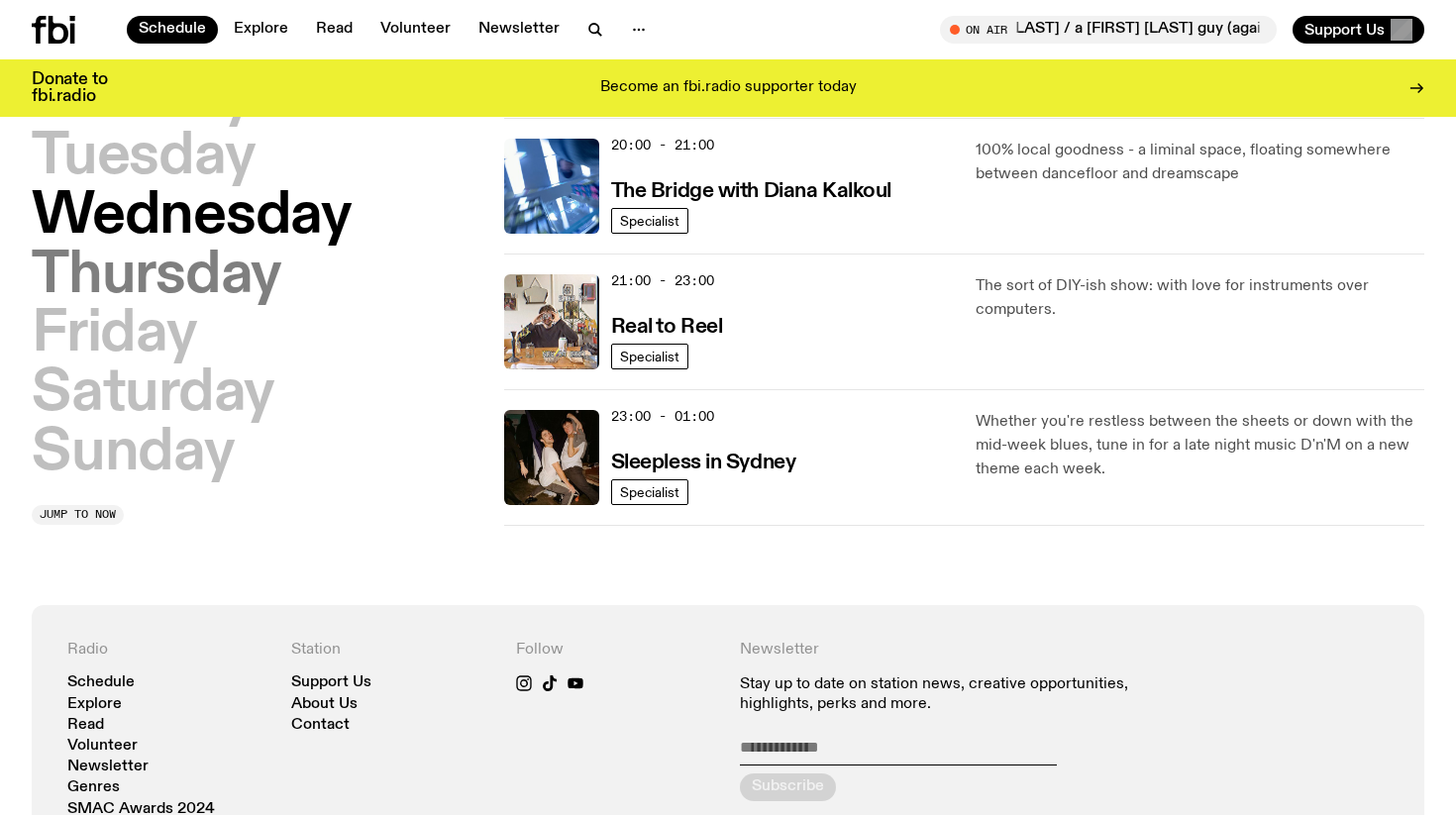 click on "Thursday" at bounding box center [156, 276] 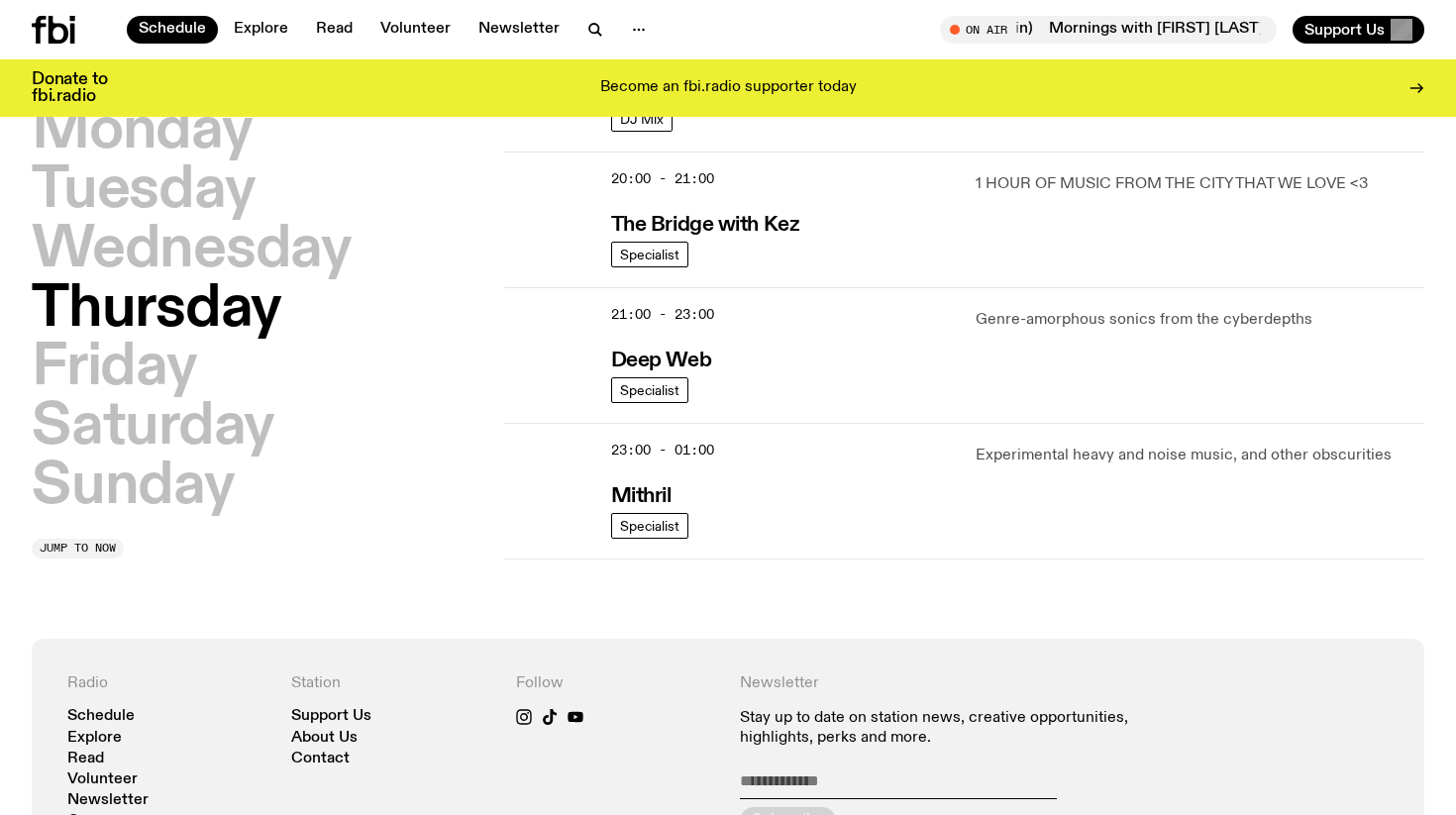 scroll, scrollTop: 978, scrollLeft: 0, axis: vertical 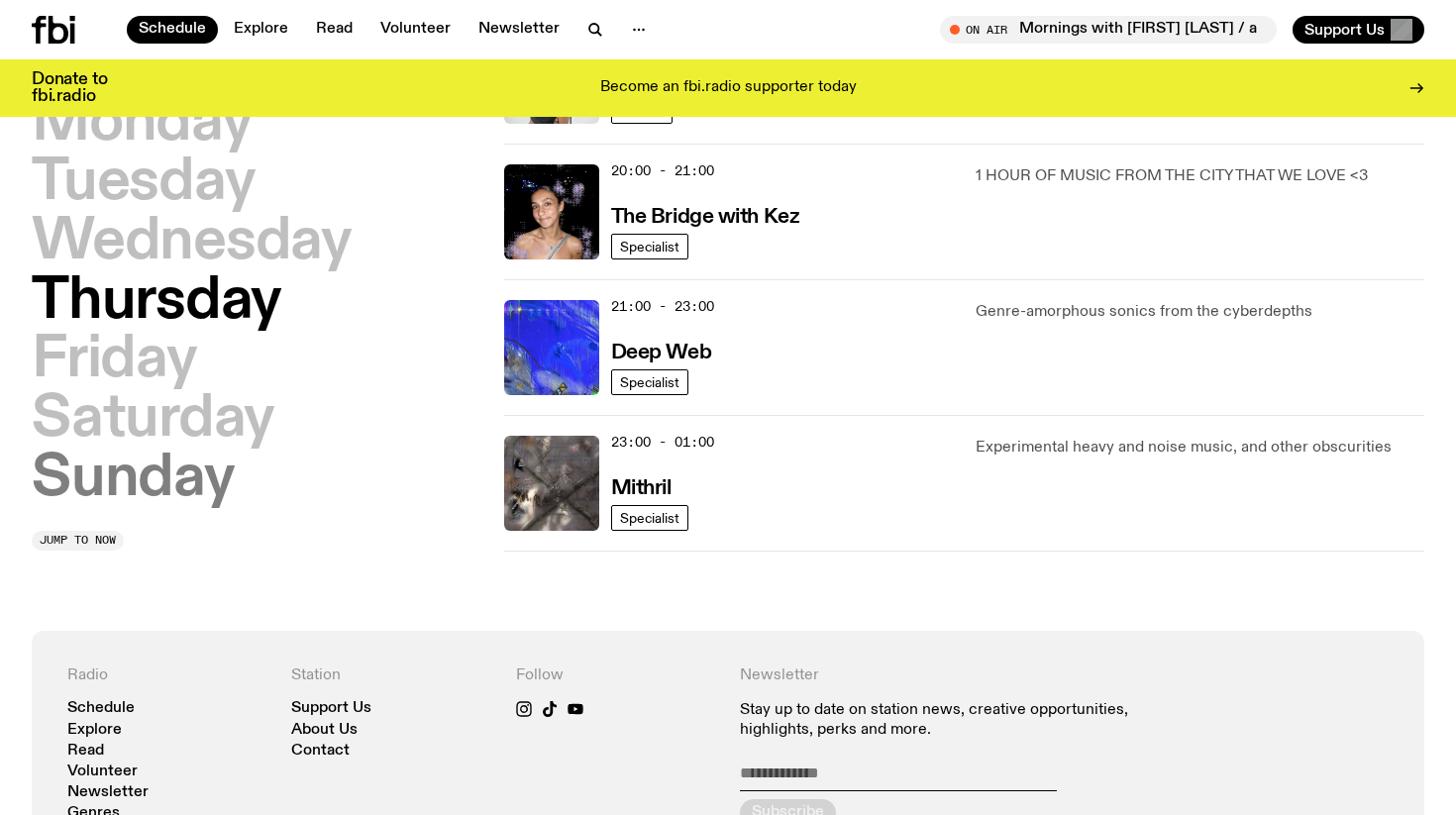 click on "Friday" at bounding box center [114, 361] 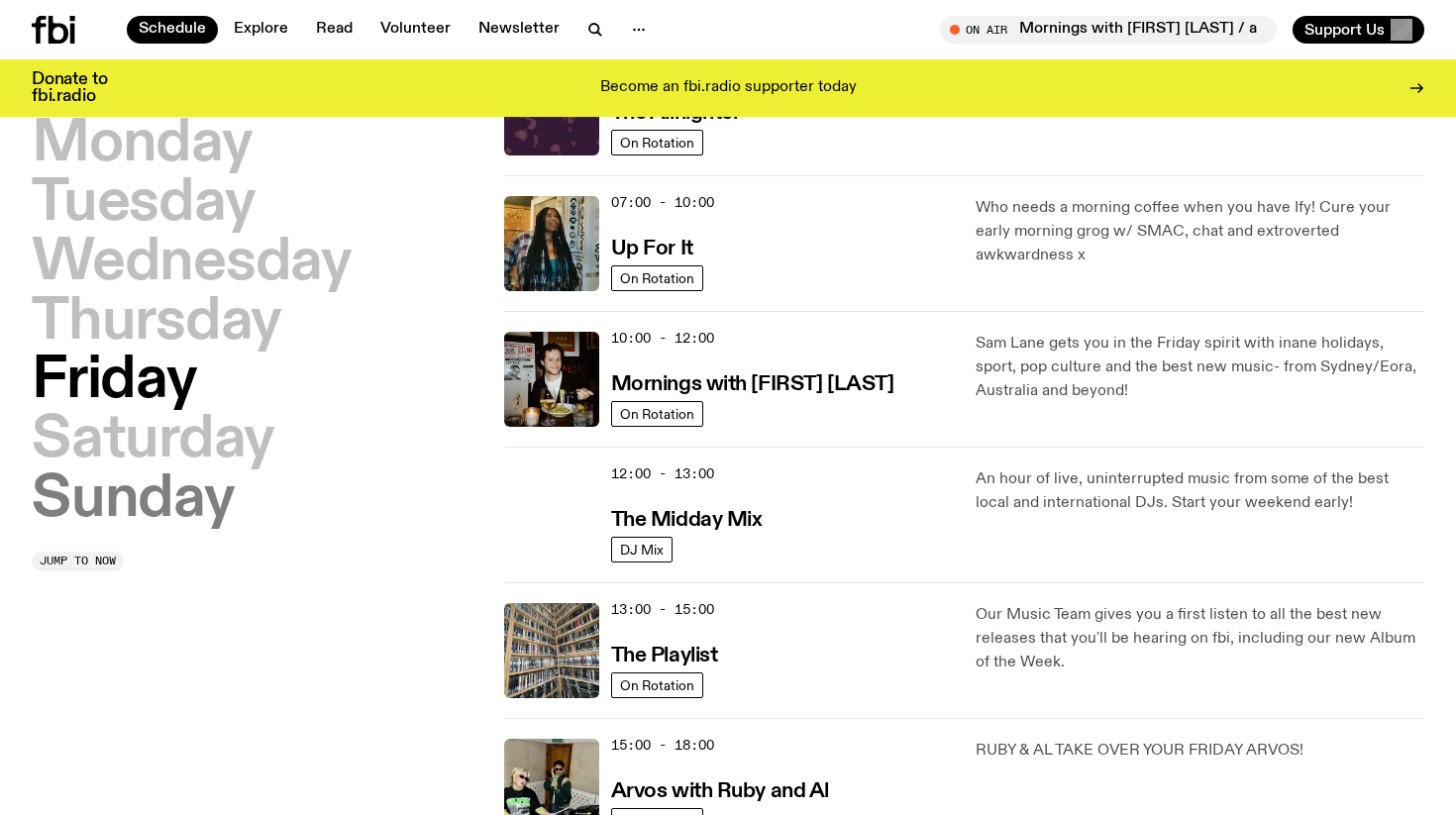 scroll, scrollTop: 55, scrollLeft: 0, axis: vertical 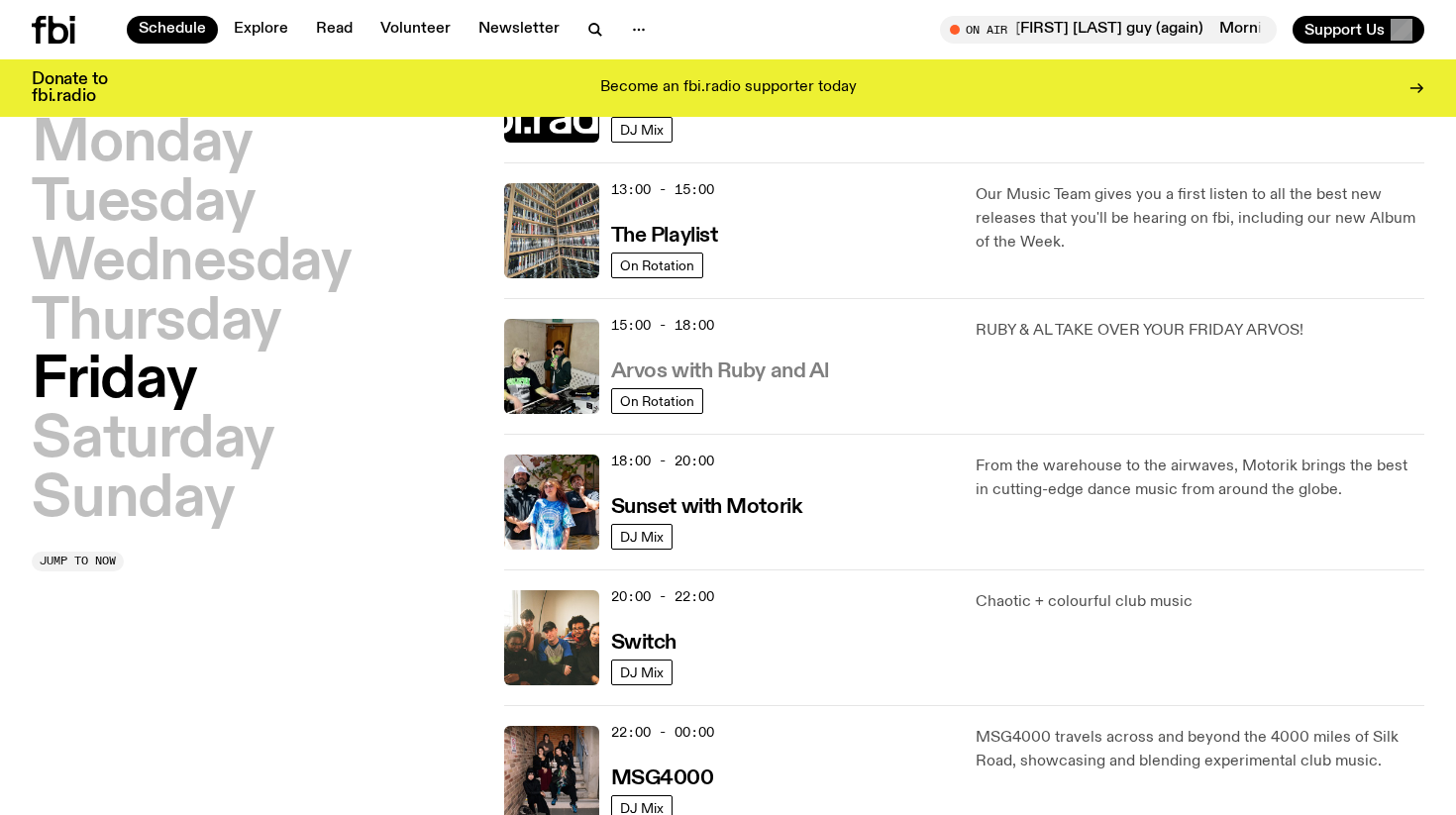 click on "Arvos with Ruby and Al" at bounding box center [720, 371] 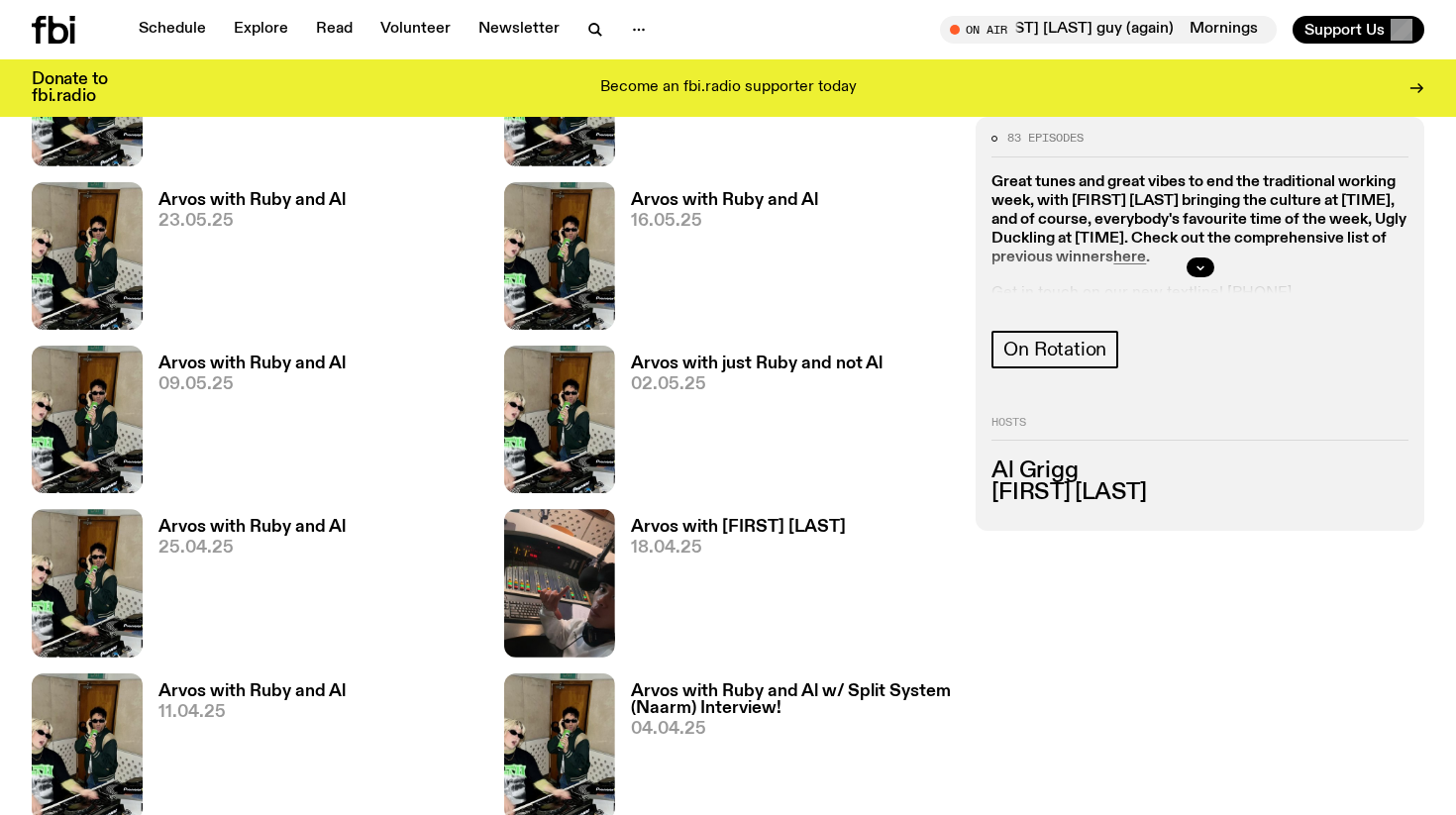 scroll, scrollTop: 1784, scrollLeft: 0, axis: vertical 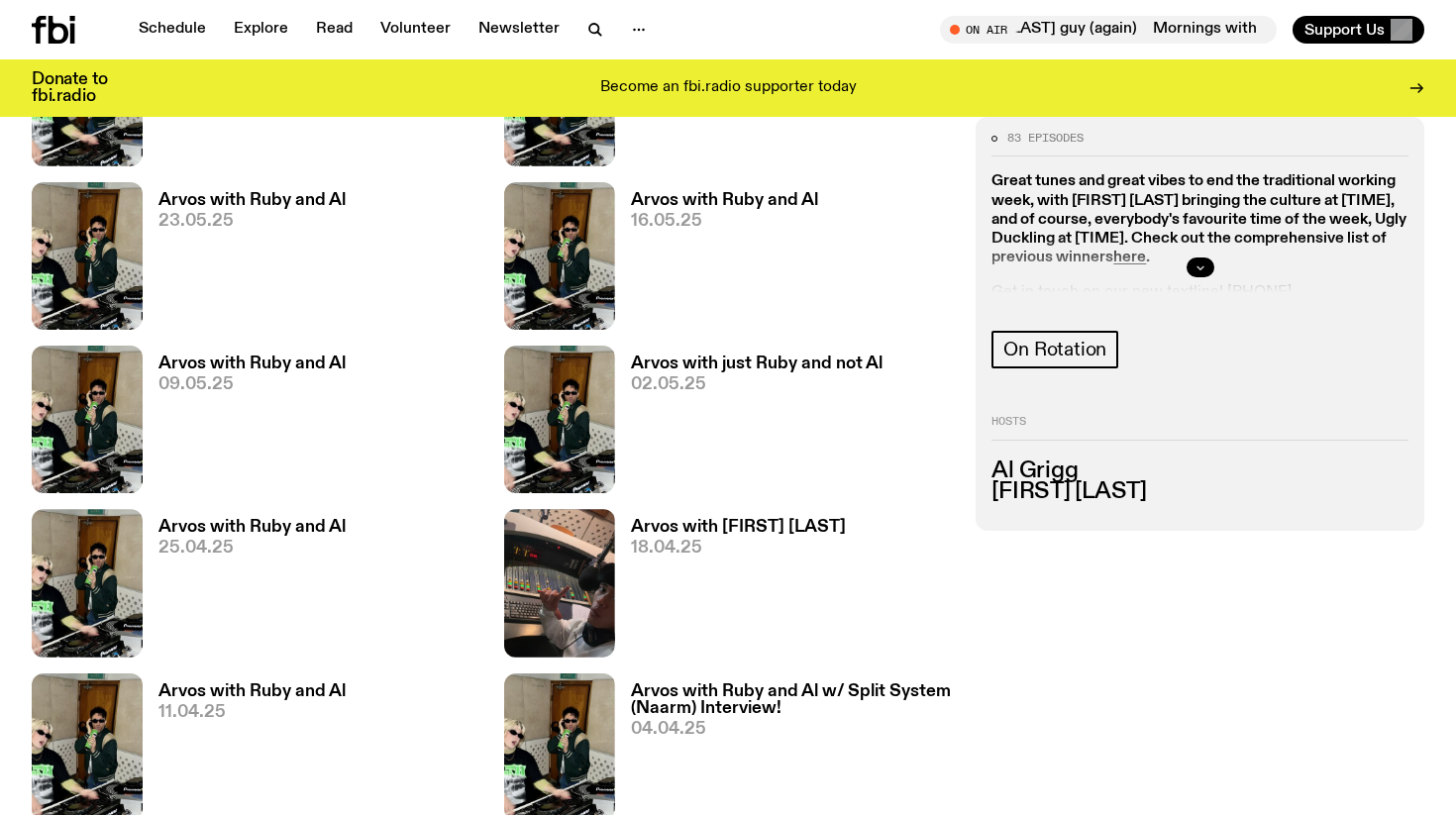 click at bounding box center [1200, 268] 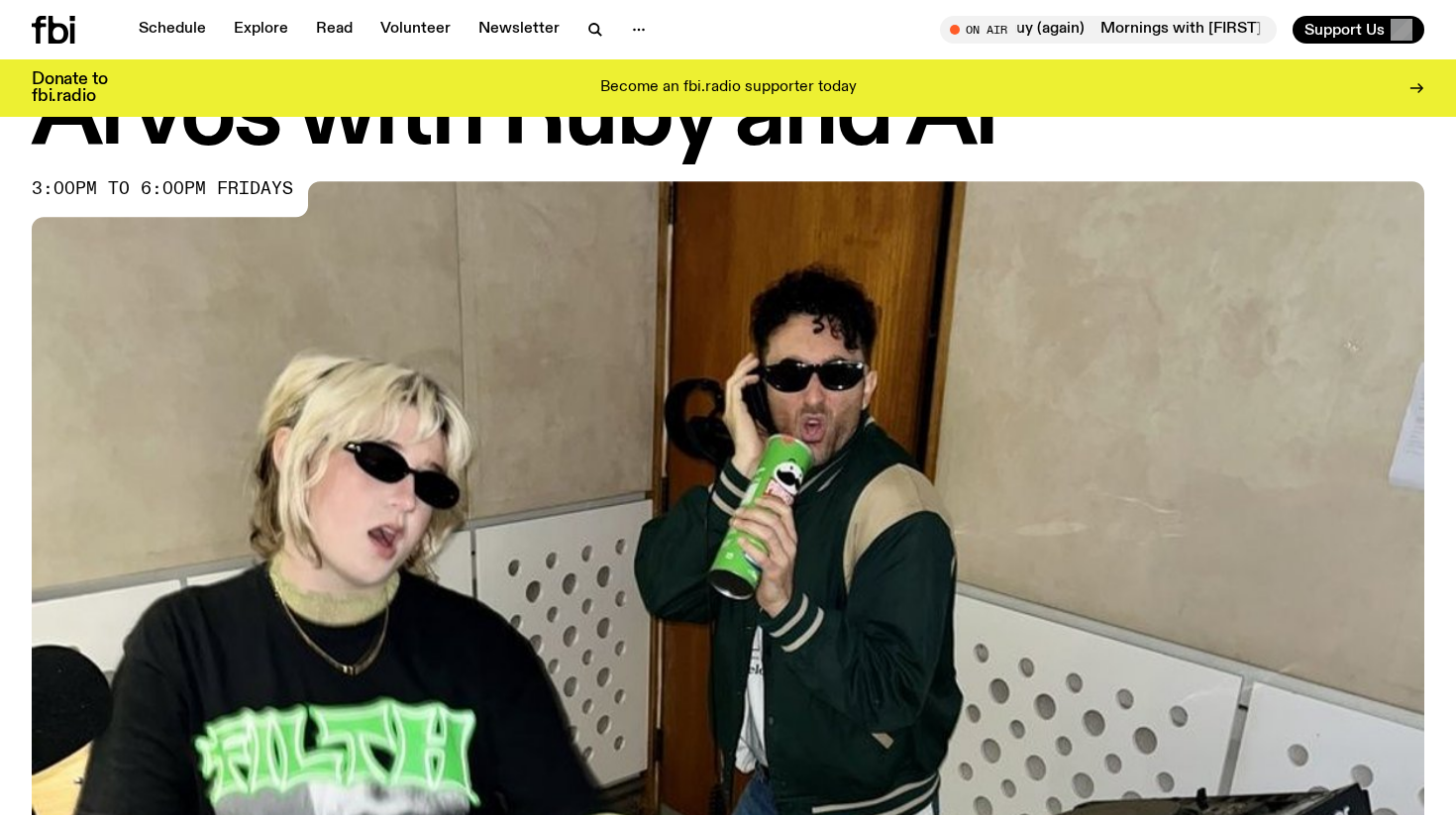 scroll, scrollTop: 0, scrollLeft: 0, axis: both 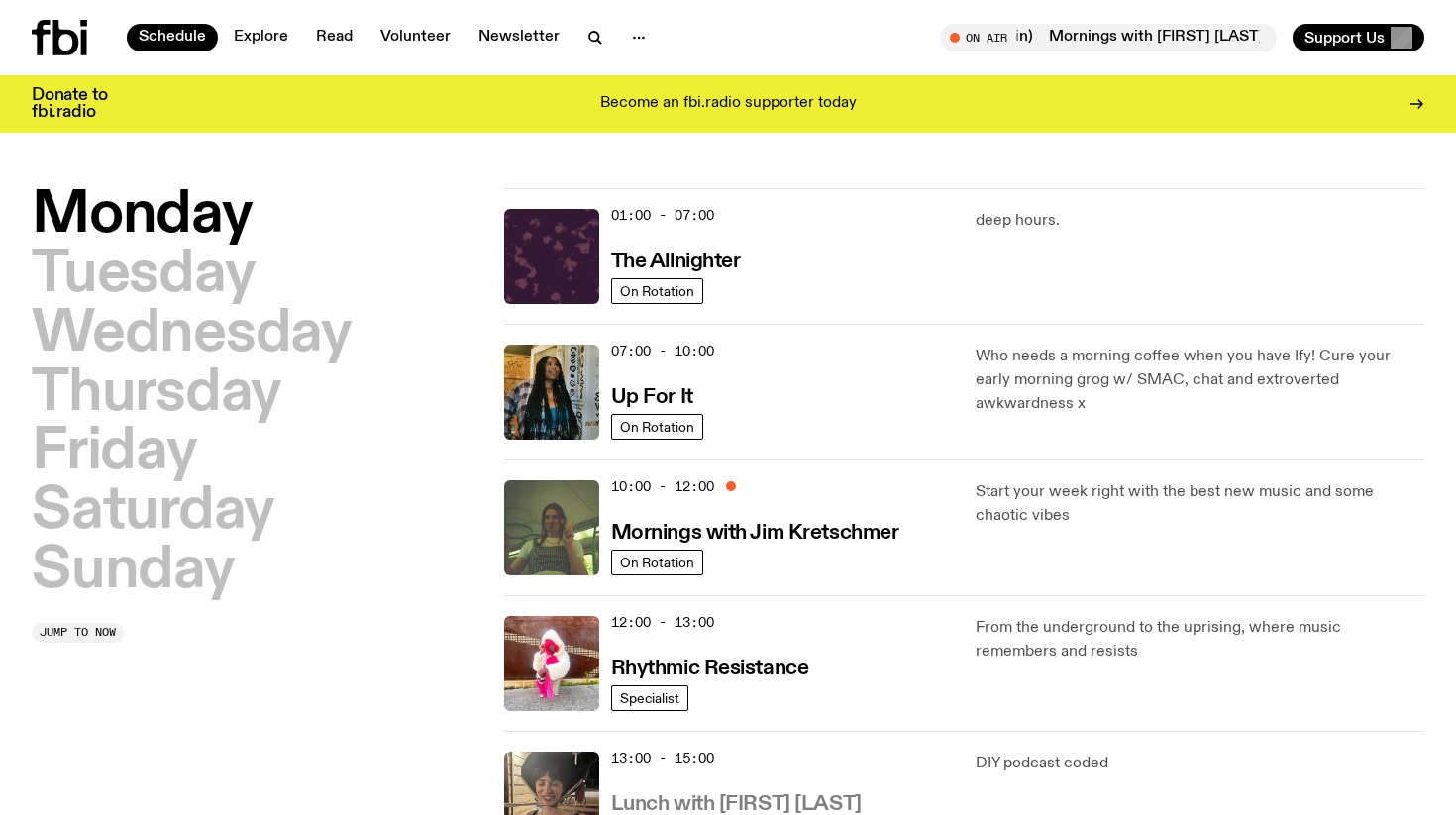 click on "Lunch with Batoul Hodroj" at bounding box center (736, 804) 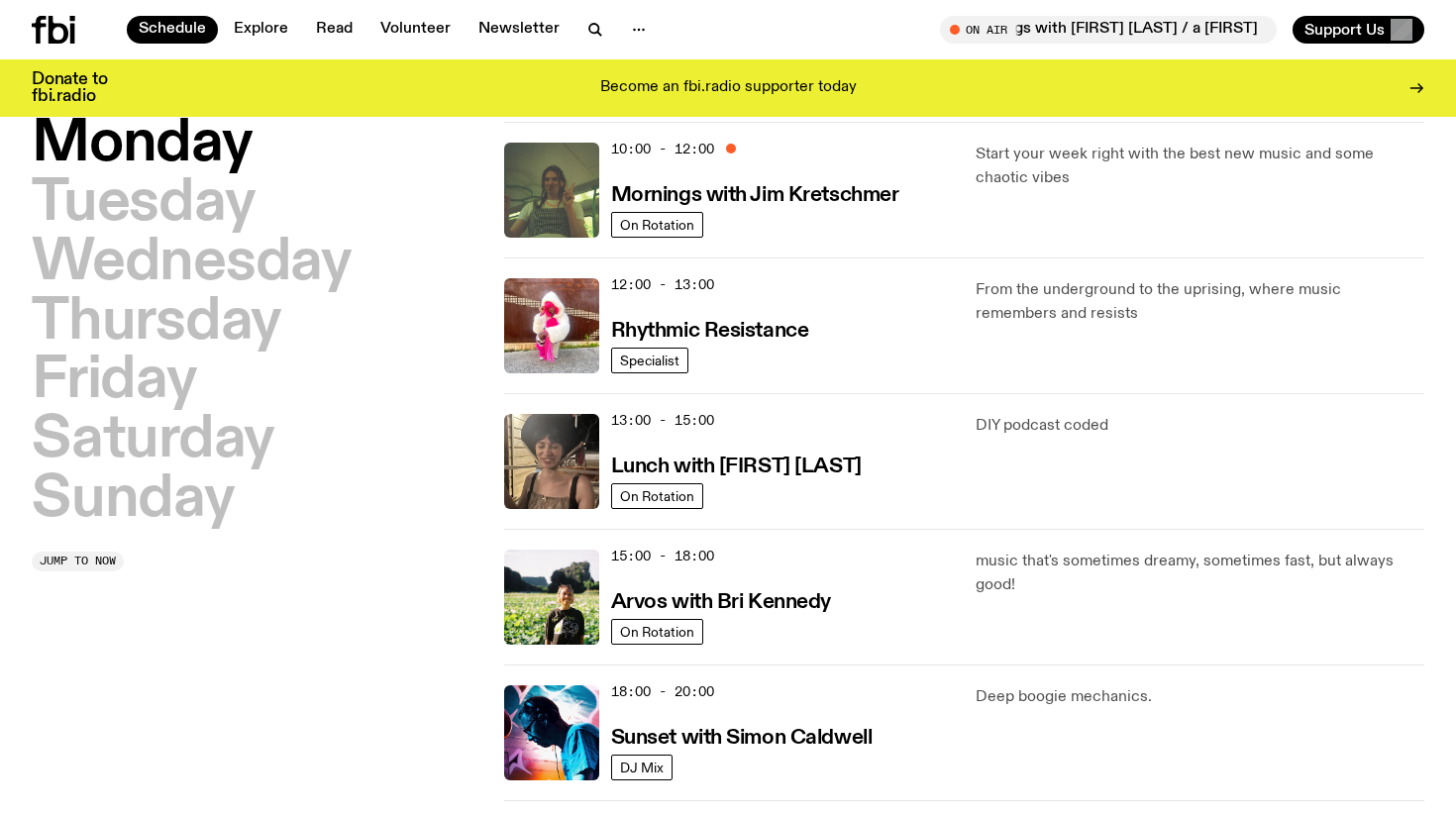 scroll, scrollTop: 321, scrollLeft: 0, axis: vertical 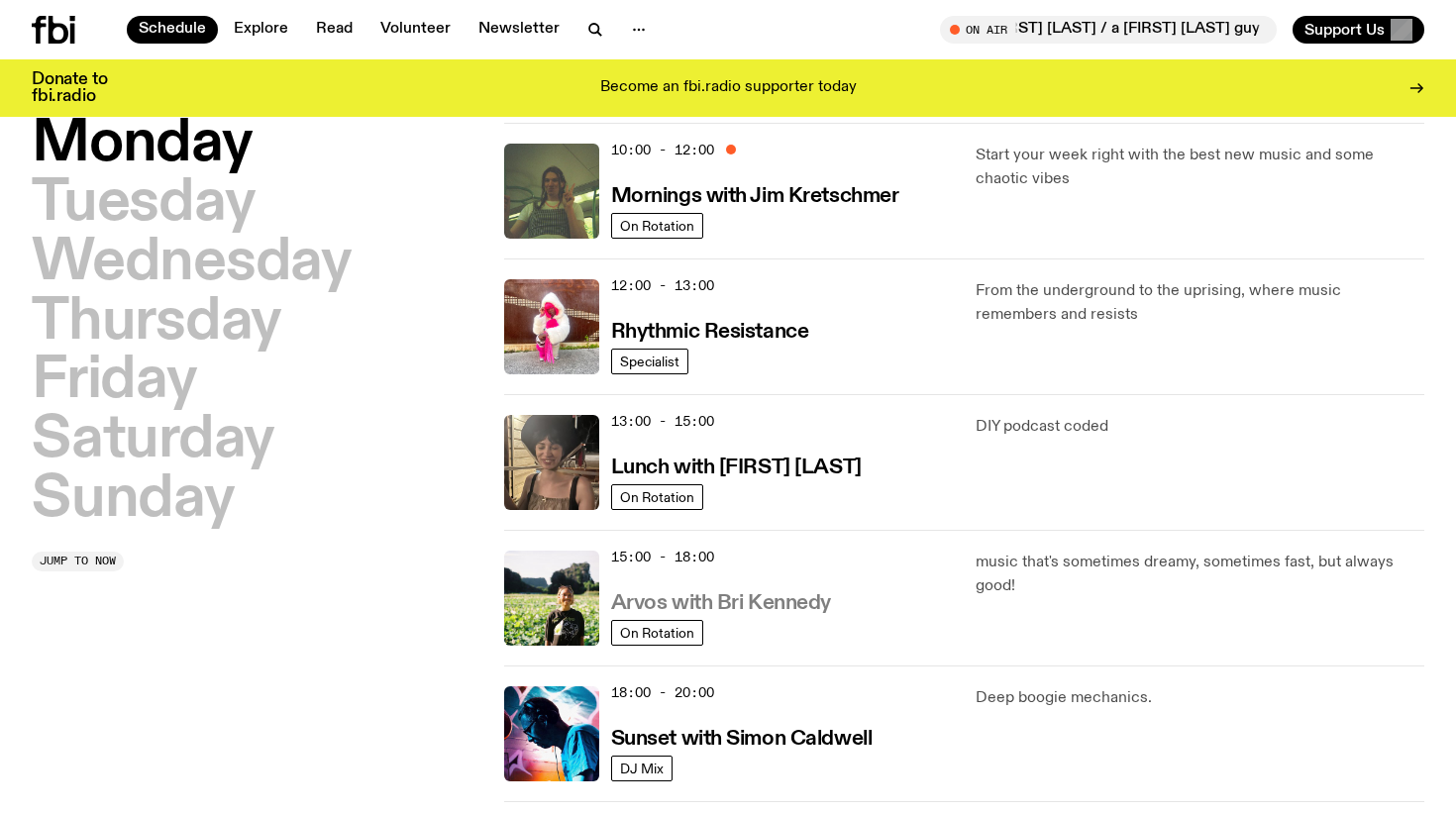 click on "Arvos with Bri Kennedy" at bounding box center [721, 603] 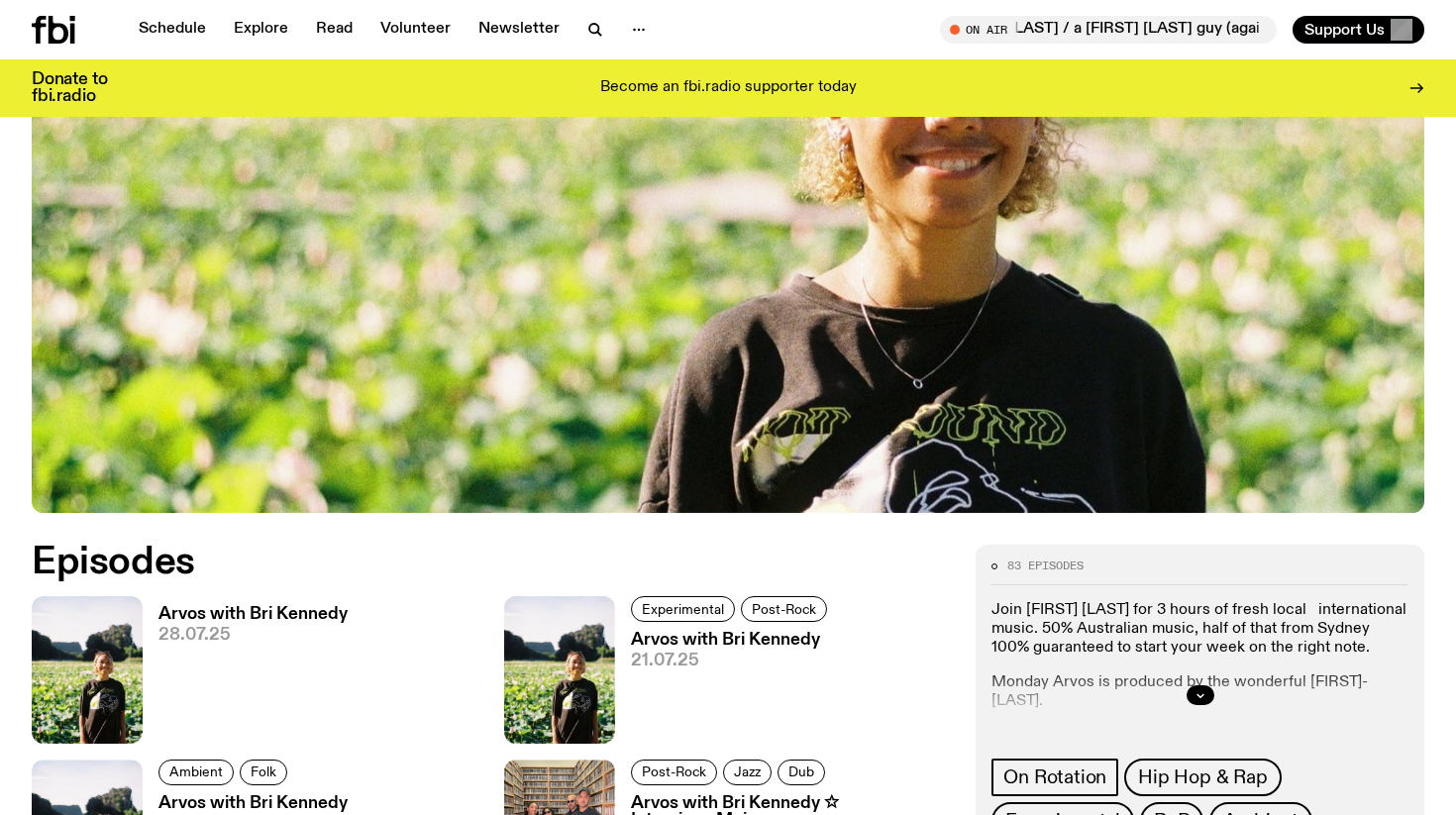 scroll, scrollTop: 900, scrollLeft: 0, axis: vertical 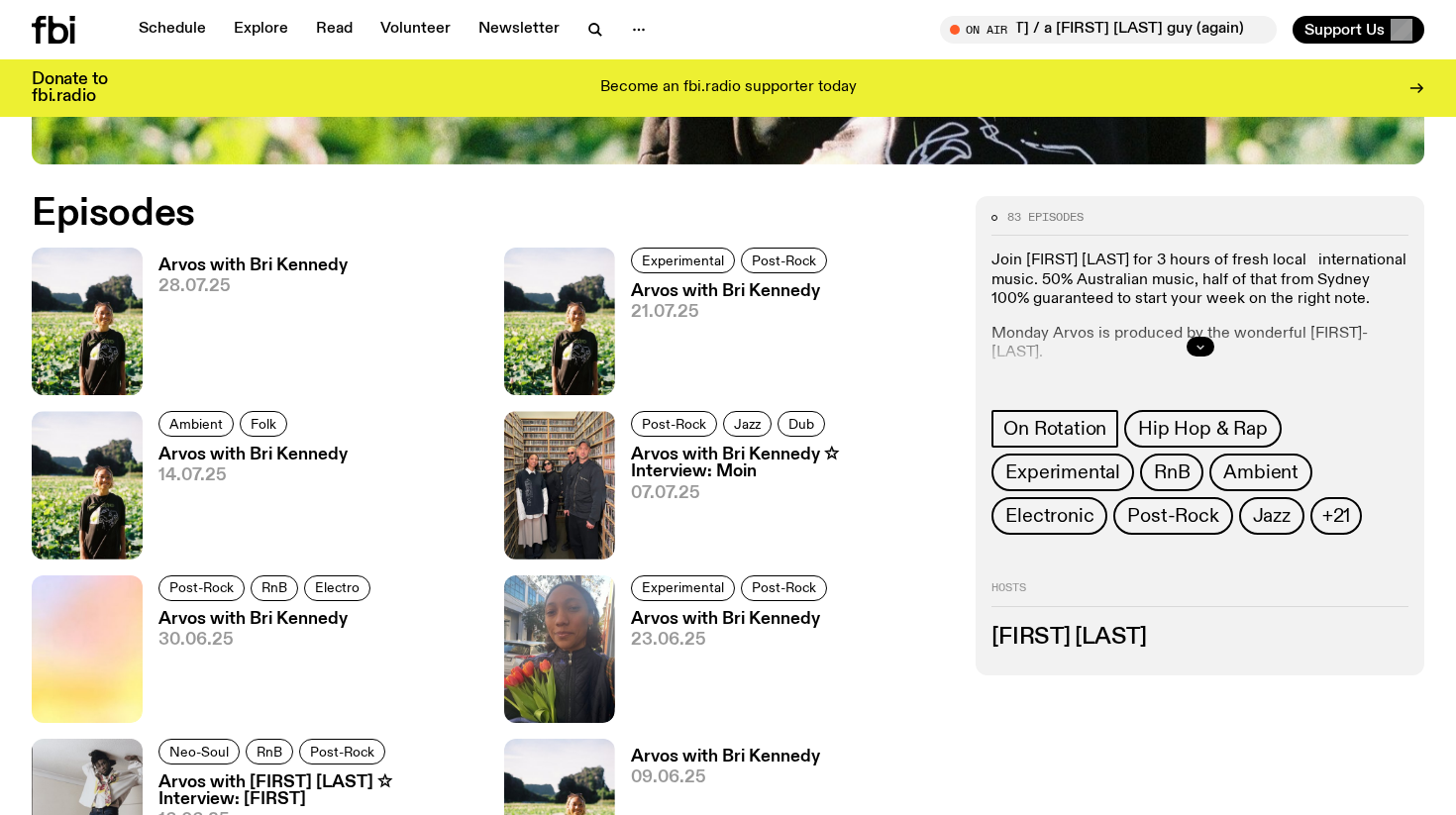 click at bounding box center (1200, 347) 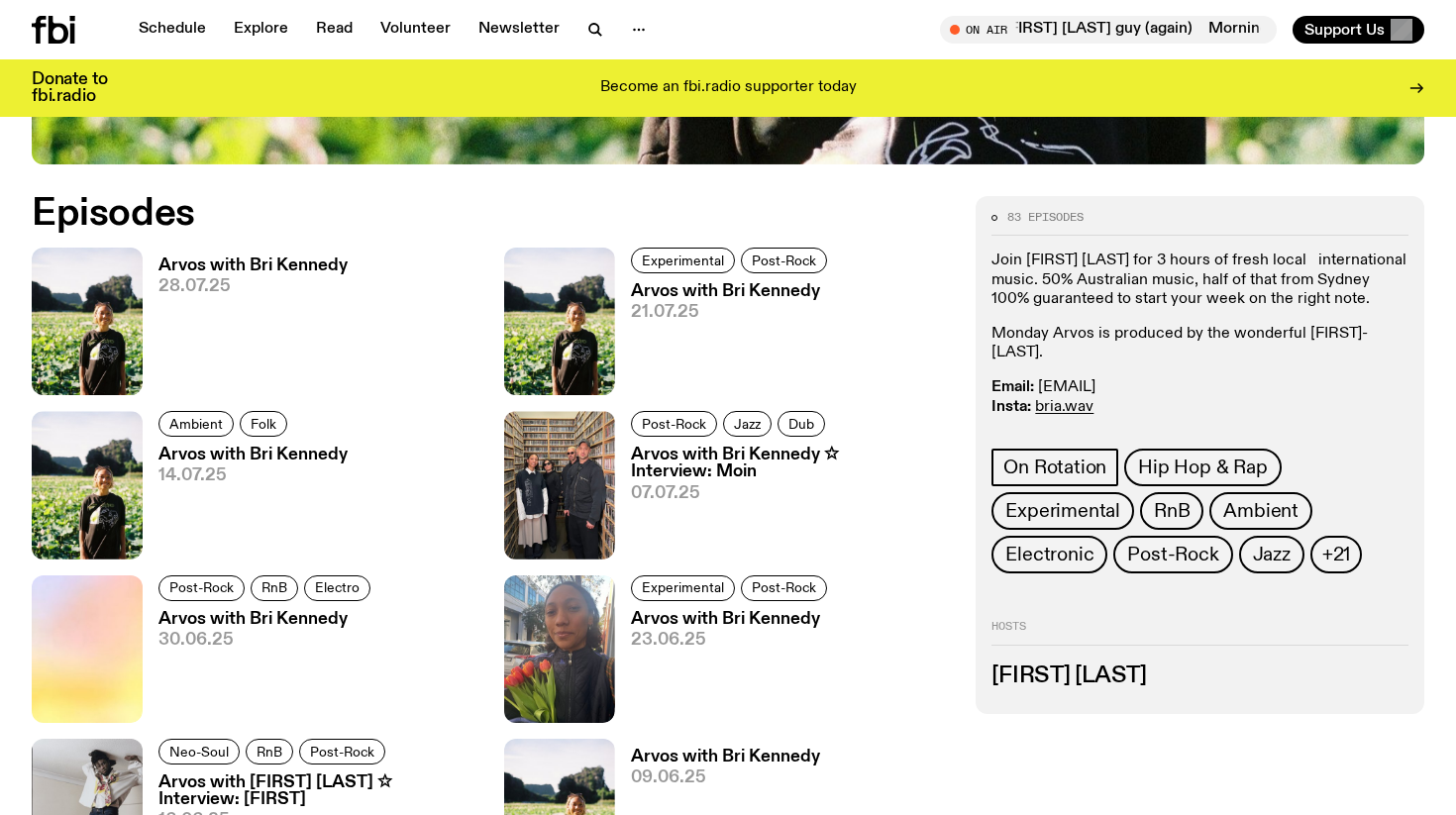 drag, startPoint x: 1243, startPoint y: 373, endPoint x: 1040, endPoint y: 372, distance: 203.00246 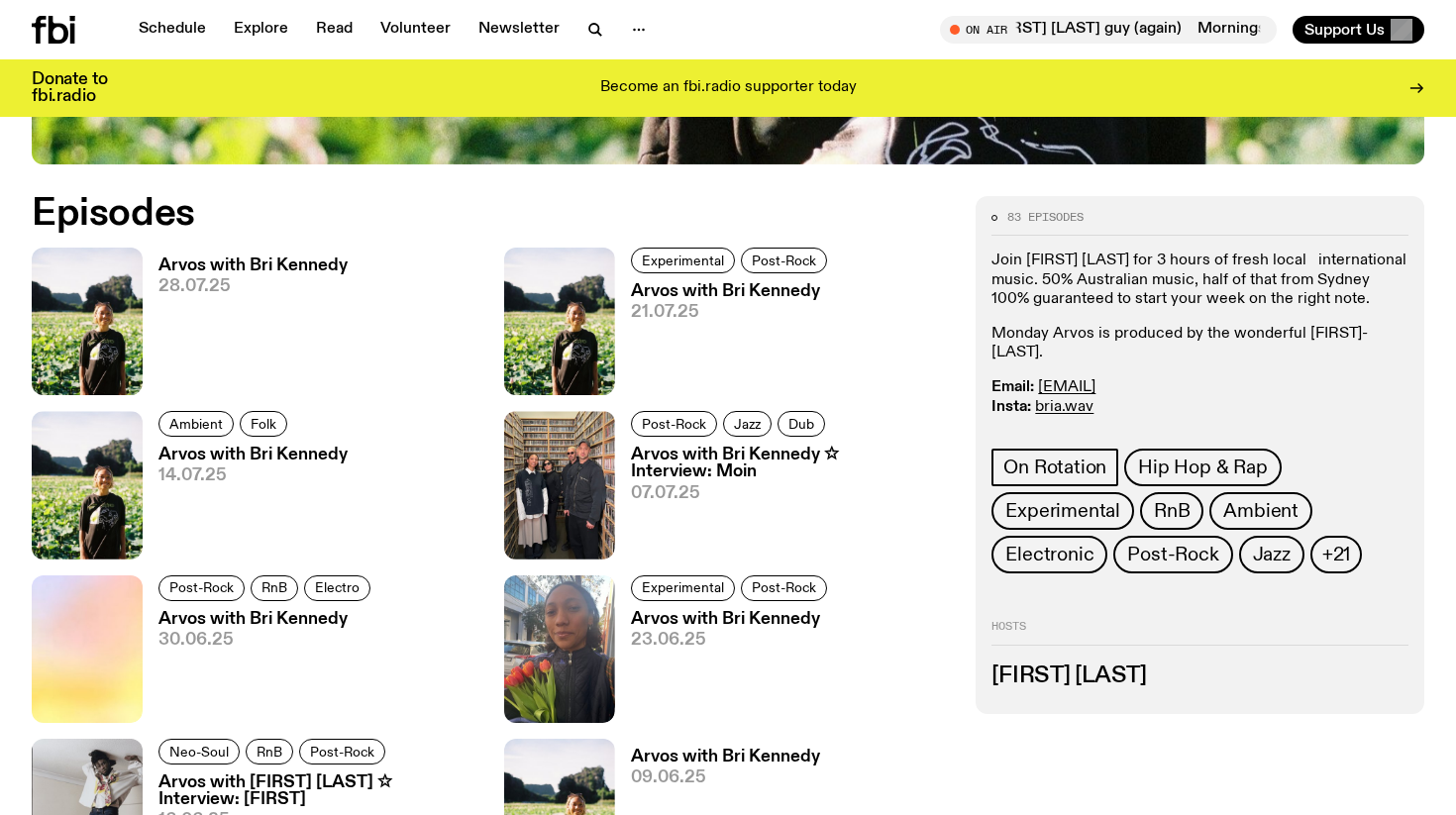 copy on "briana.k@fbiradio.com" 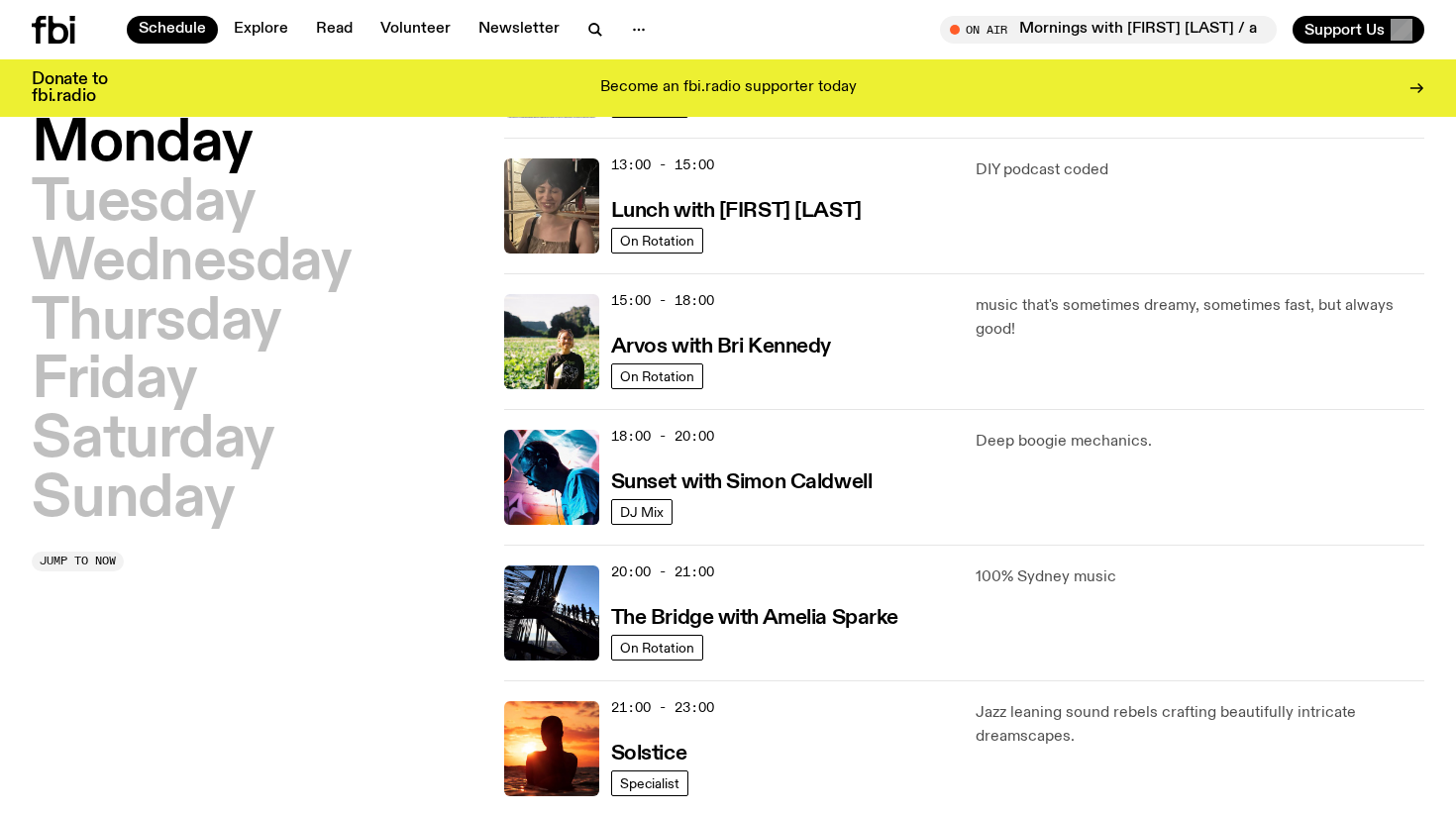 scroll, scrollTop: 582, scrollLeft: 0, axis: vertical 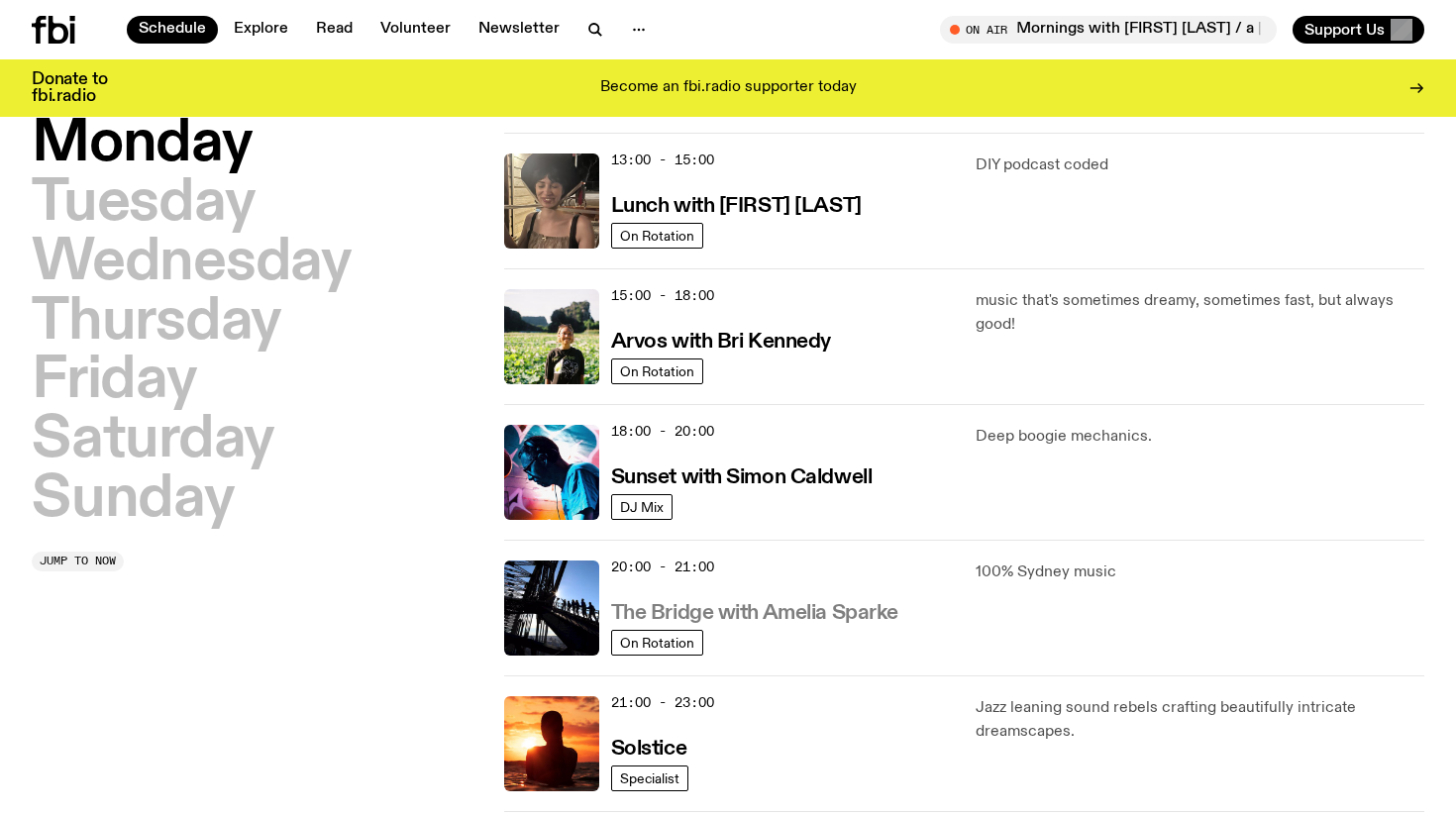 click on "The Bridge with Amelia Sparke" at bounding box center (755, 613) 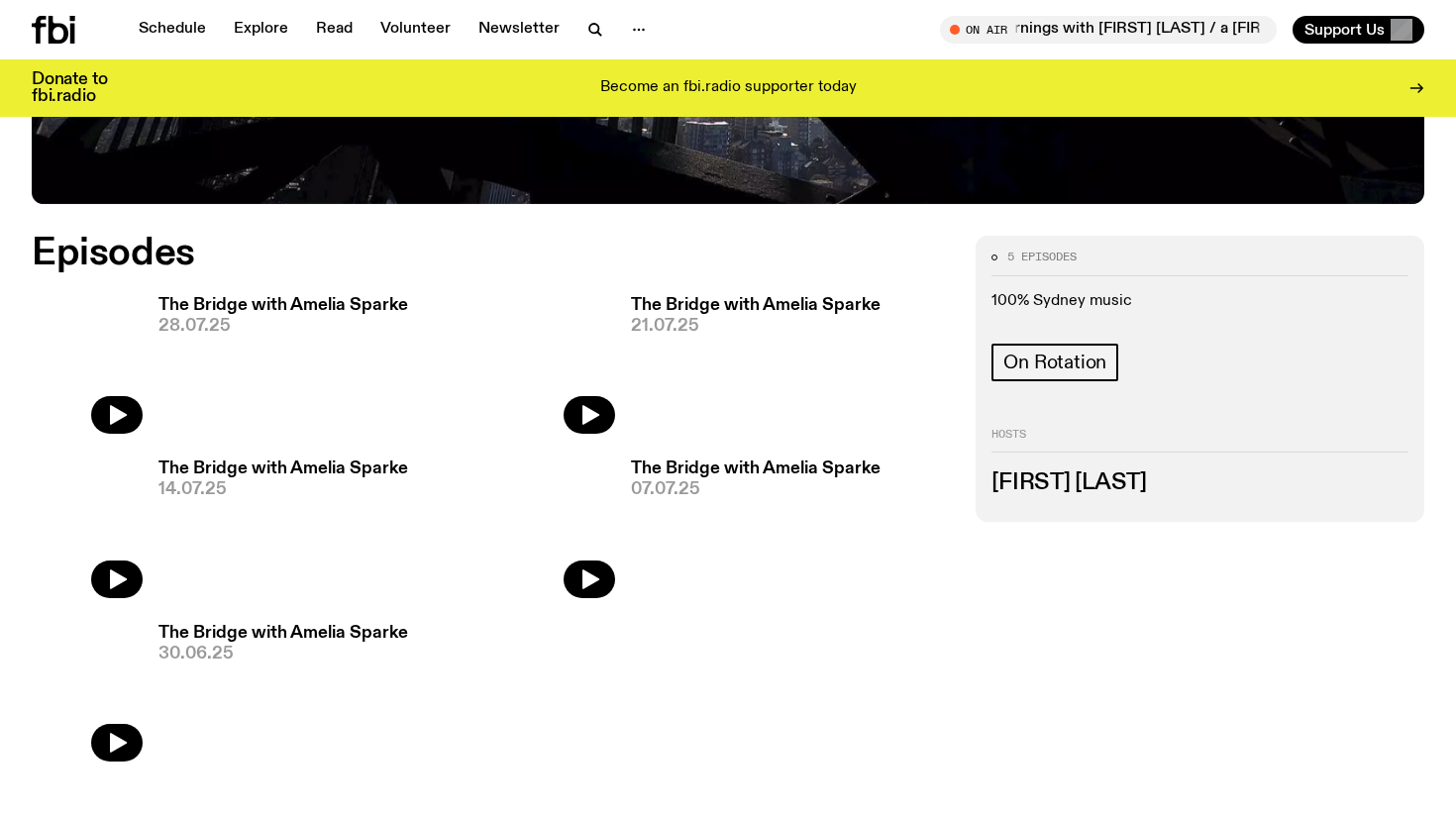 scroll, scrollTop: 846, scrollLeft: 0, axis: vertical 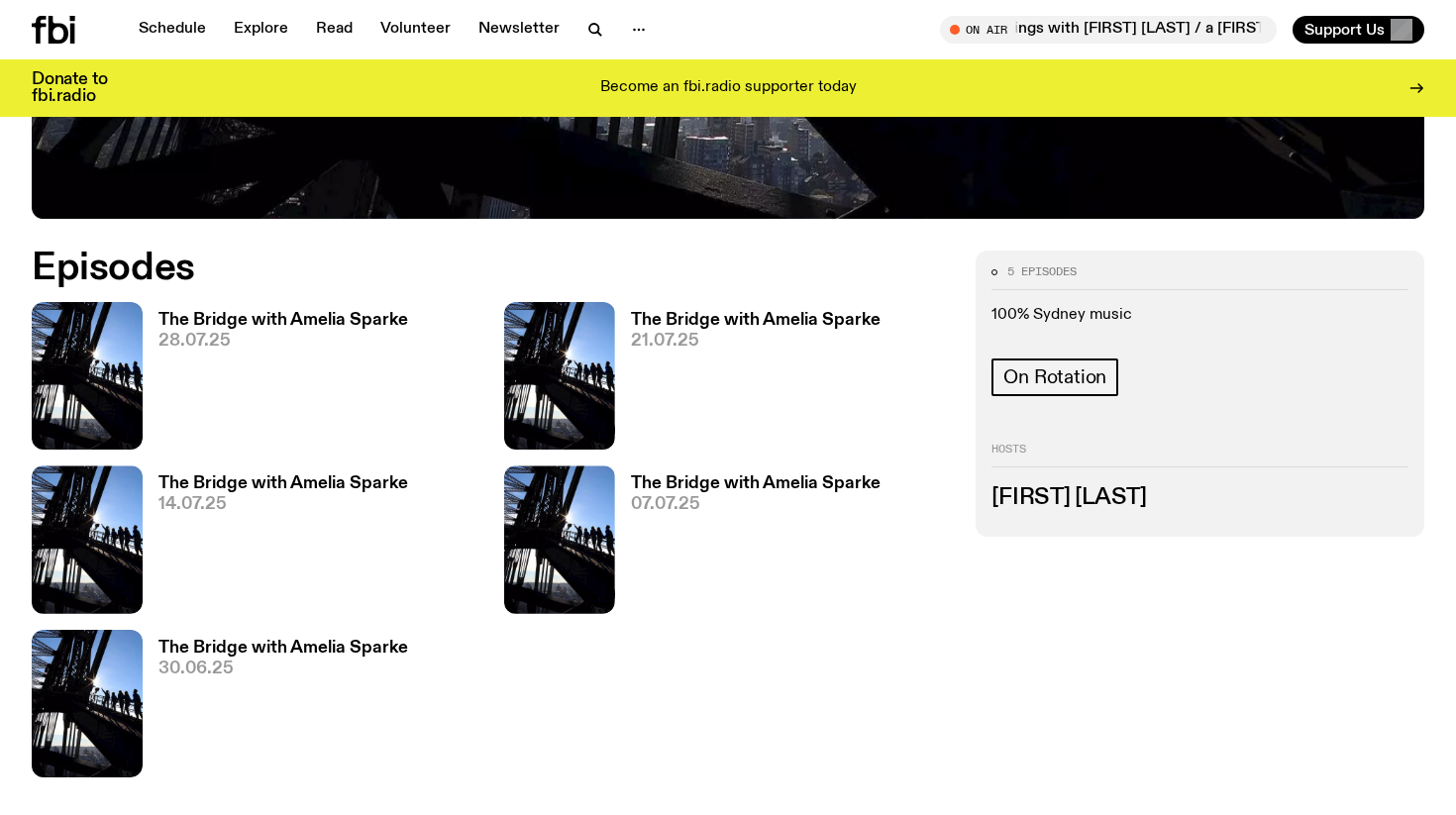 click on "Amelia Sparke" at bounding box center (1199, 498) 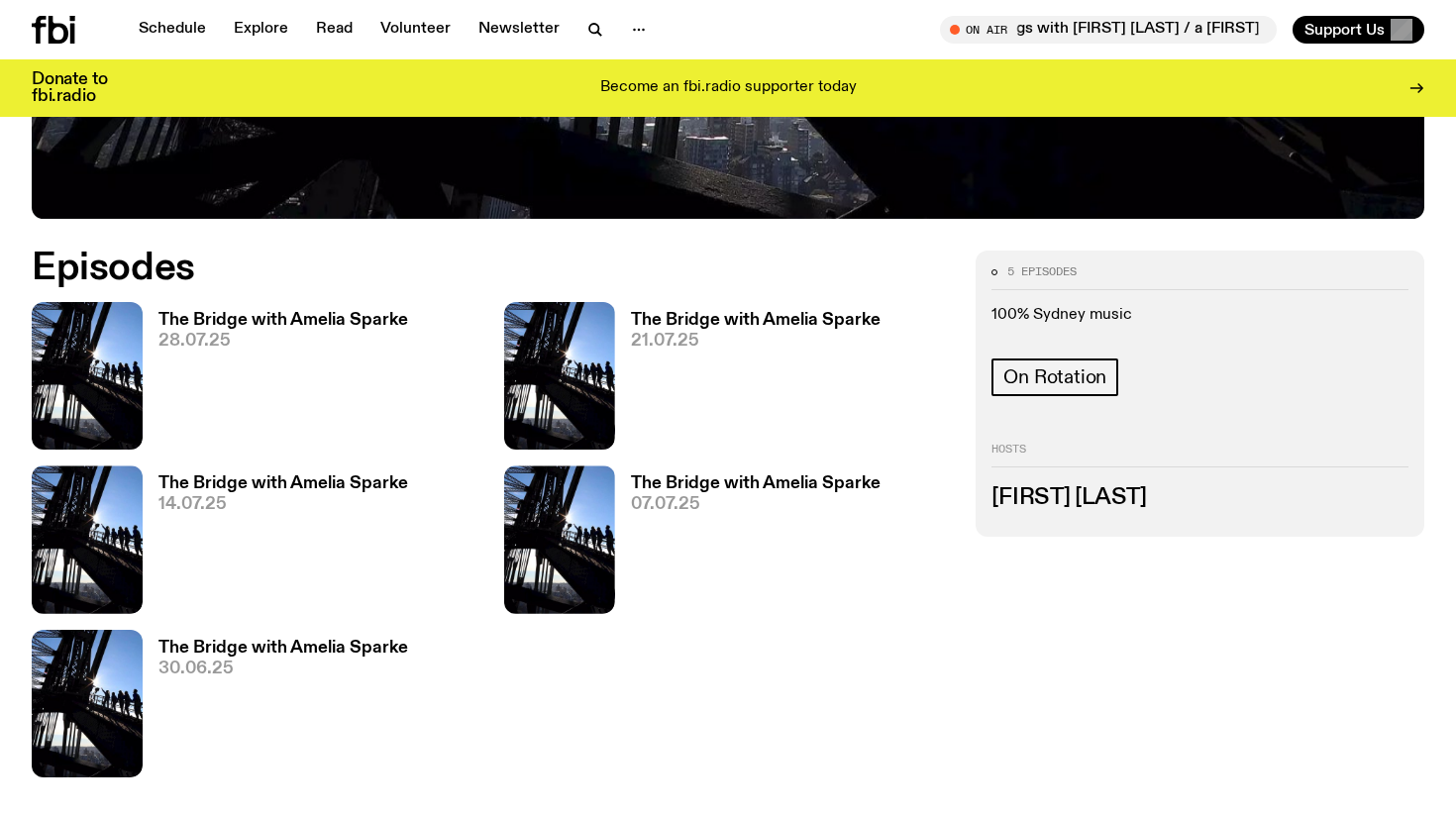click on "Hosts" at bounding box center (1199, 456) 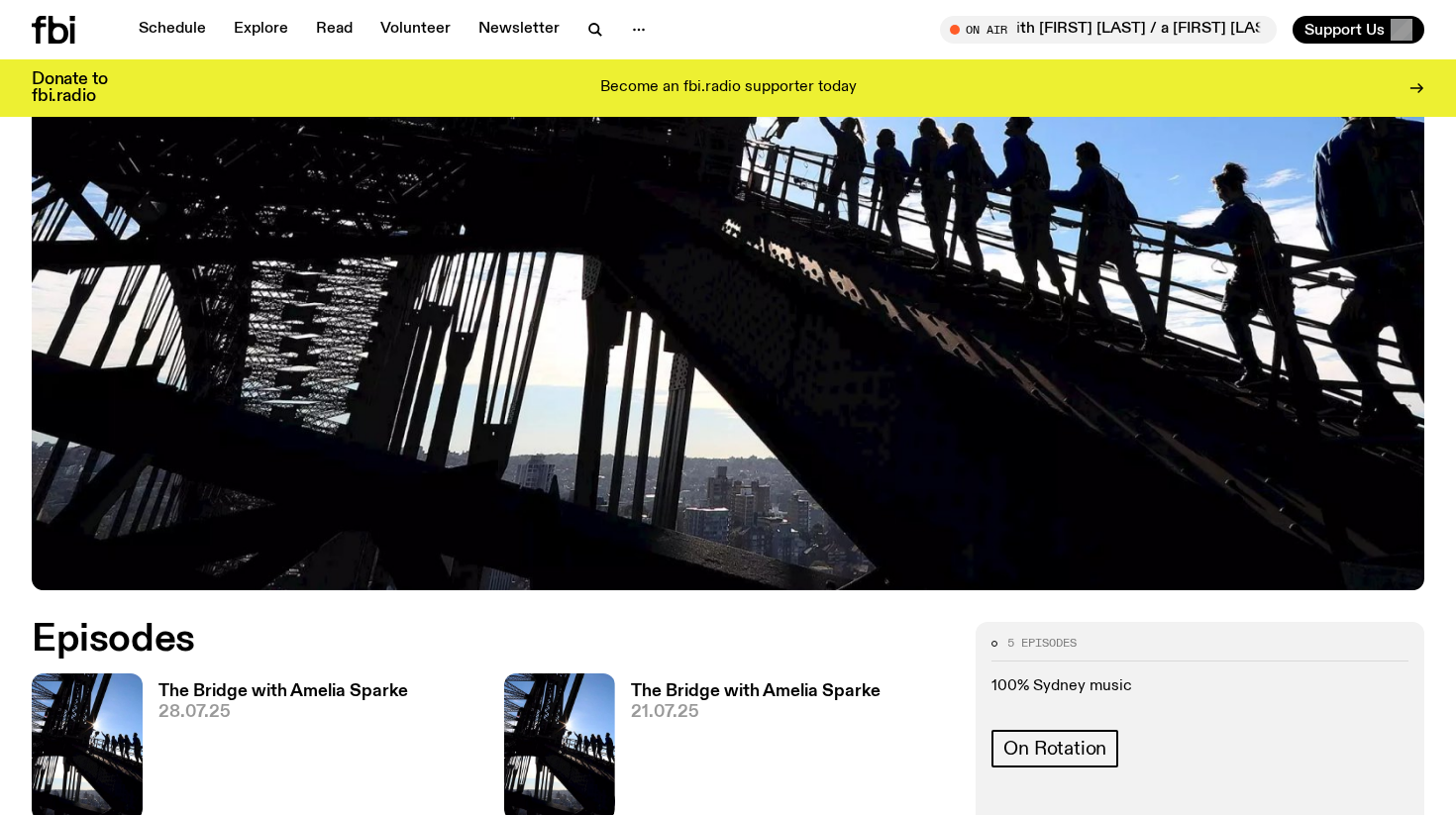 scroll, scrollTop: 823, scrollLeft: 0, axis: vertical 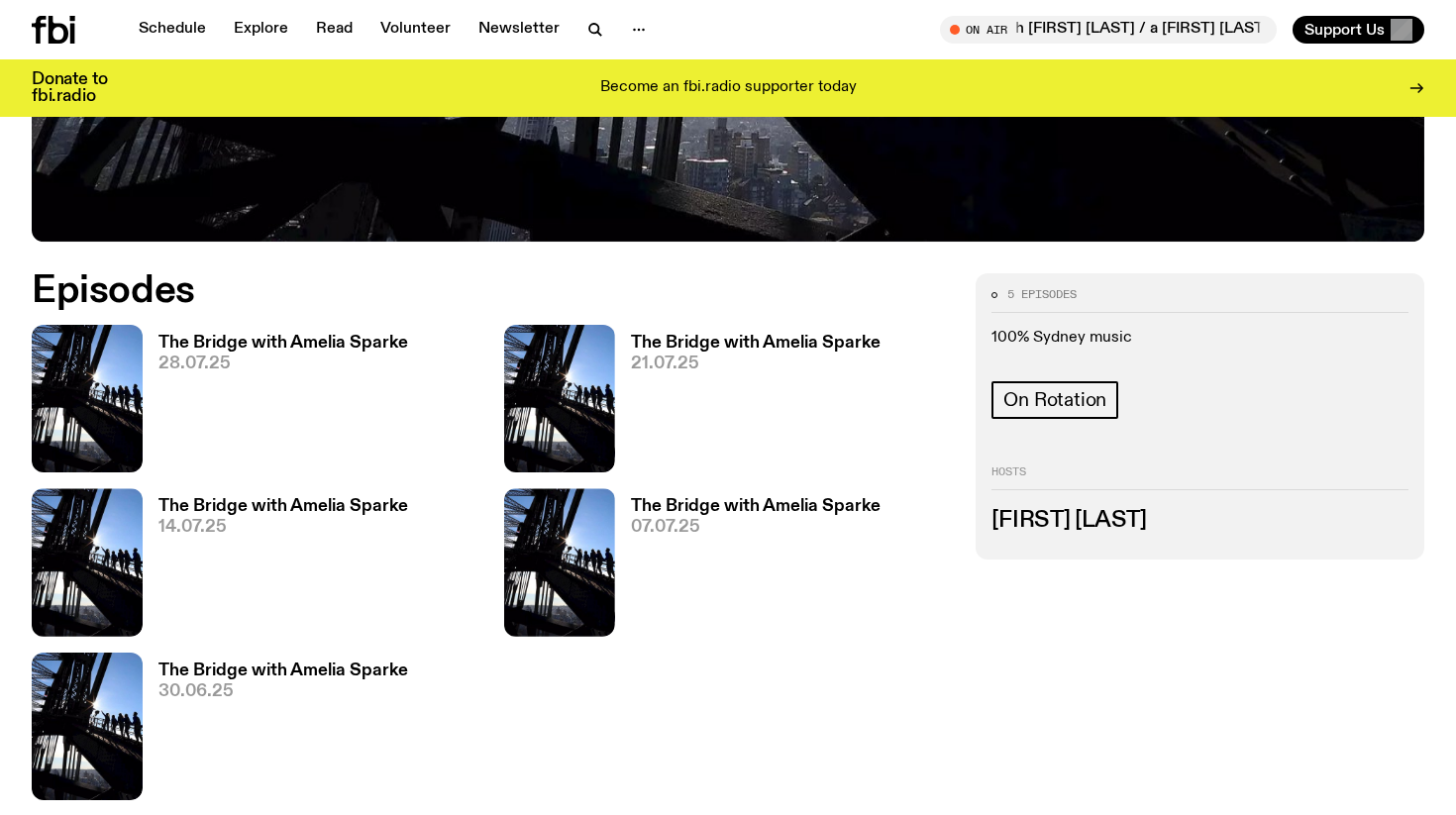 click on "100% Sydney music" 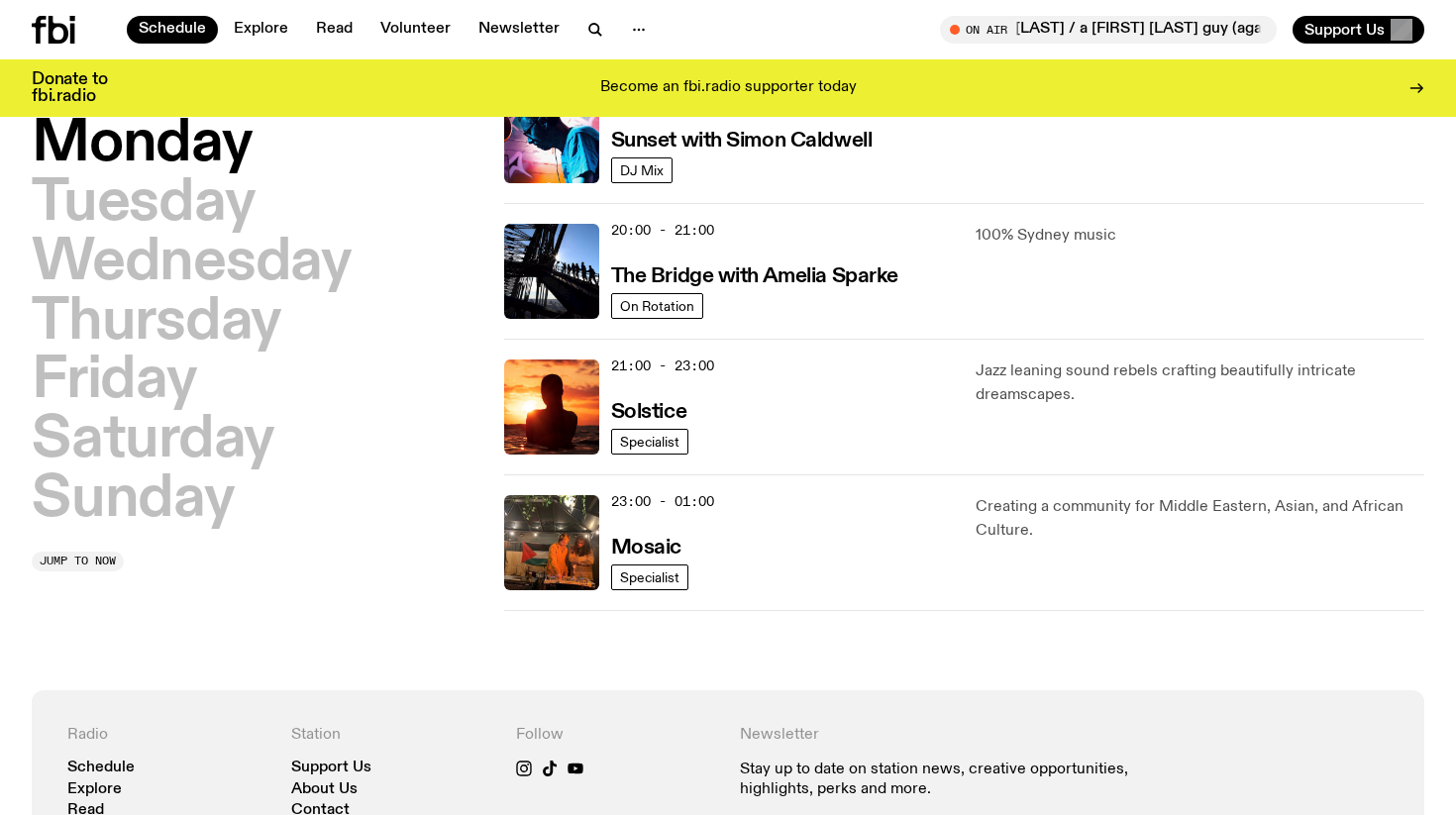 scroll, scrollTop: 921, scrollLeft: 0, axis: vertical 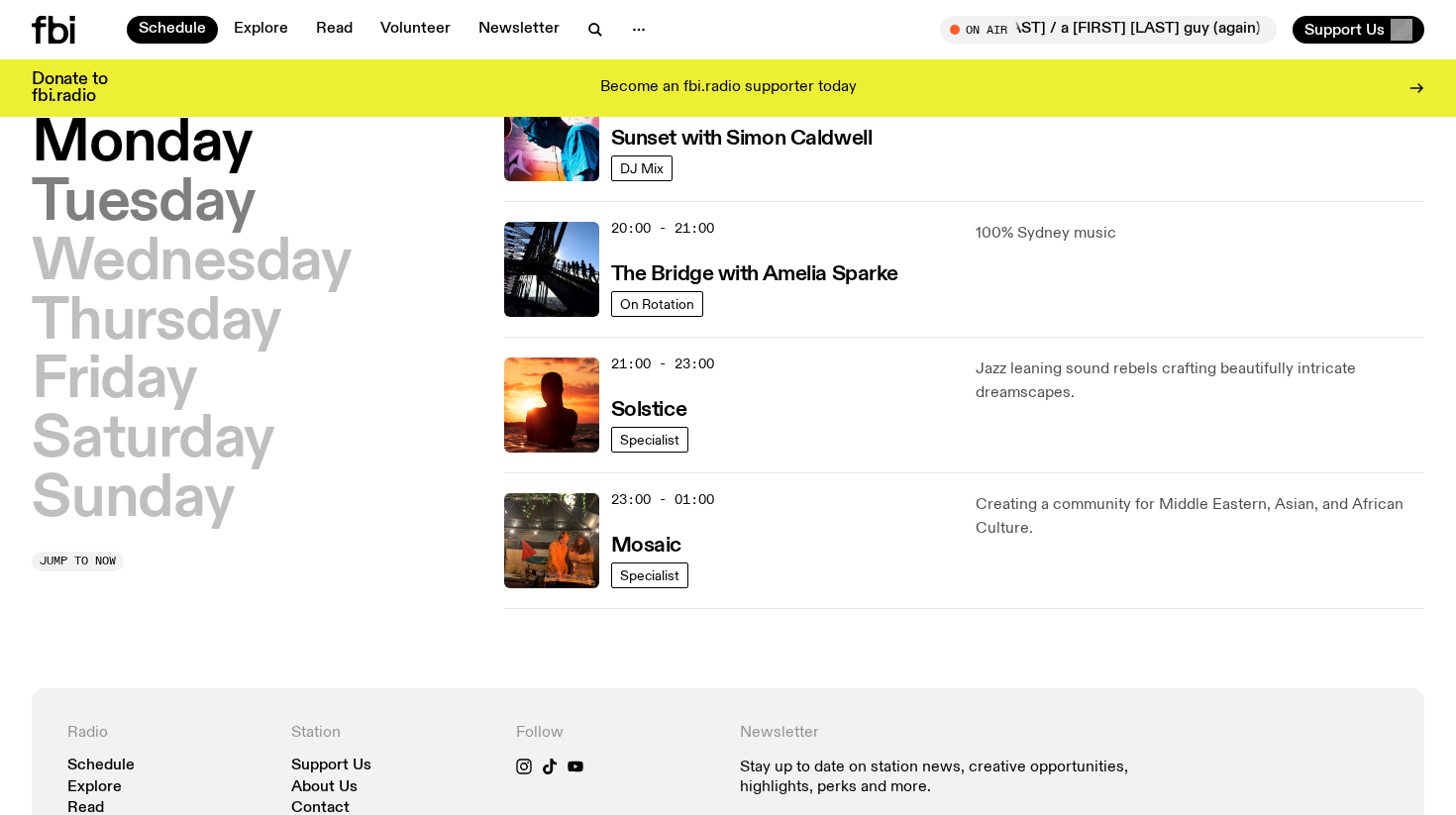 click on "Tuesday" at bounding box center (143, 204) 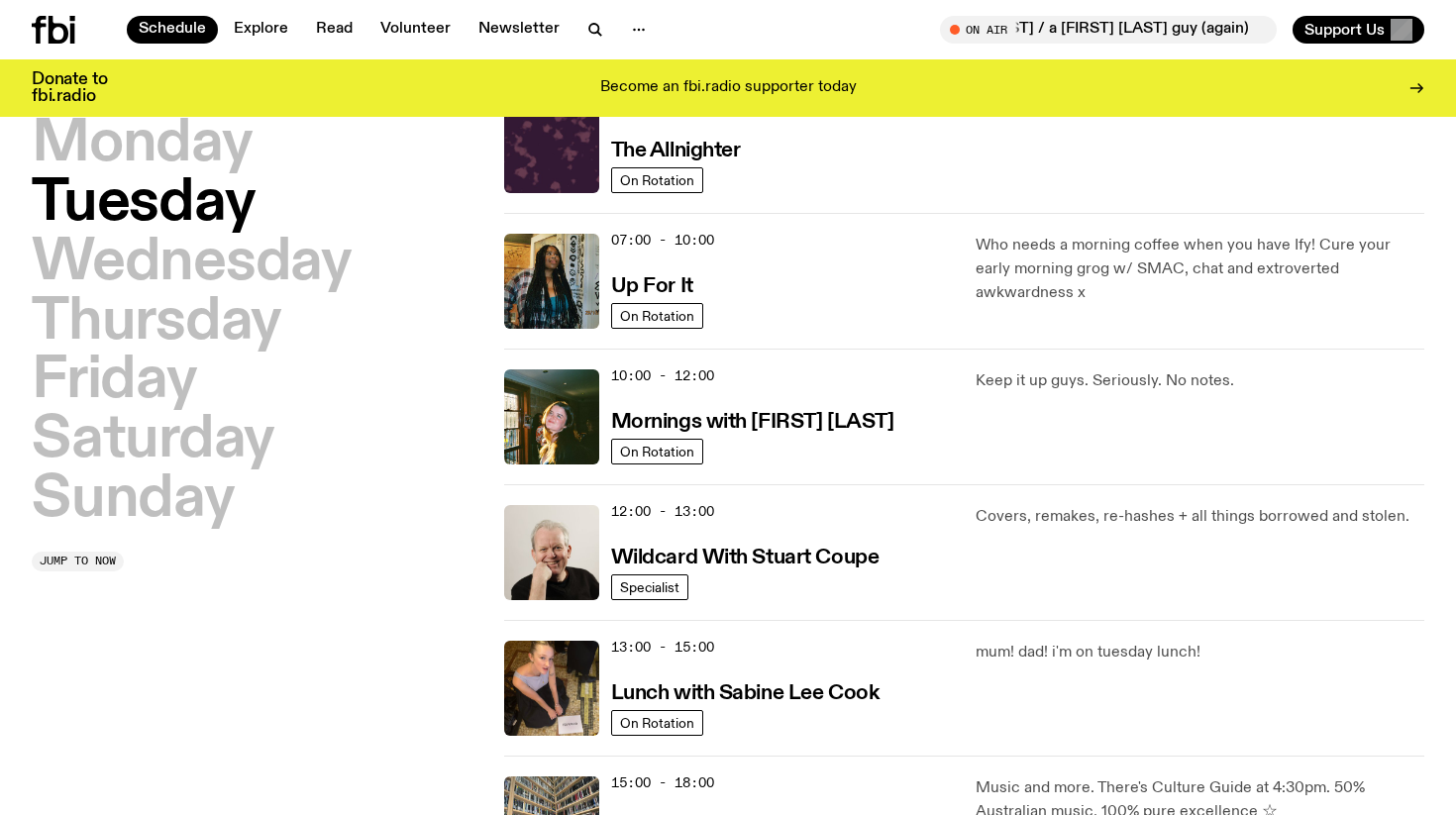 scroll, scrollTop: 55, scrollLeft: 0, axis: vertical 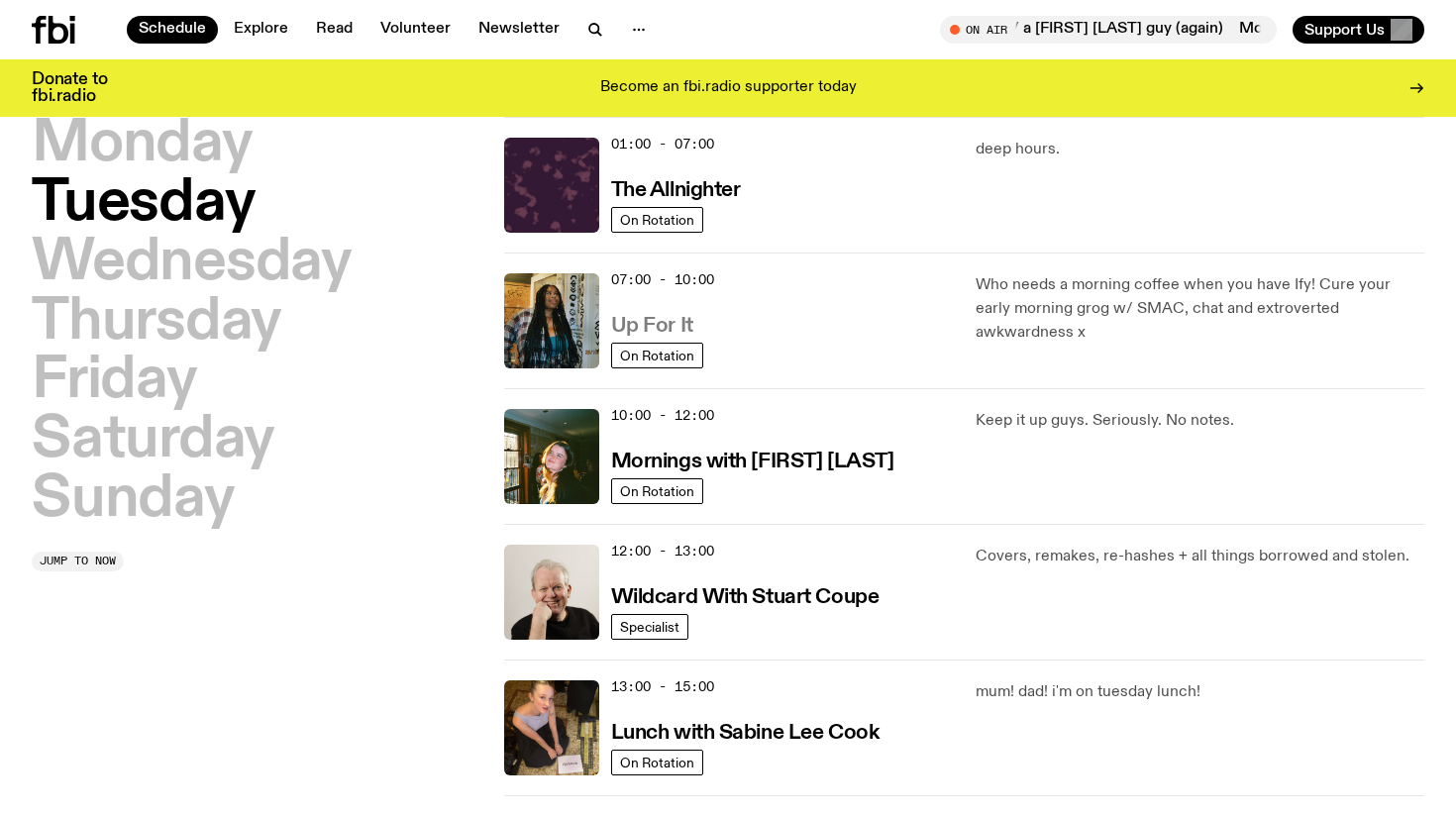 click on "Up For It" at bounding box center [652, 326] 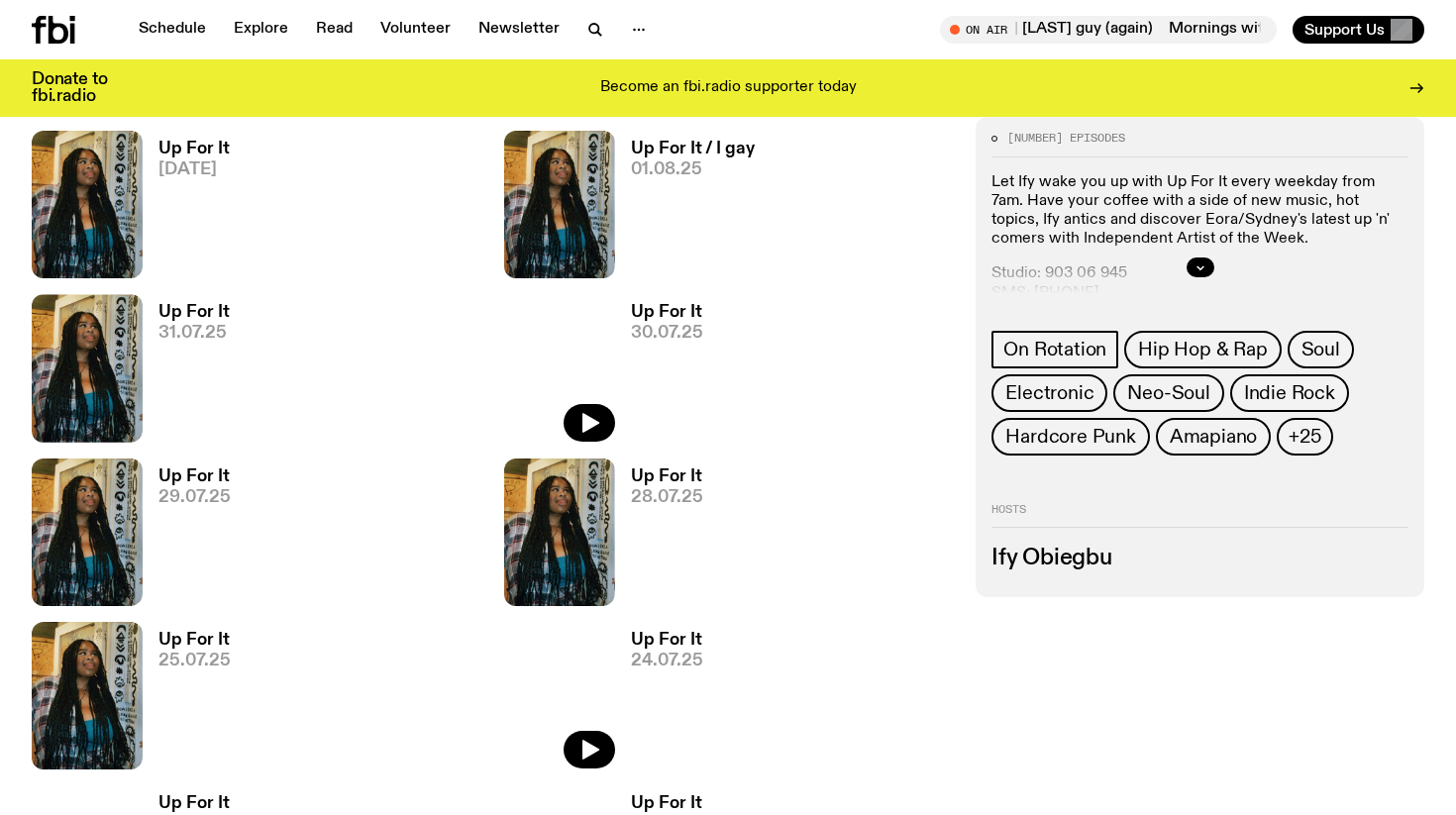scroll, scrollTop: 1010, scrollLeft: 0, axis: vertical 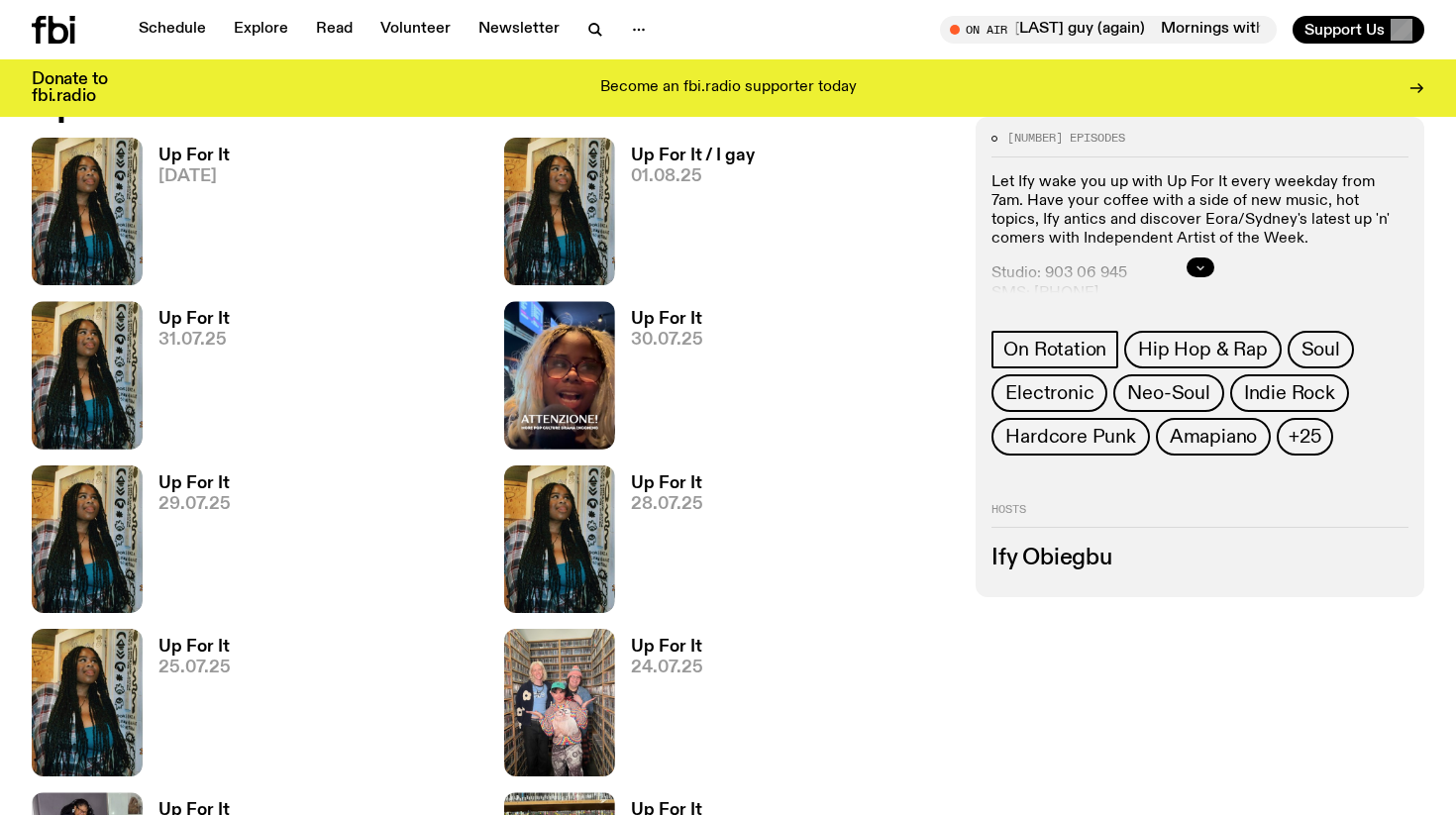 click 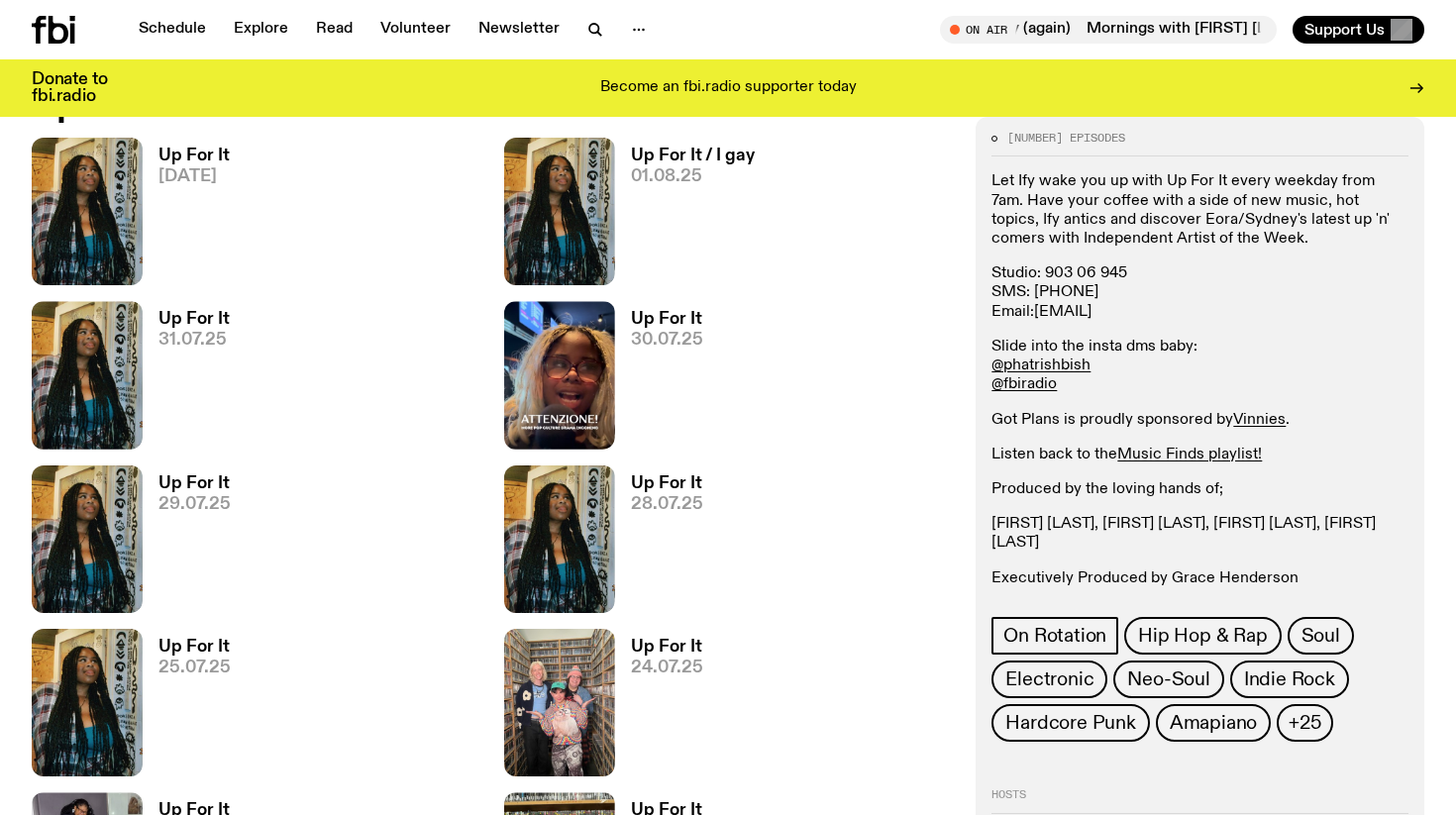 drag, startPoint x: 1209, startPoint y: 313, endPoint x: 1038, endPoint y: 315, distance: 171.0117 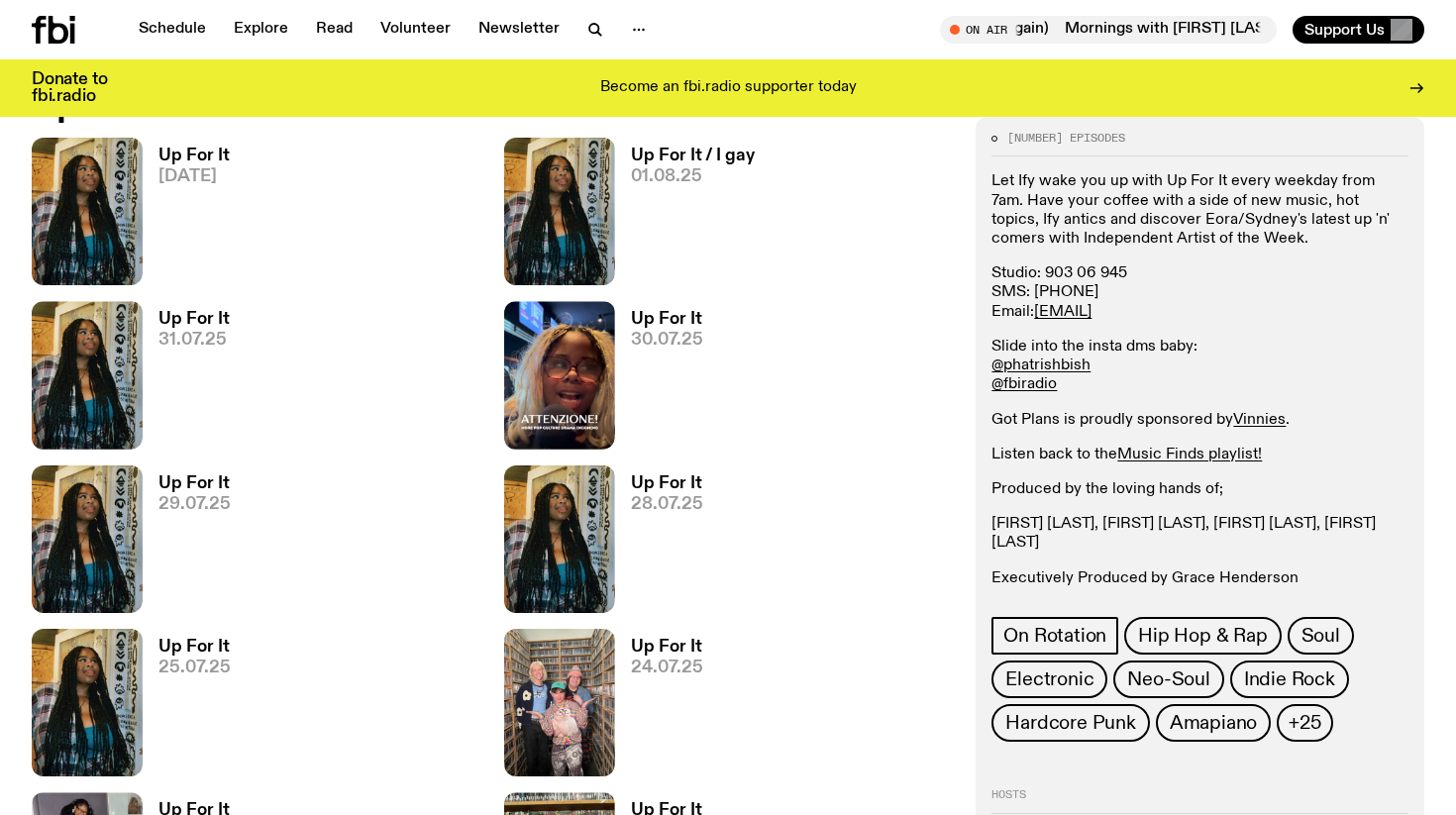 copy on "ify.o@fbiradio.com" 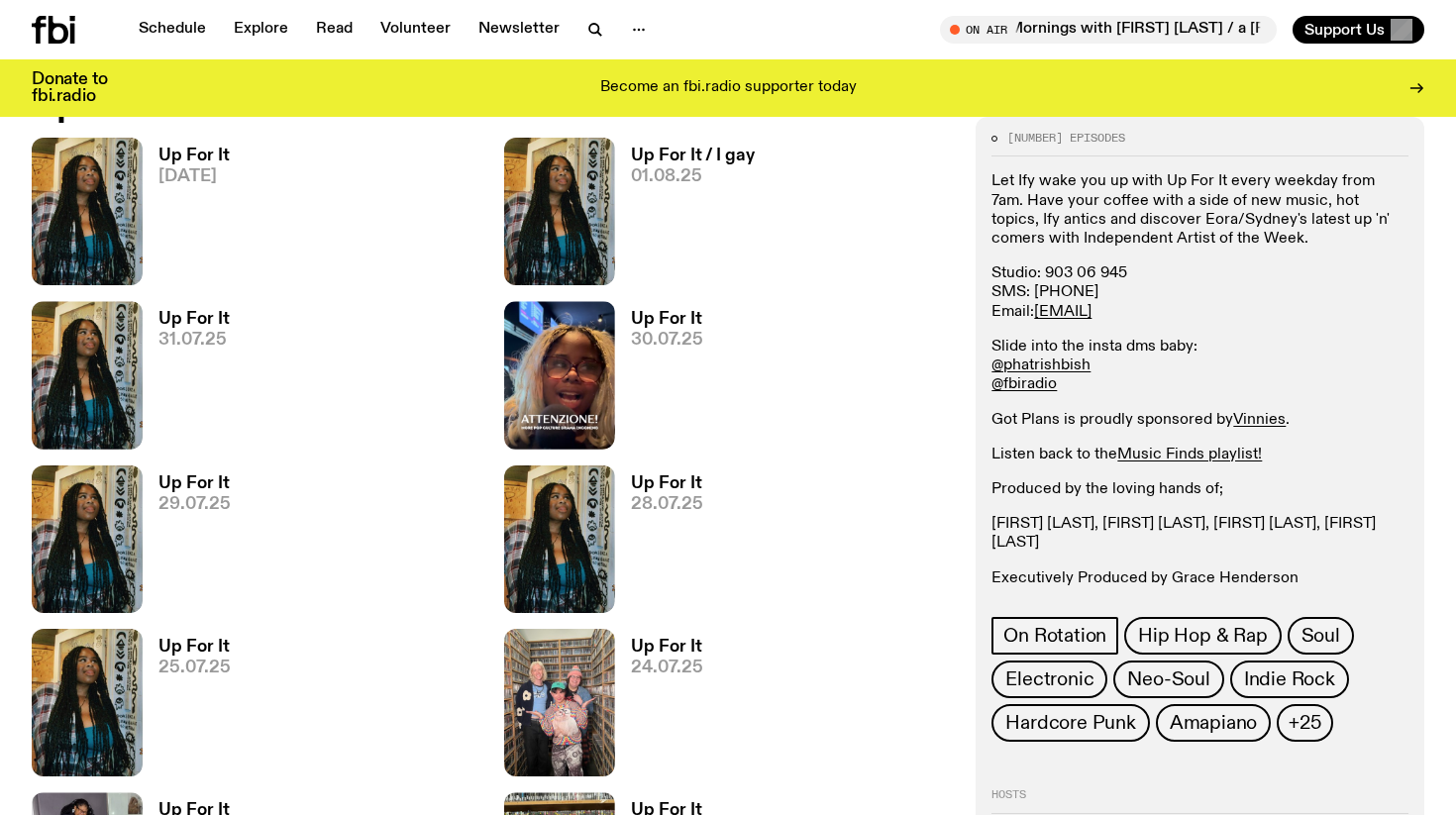 click on "Studio: 903 06 945 SMS: 0435 123 945 Email:  ify.o@fbiradio.com" 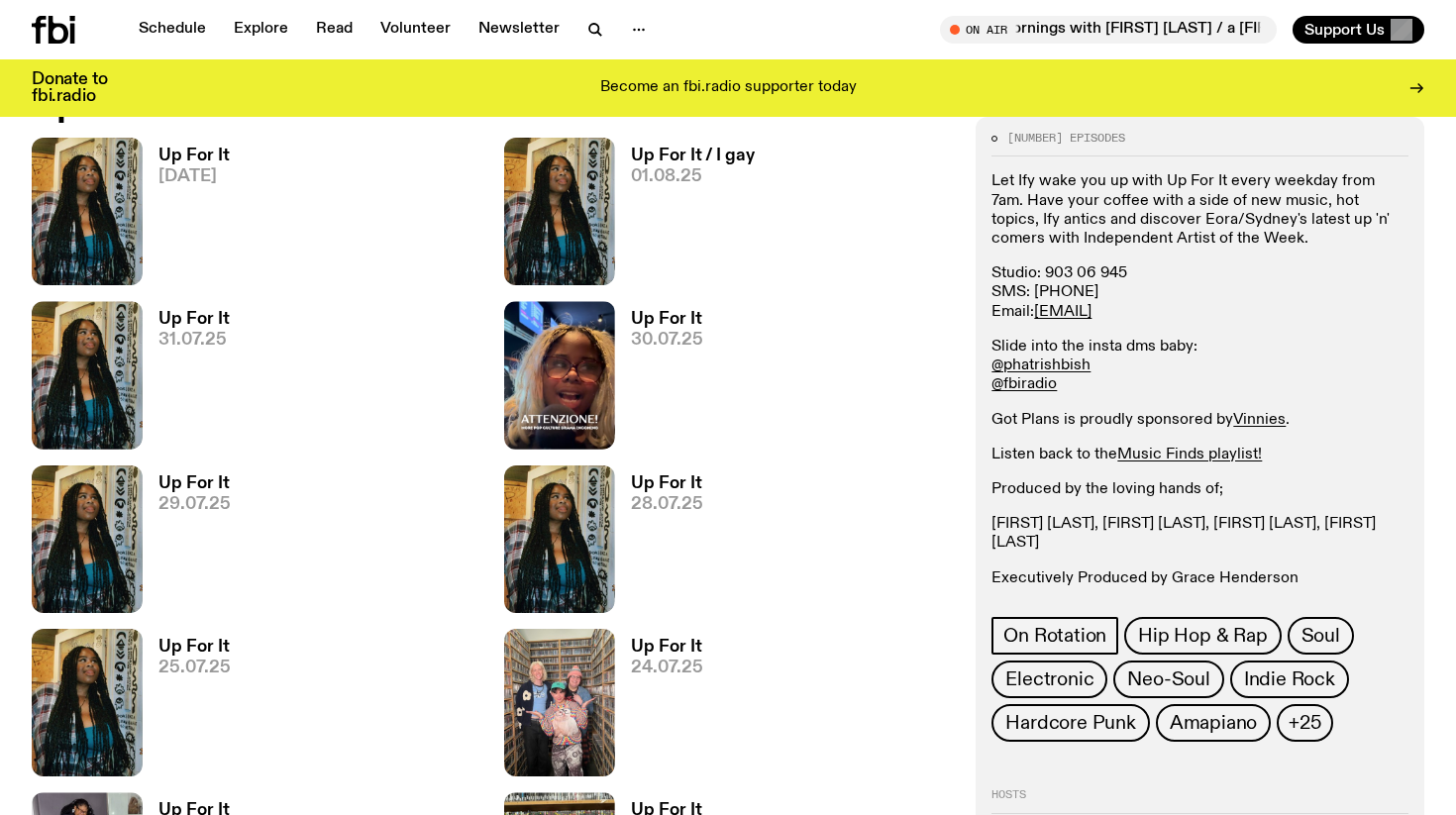 drag, startPoint x: 1200, startPoint y: 291, endPoint x: 1182, endPoint y: 291, distance: 18 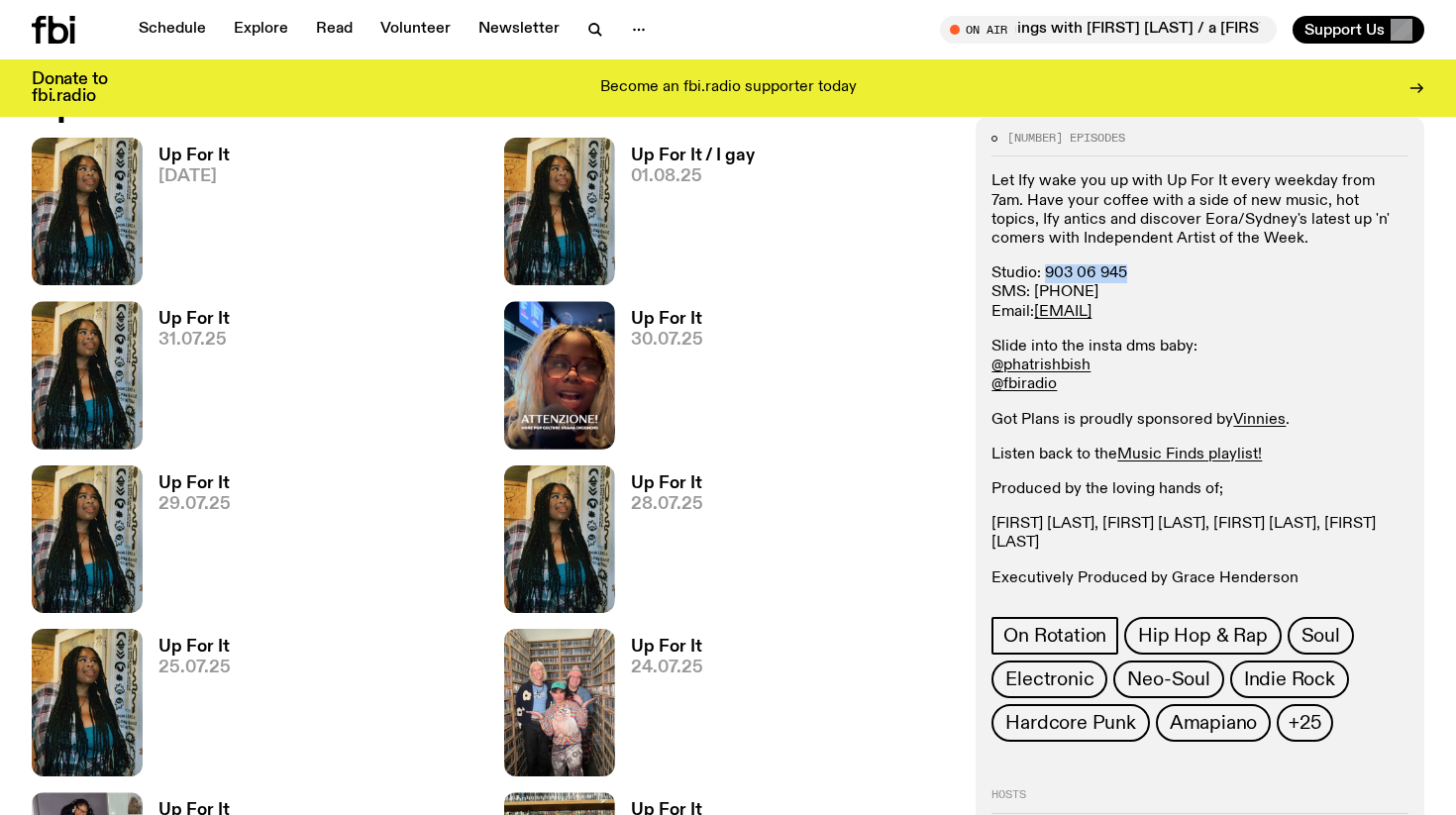 drag, startPoint x: 1164, startPoint y: 275, endPoint x: 1049, endPoint y: 276, distance: 115.00435 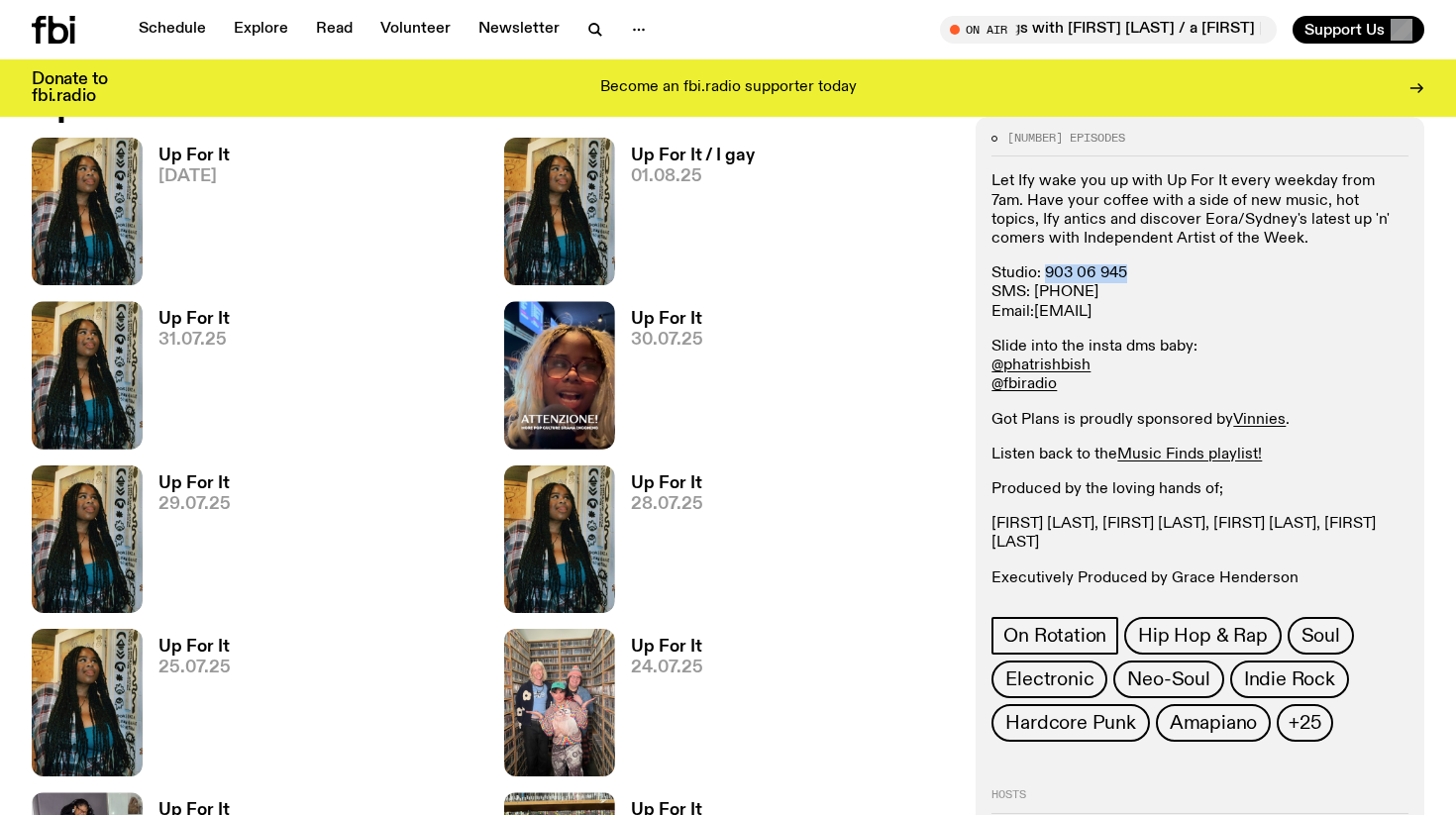 drag, startPoint x: 1227, startPoint y: 309, endPoint x: 1079, endPoint y: 302, distance: 148.16545 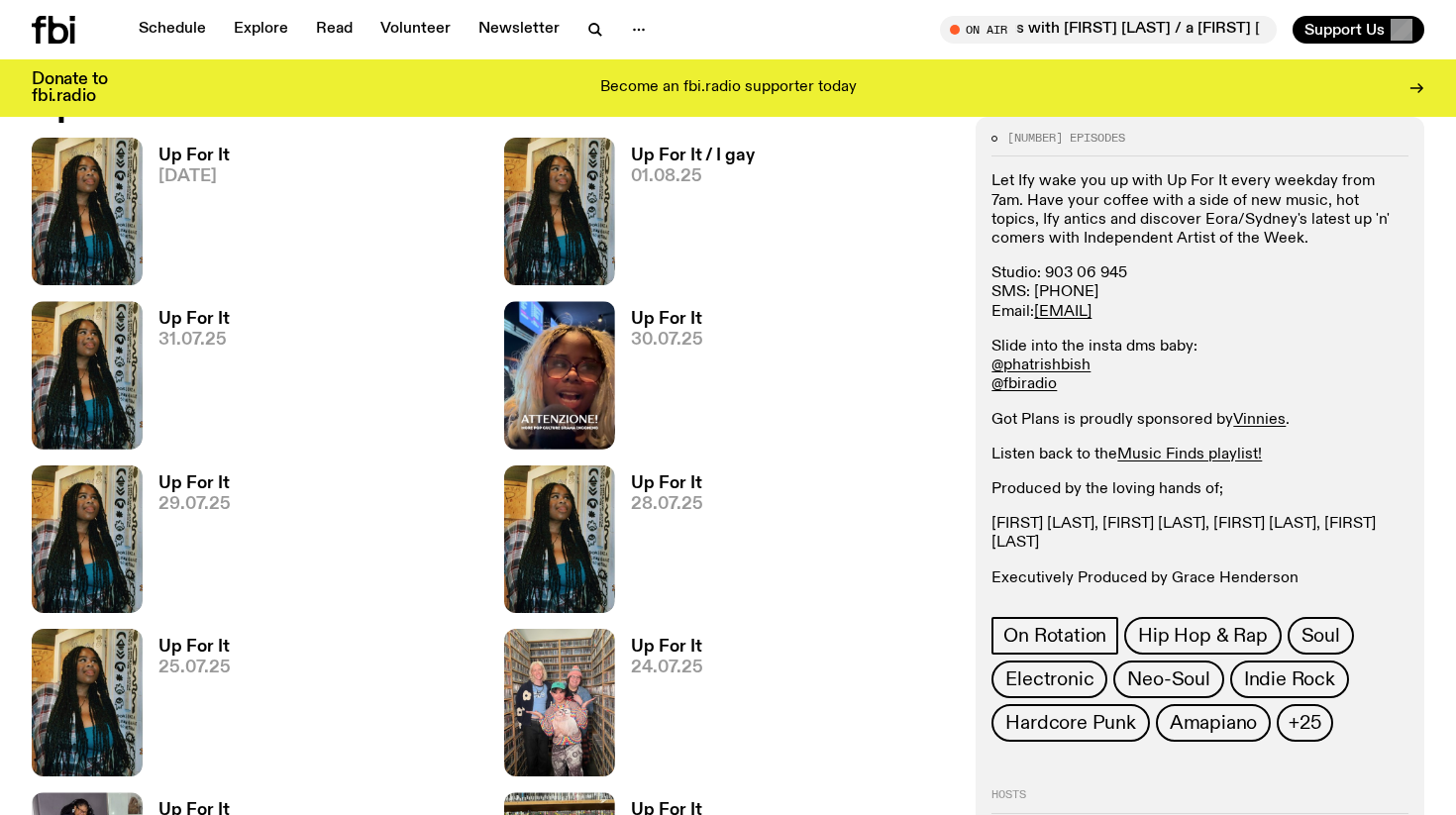 click on "Studio: 903 06 945 SMS: 0435 123 945 Email:  ify.o@fbiradio.com" 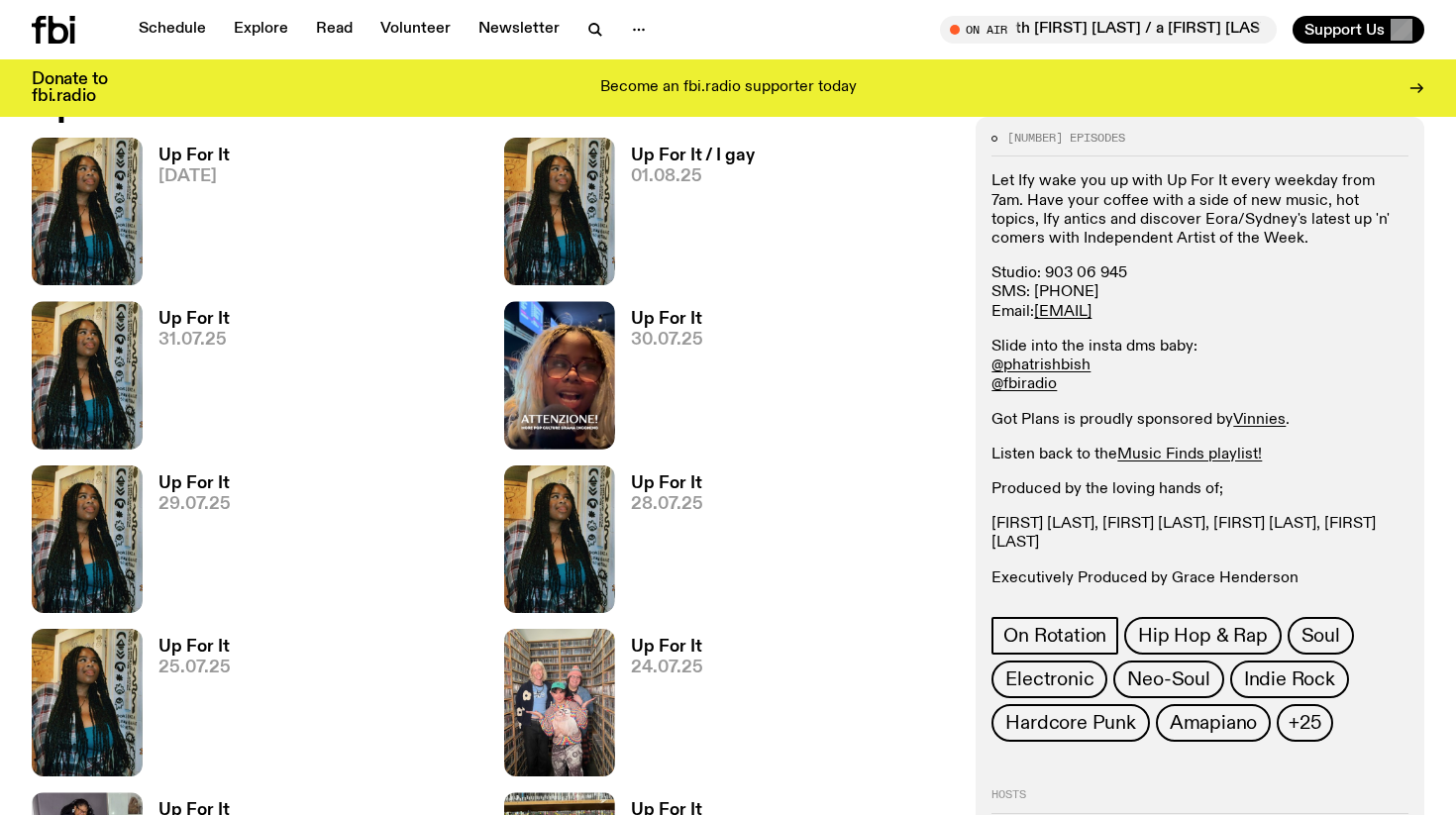 drag, startPoint x: 1159, startPoint y: 292, endPoint x: 1033, endPoint y: 290, distance: 126.01587 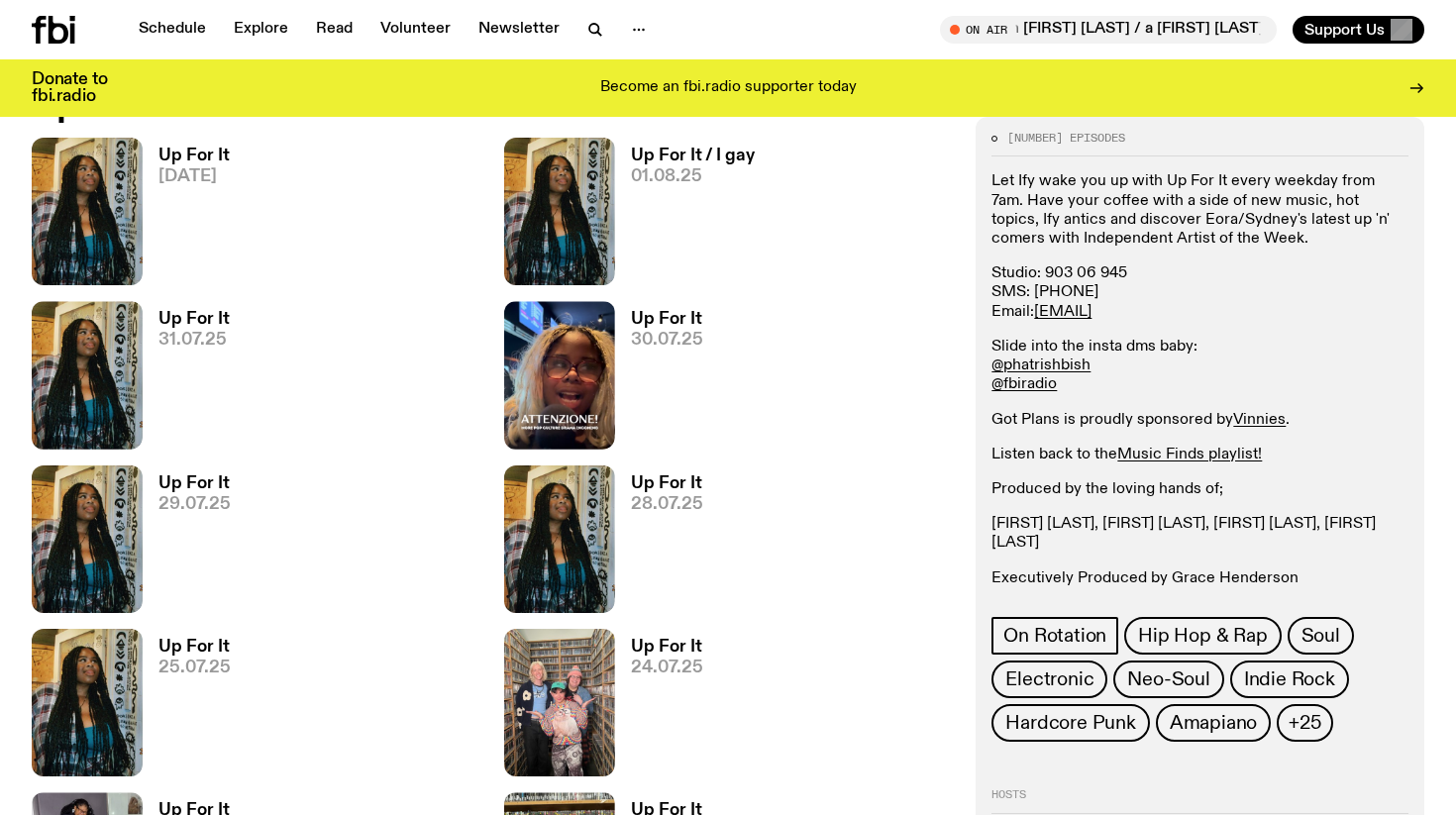 copy on "0435 123 945" 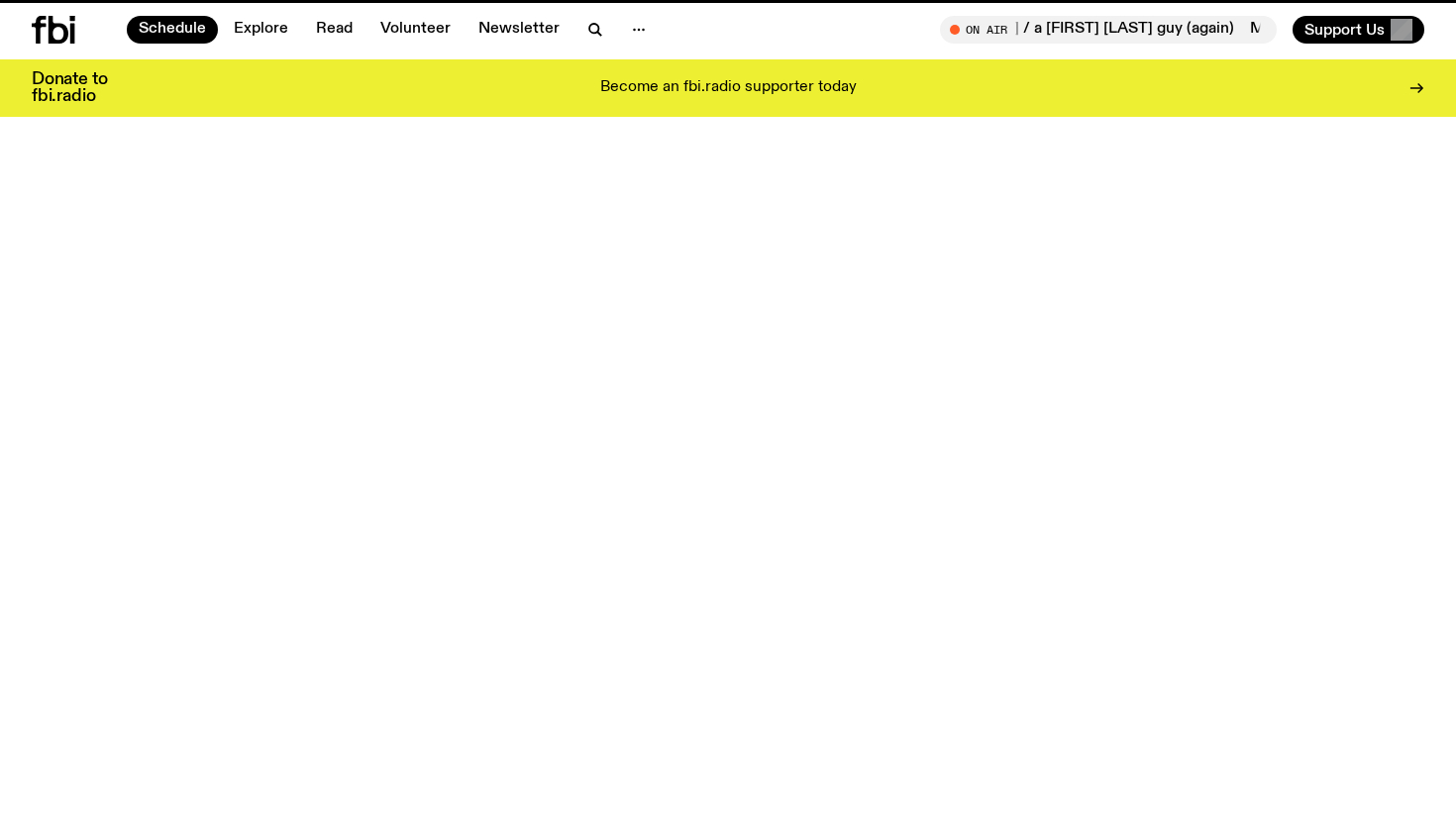 scroll, scrollTop: 55, scrollLeft: 0, axis: vertical 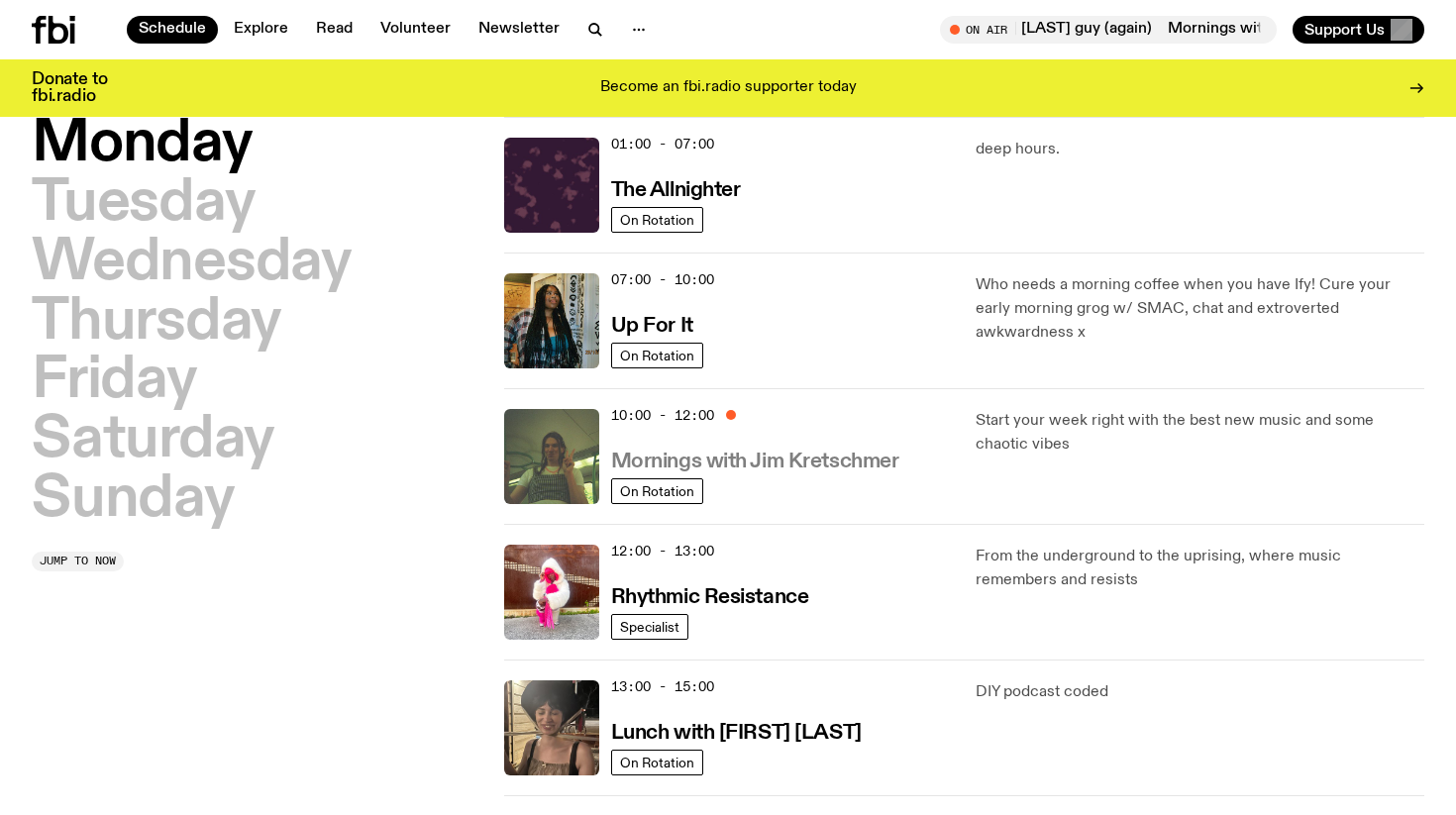 click on "Mornings with Jim Kretschmer" at bounding box center [755, 461] 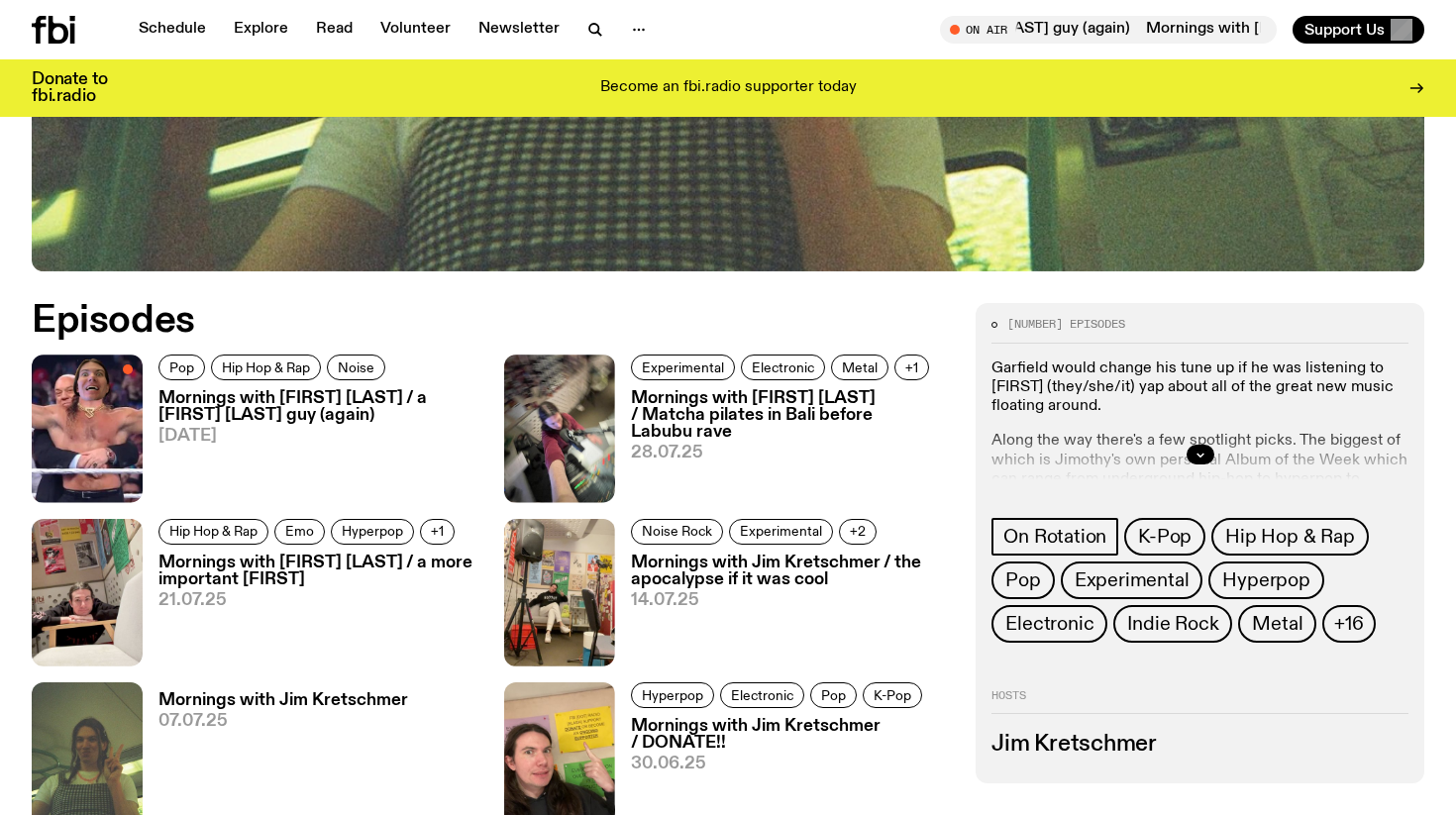 scroll, scrollTop: 792, scrollLeft: 0, axis: vertical 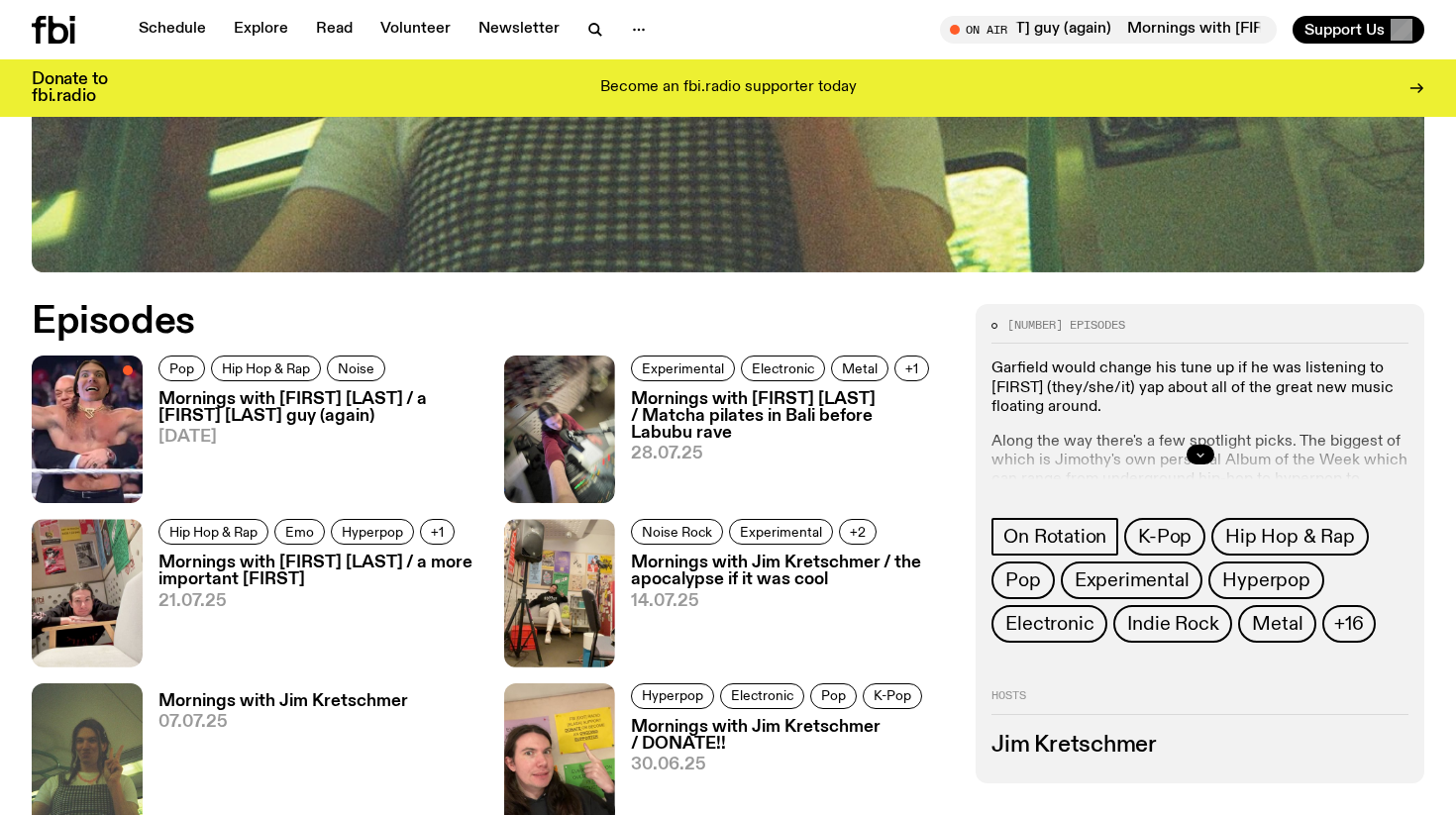 click 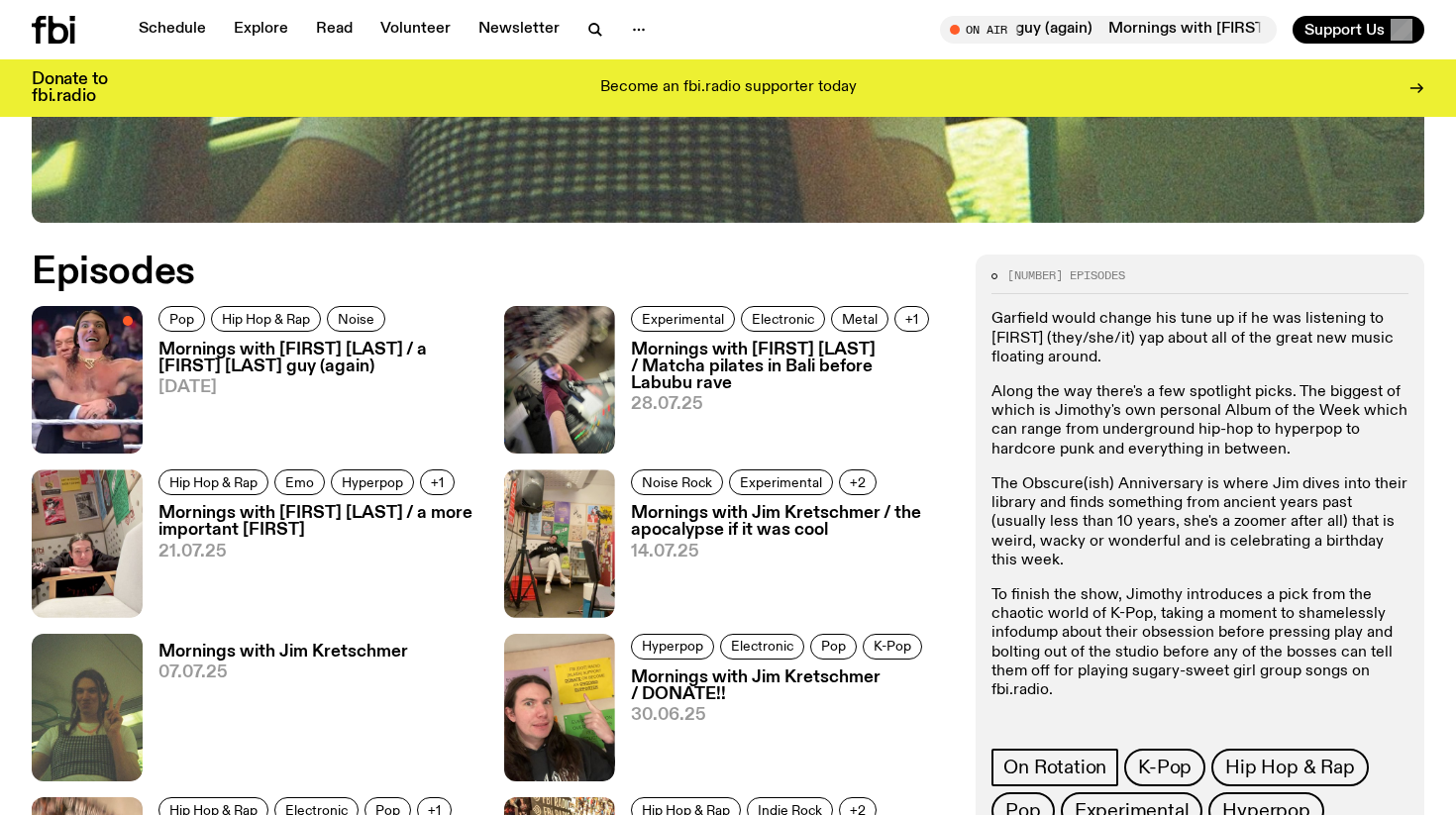 scroll, scrollTop: 866, scrollLeft: 0, axis: vertical 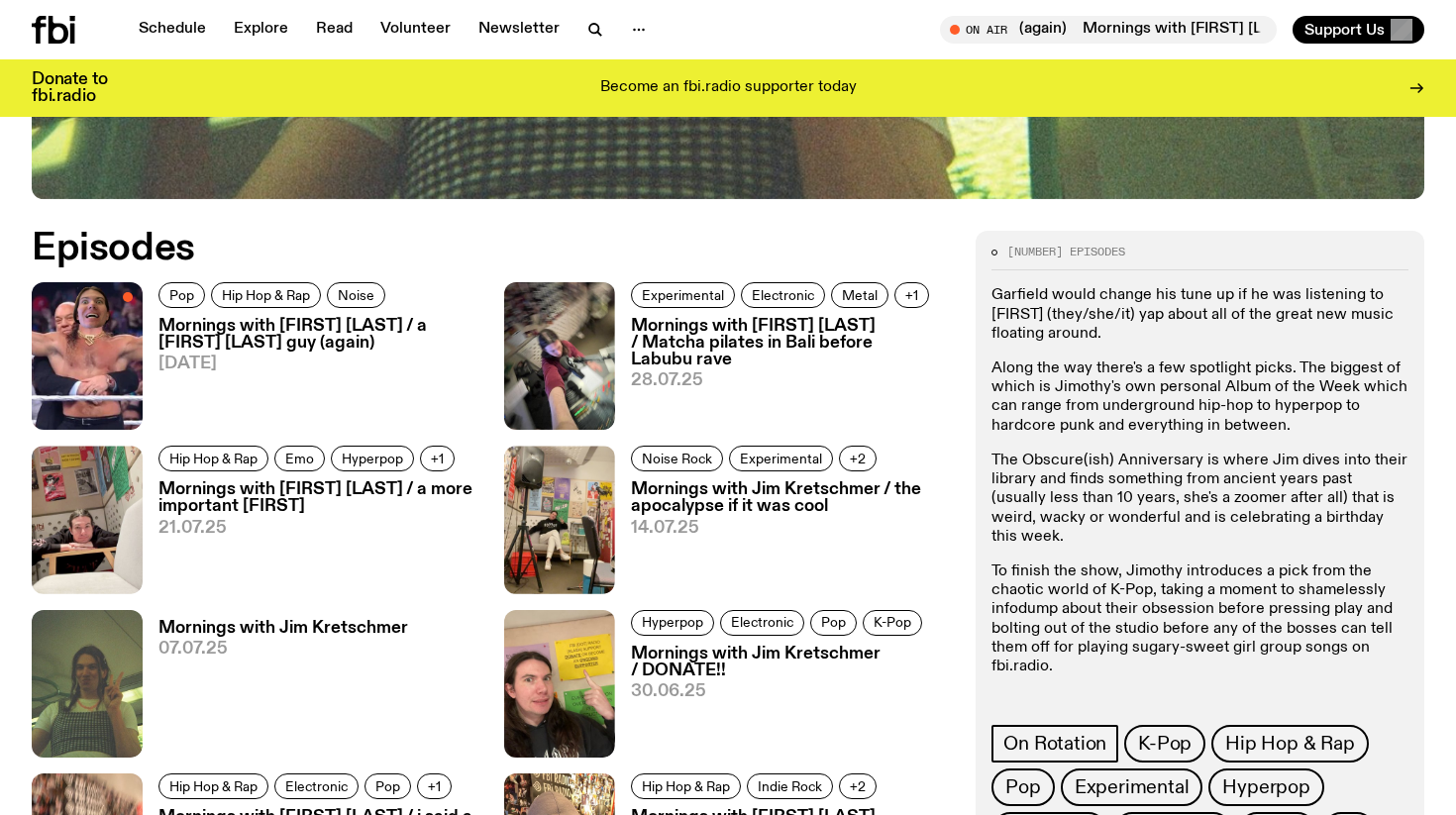 drag, startPoint x: 1373, startPoint y: 689, endPoint x: 1221, endPoint y: 684, distance: 152.08221 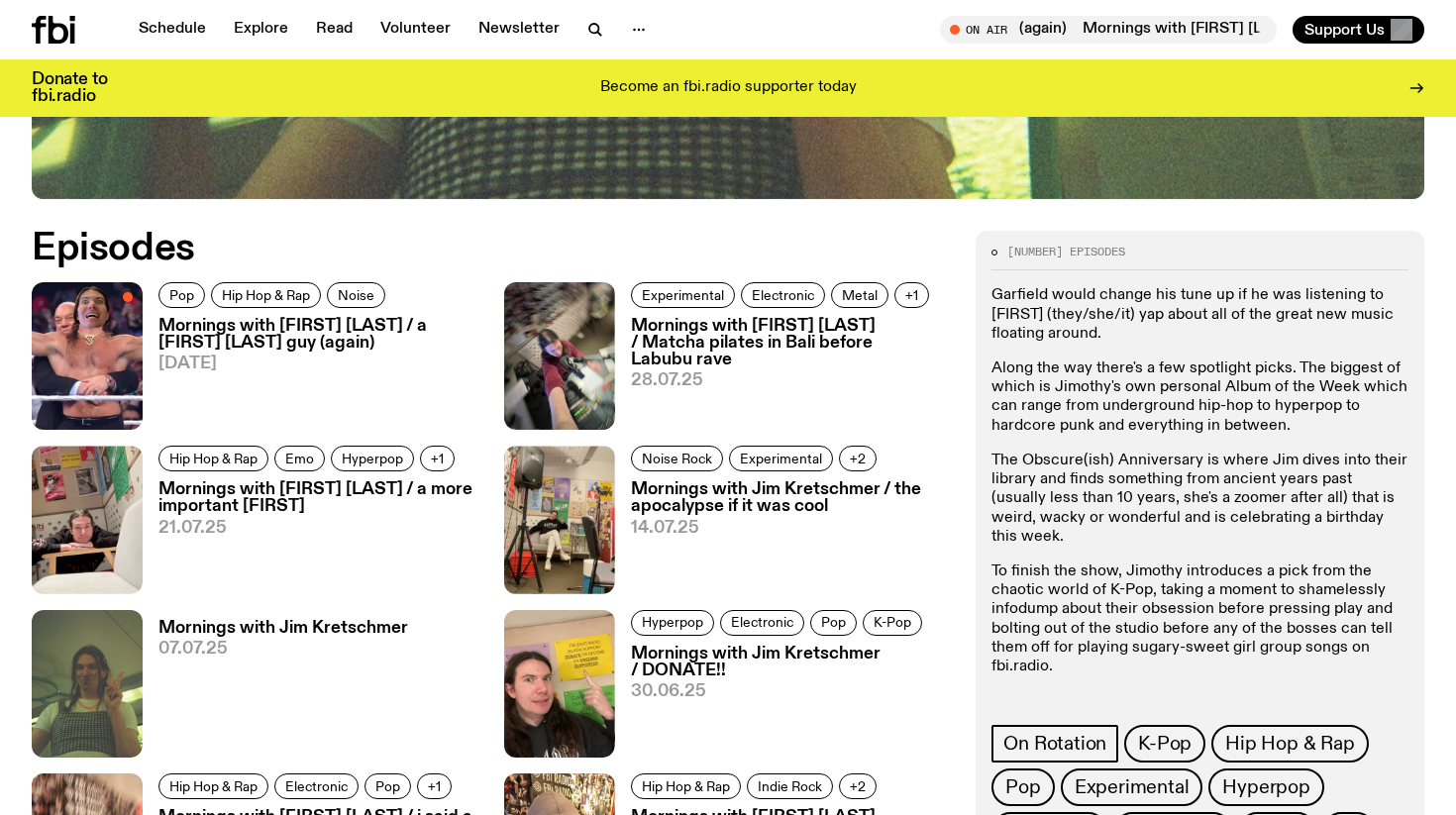 click on "To get in touch, hit Jimothy up at  jim.k@fbiradio.com" 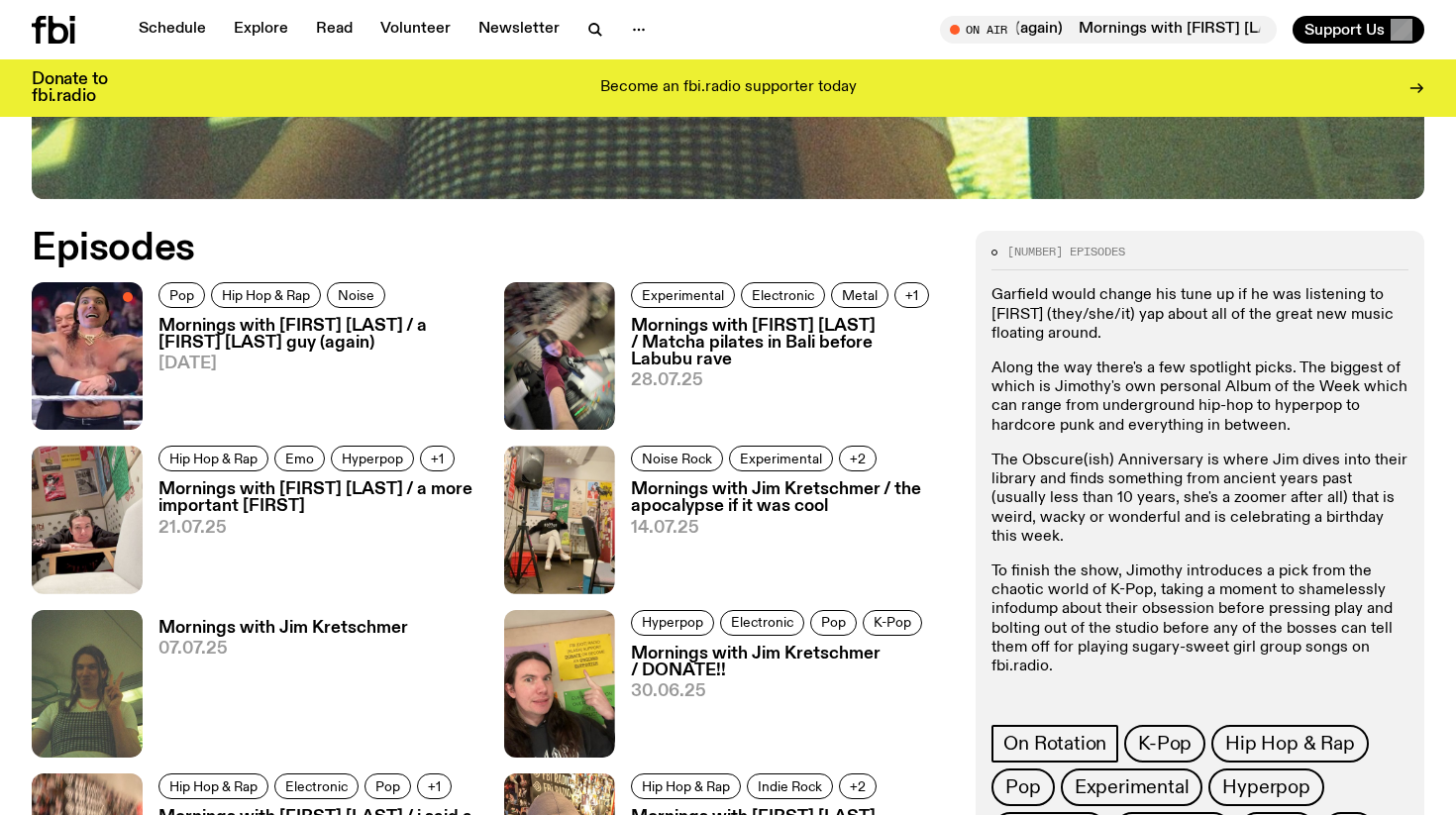 copy on "jim.k@fbiradio.com" 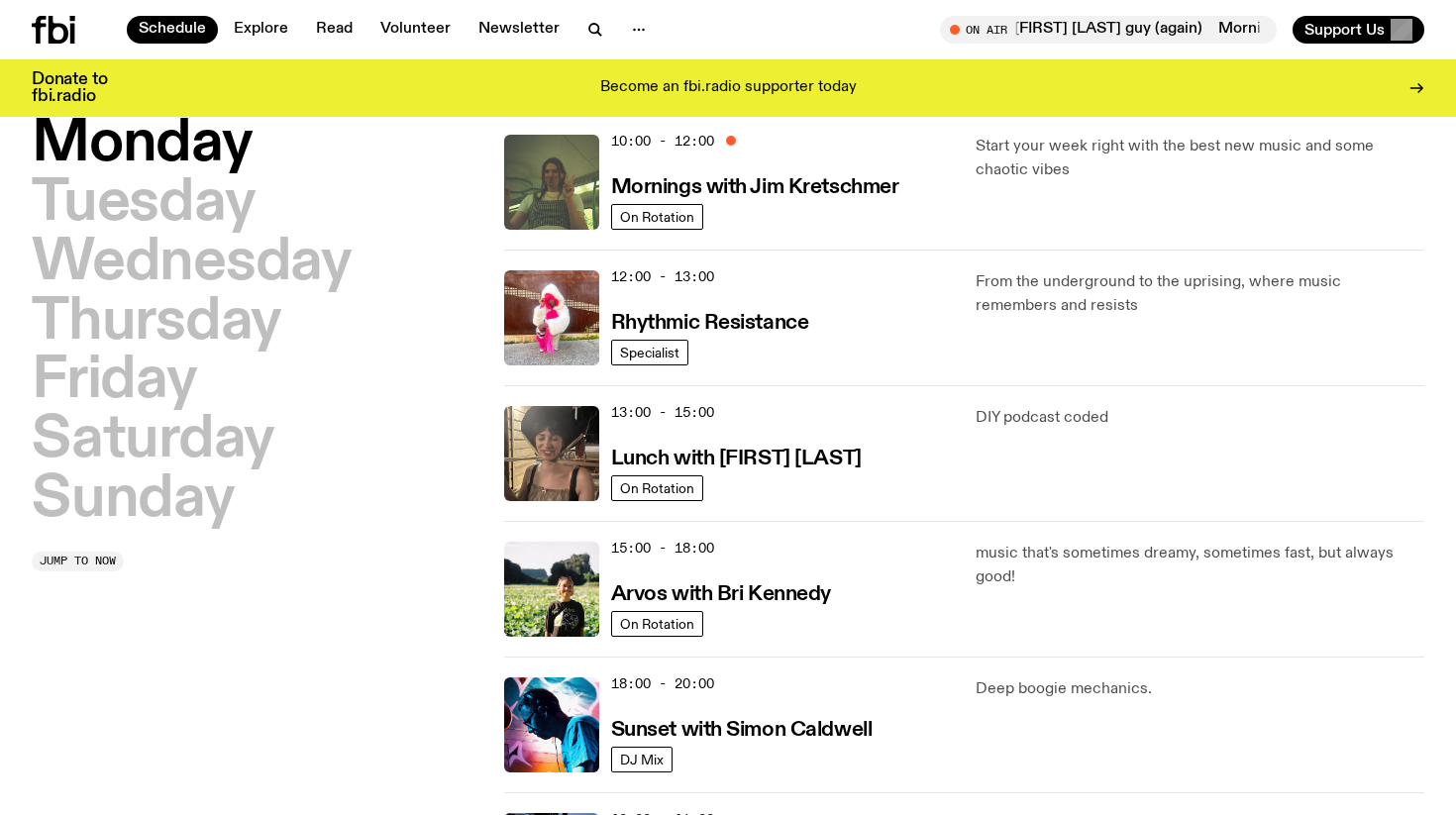 scroll, scrollTop: 333, scrollLeft: 0, axis: vertical 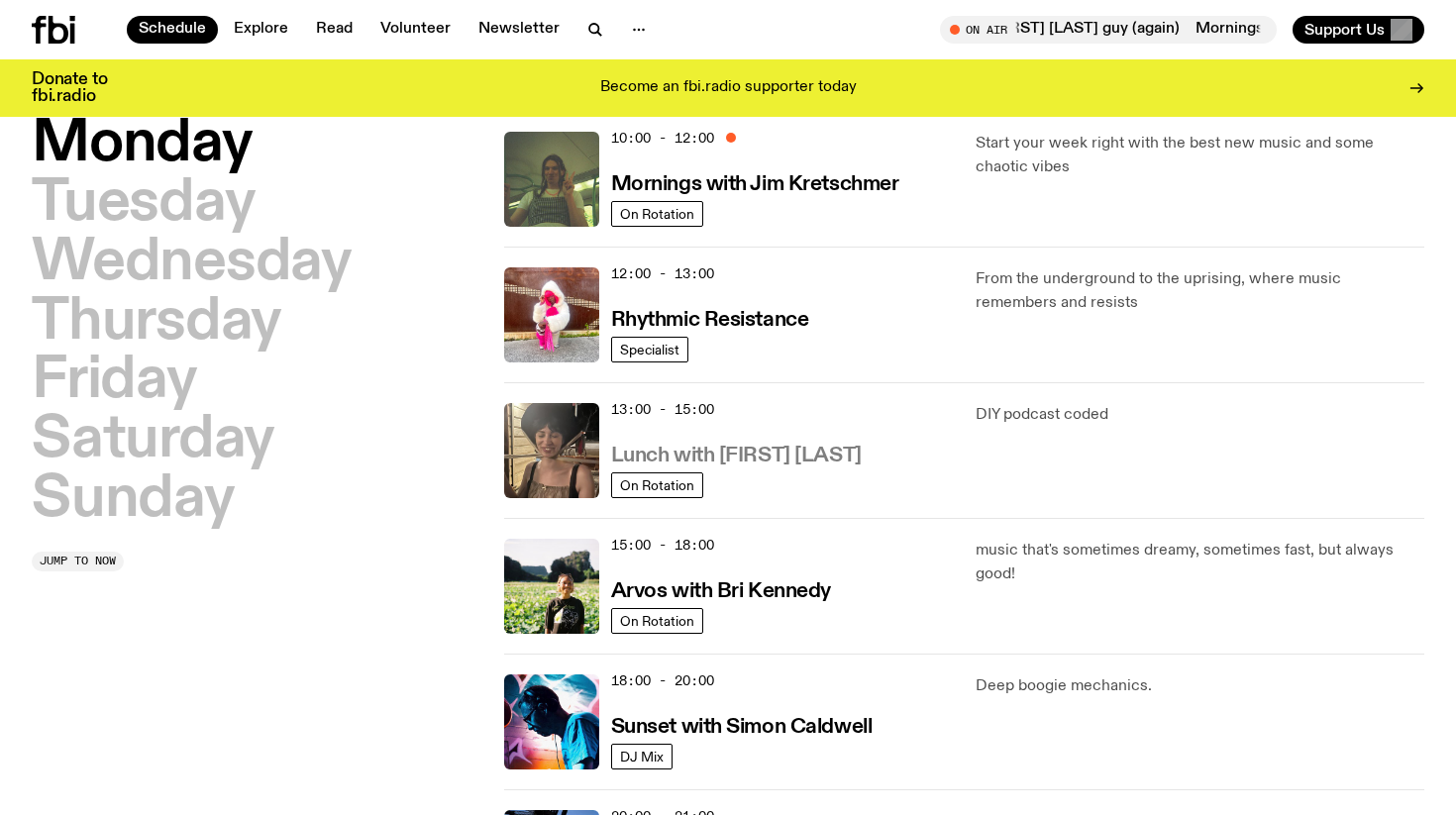 click on "Lunch with Batoul Hodroj" at bounding box center [736, 456] 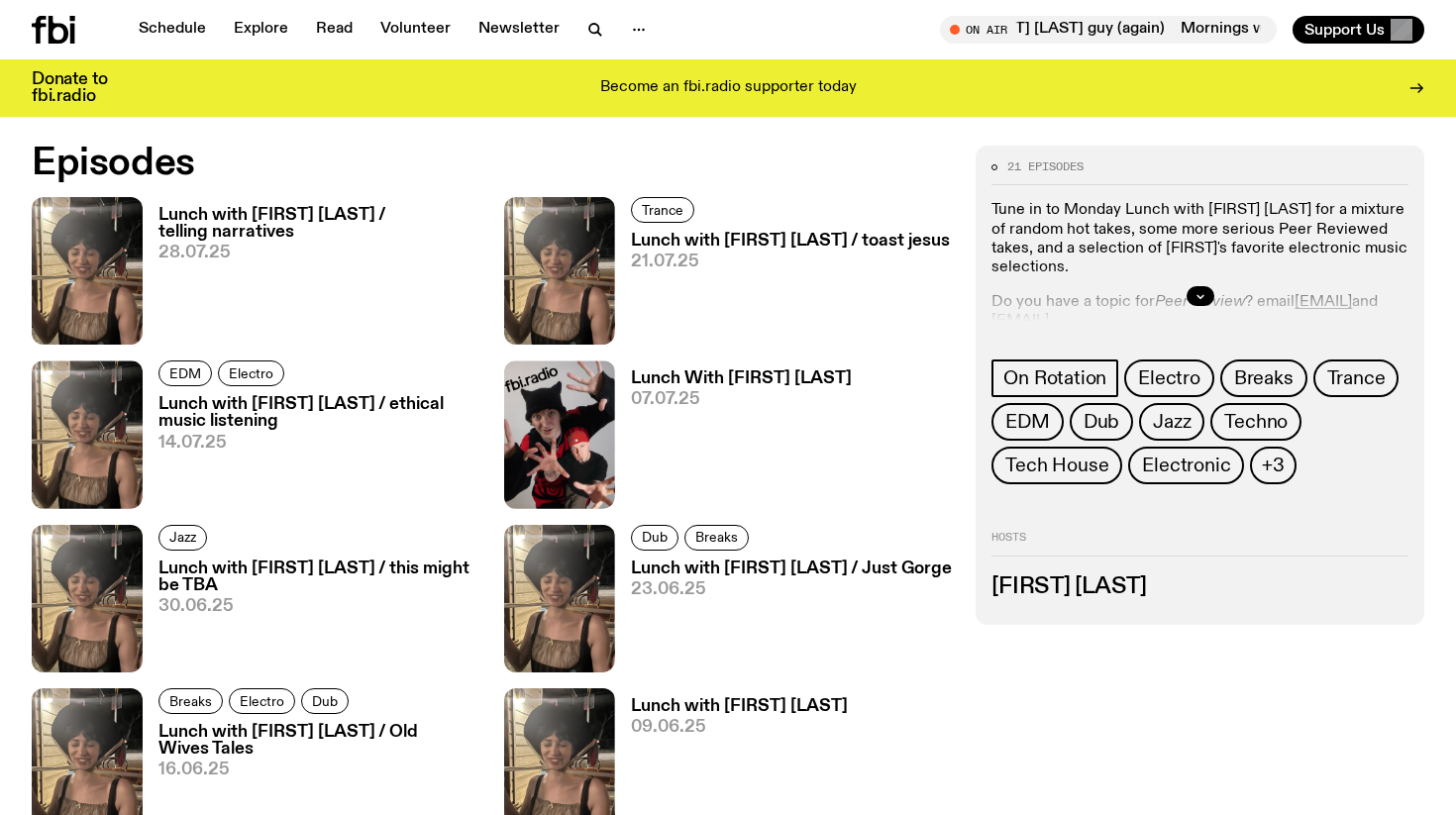 scroll, scrollTop: 951, scrollLeft: 0, axis: vertical 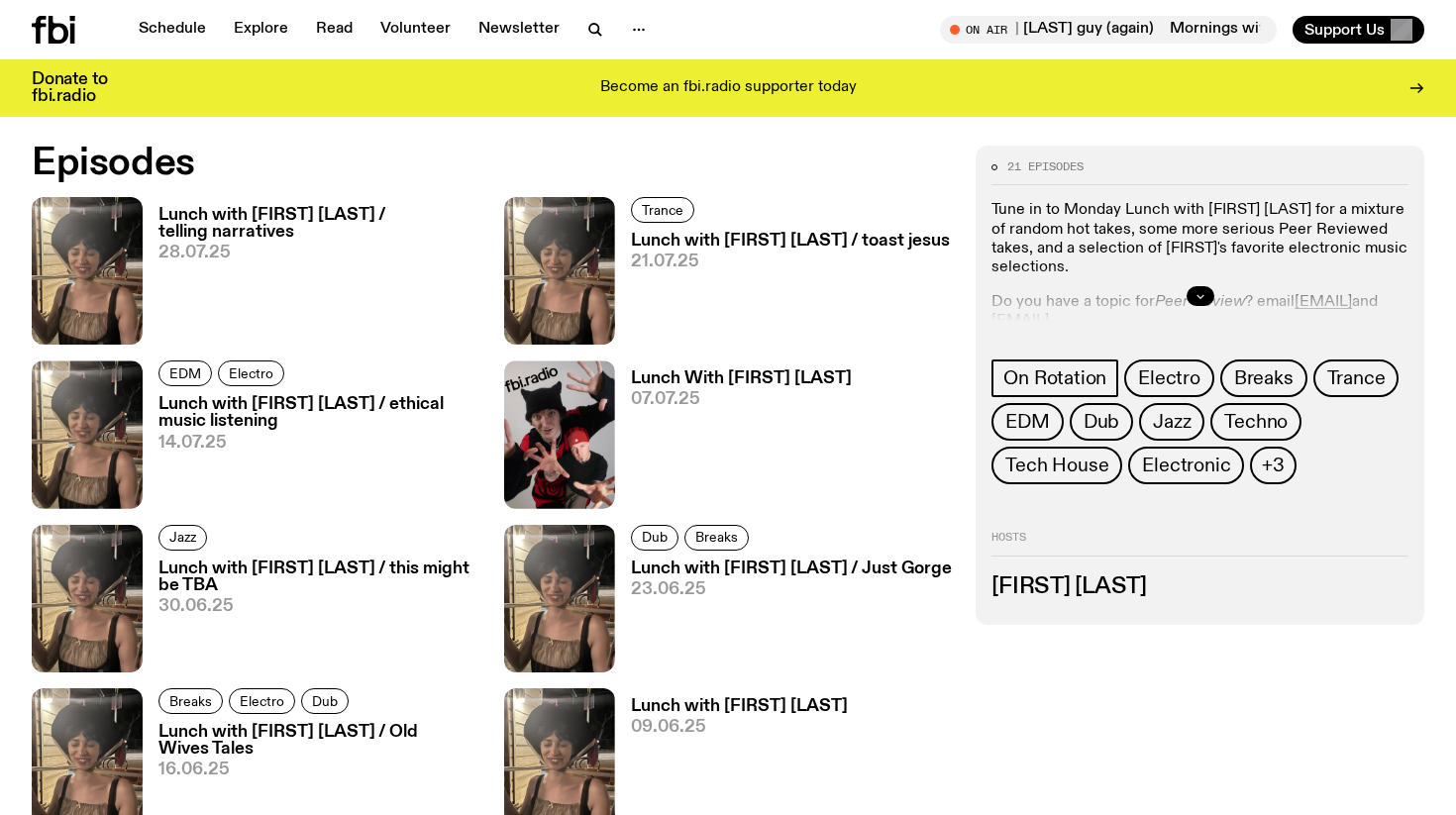 click at bounding box center [1200, 296] 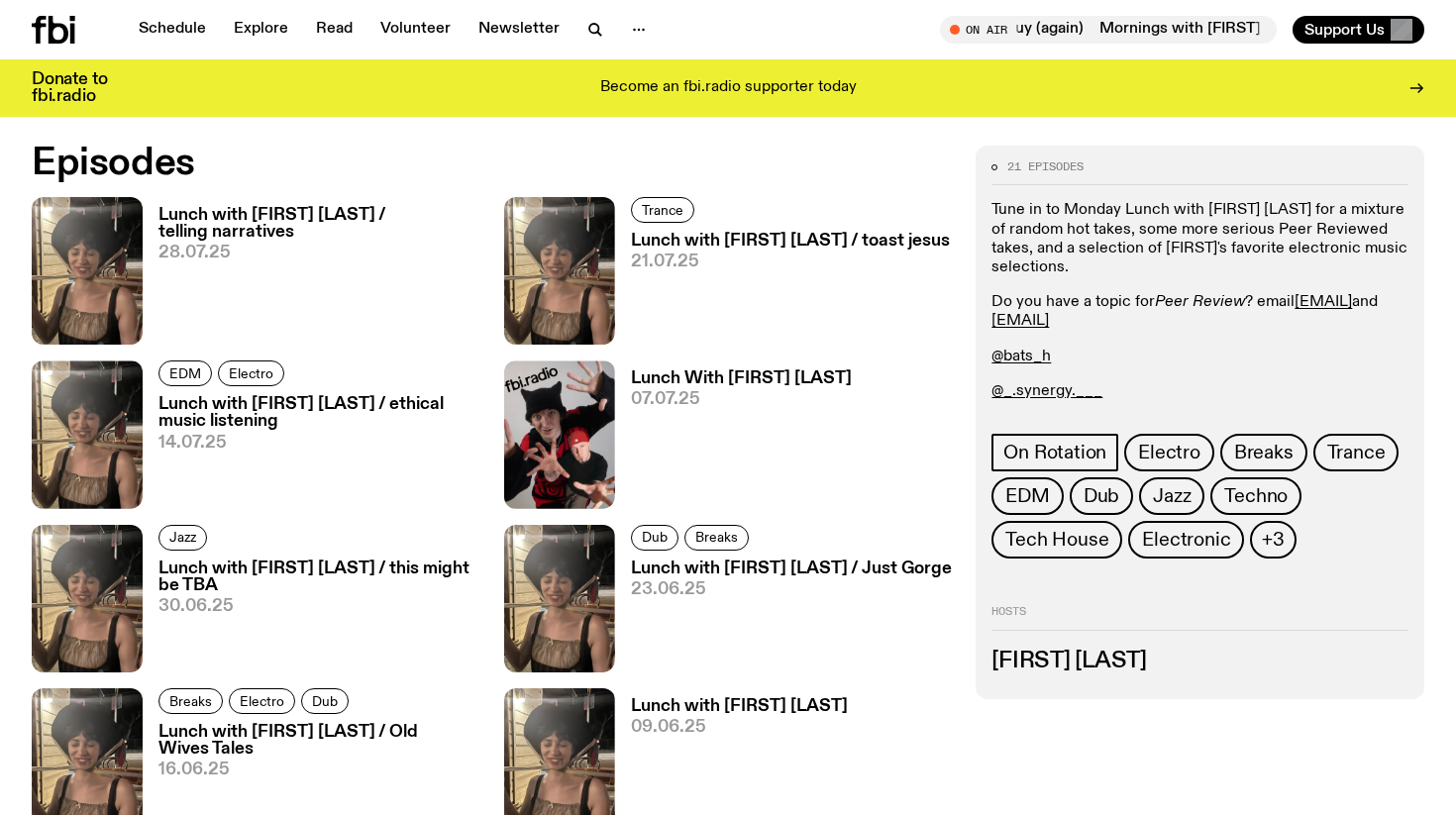 drag, startPoint x: 1031, startPoint y: 324, endPoint x: 1412, endPoint y: 322, distance: 381.0052 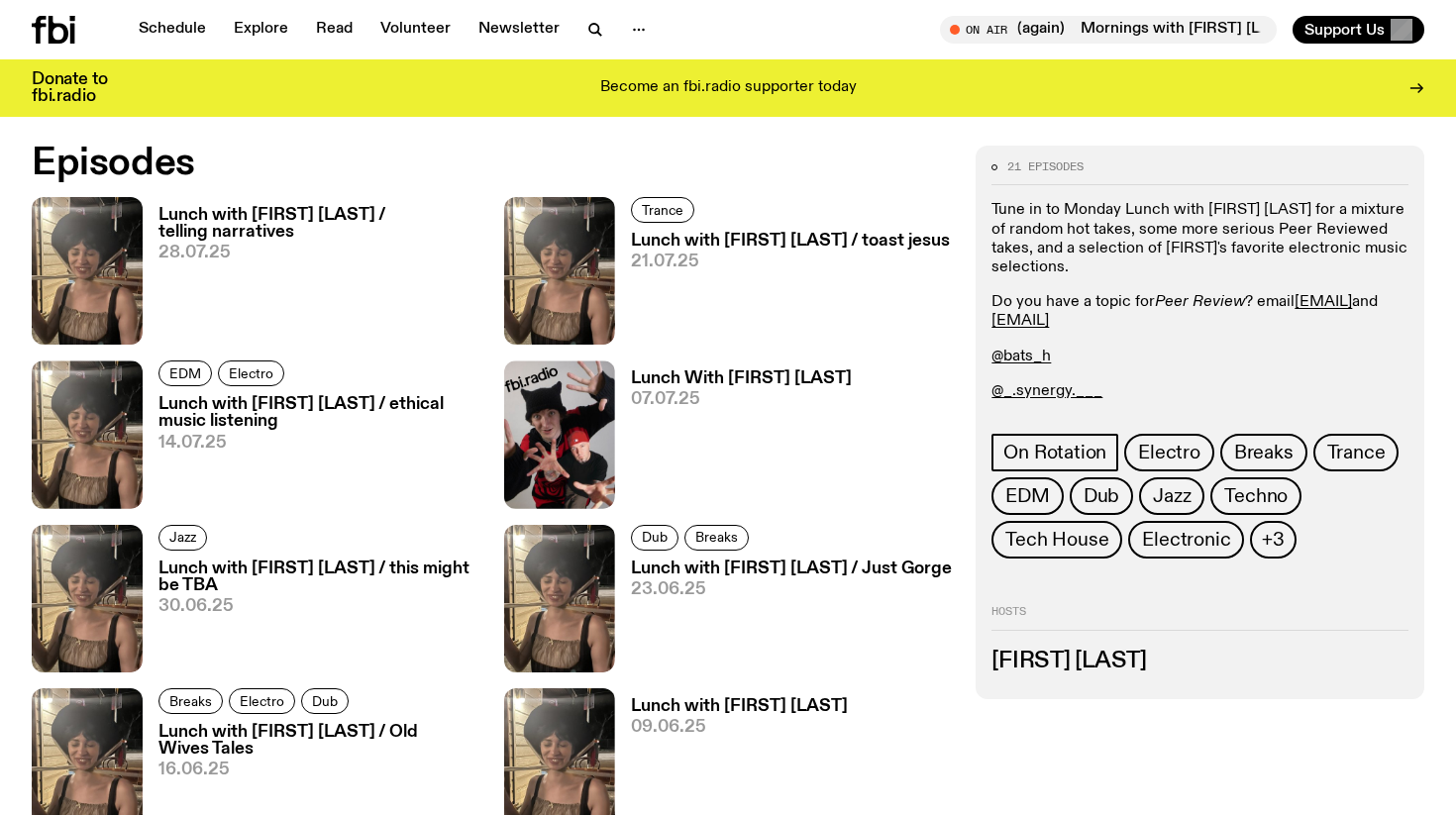 copy on "batoul.h@fbiradio.com  and   breeana.s@fbiradio.com" 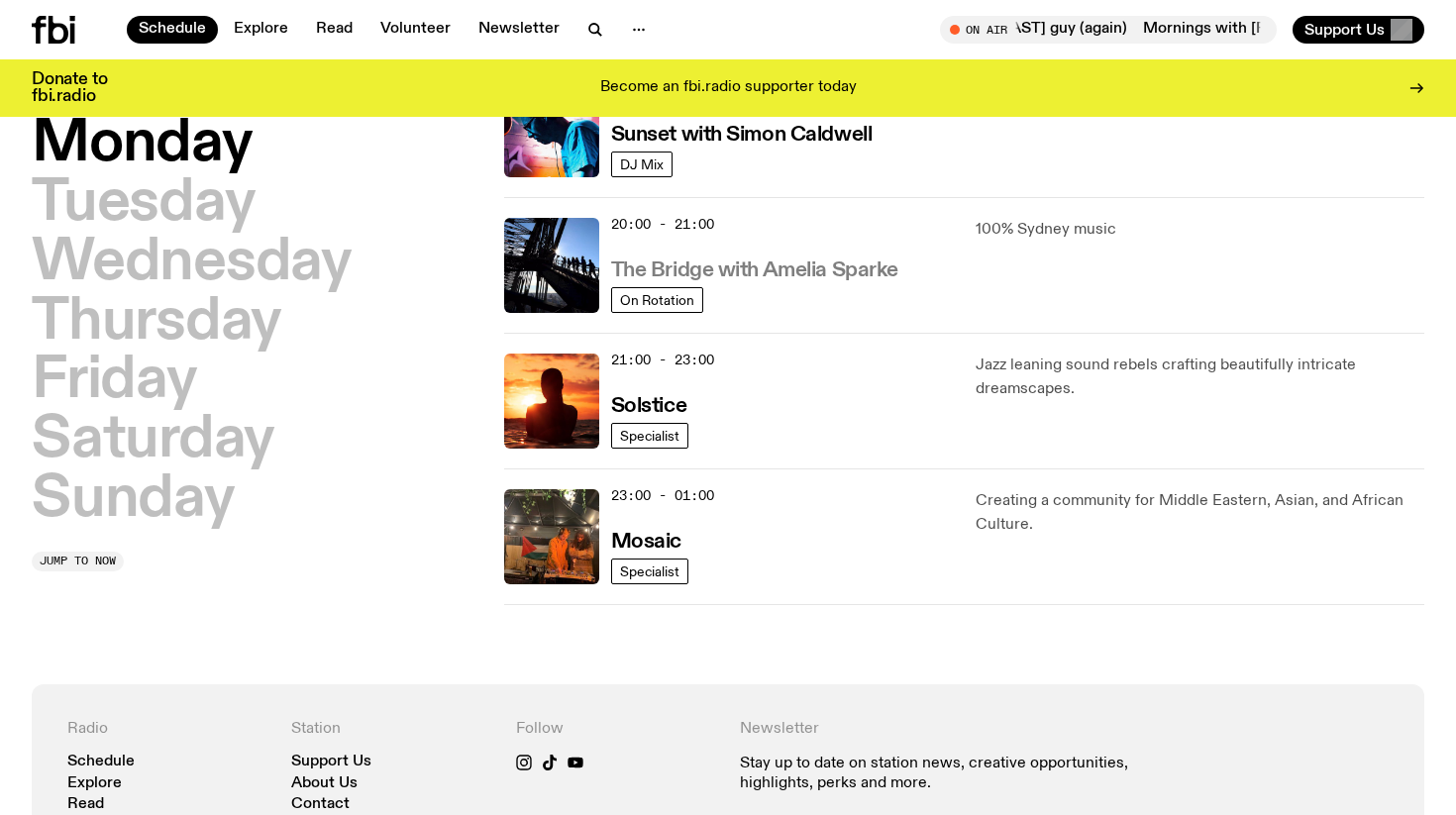 scroll, scrollTop: 940, scrollLeft: 0, axis: vertical 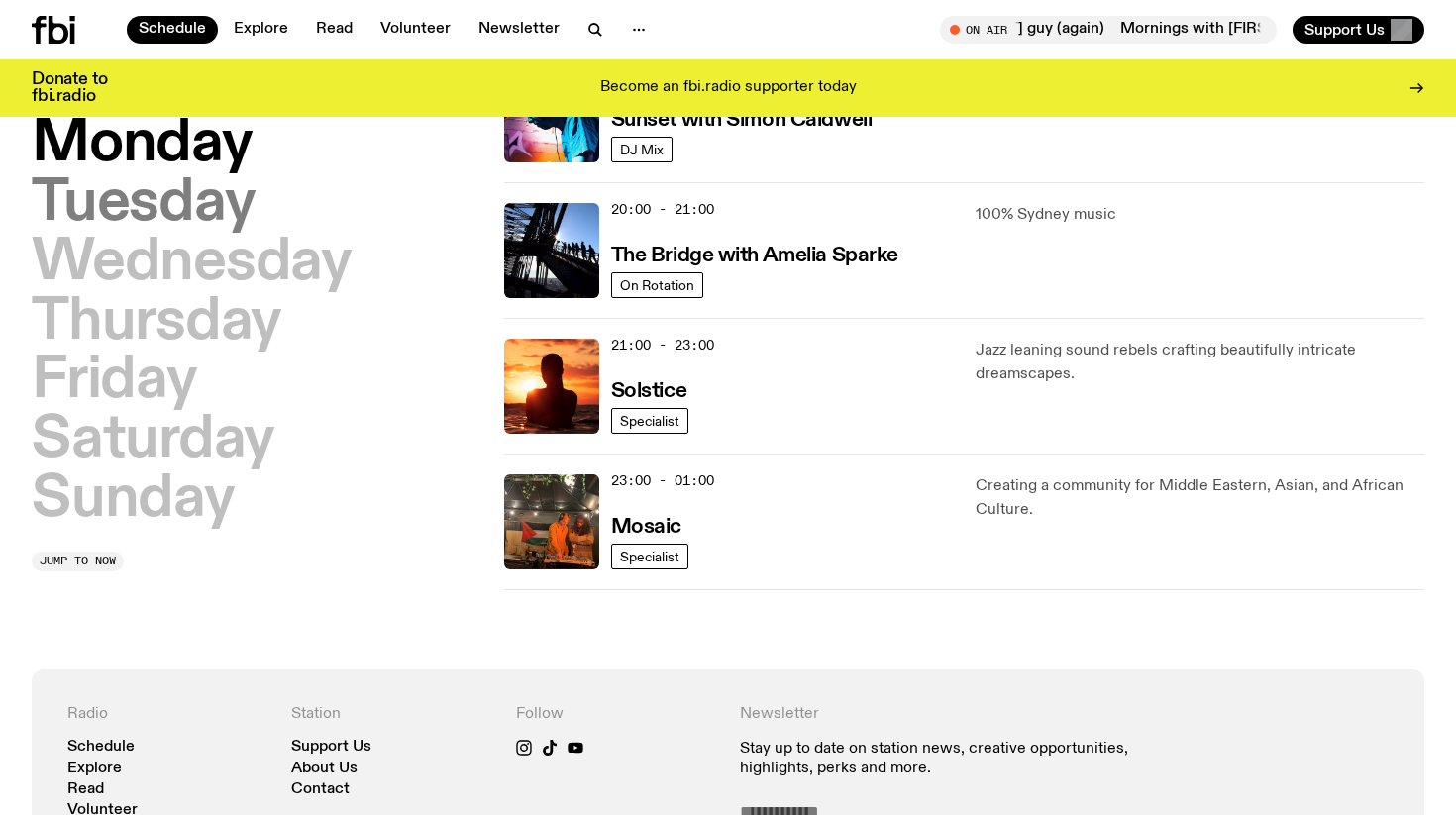 click on "Tuesday" at bounding box center [143, 204] 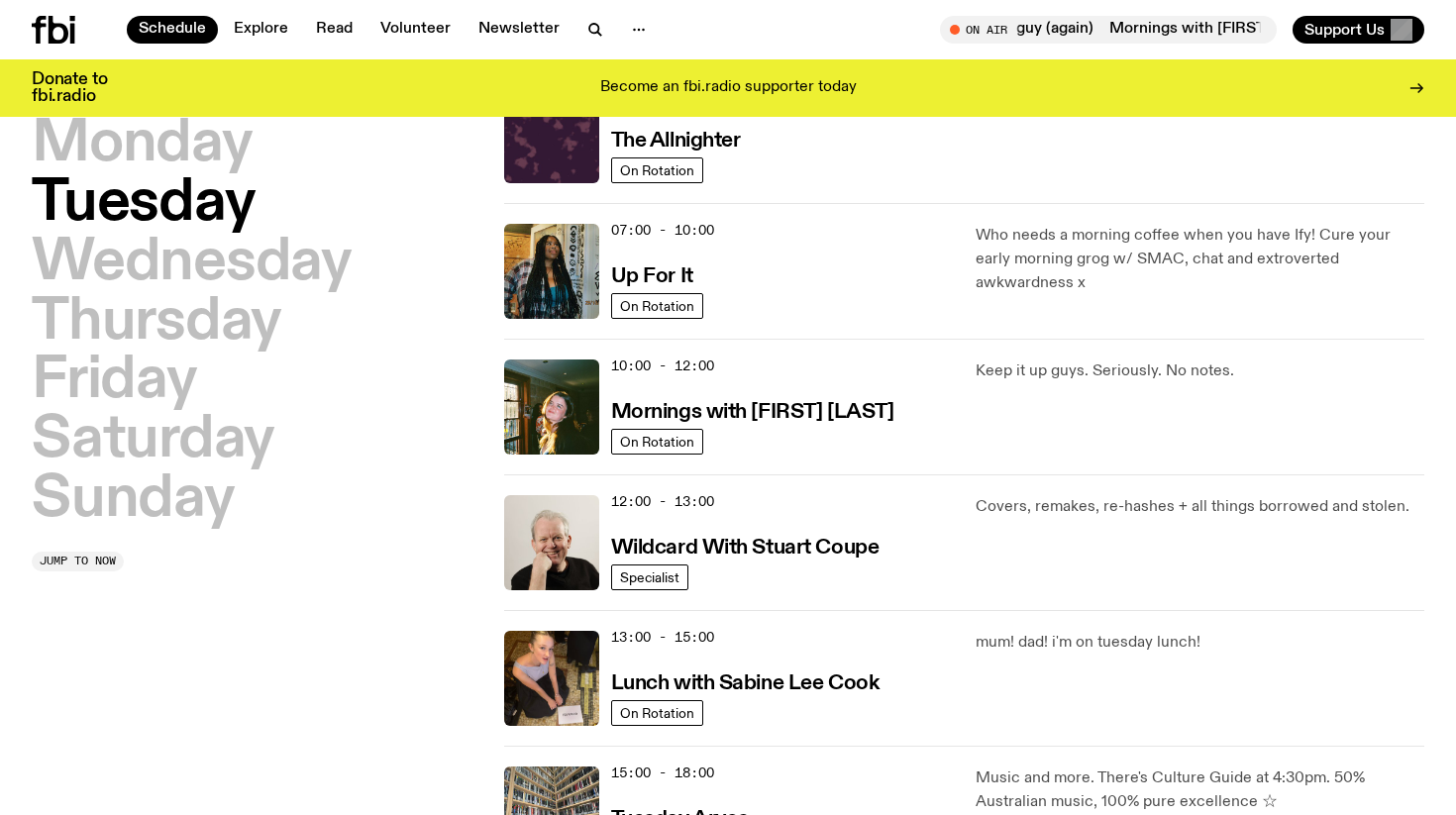 scroll, scrollTop: 55, scrollLeft: 0, axis: vertical 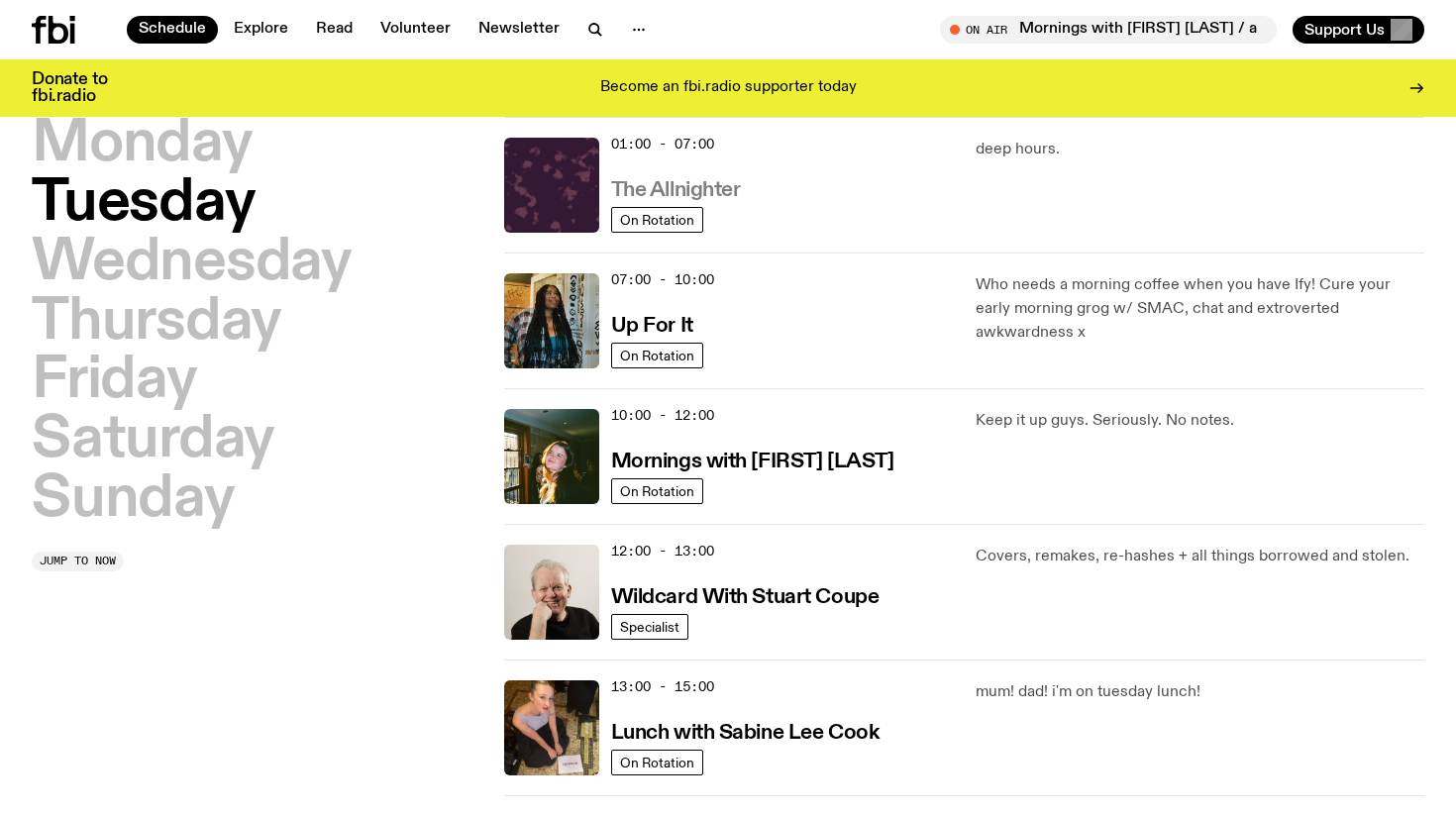 click on "The Allnighter" at bounding box center (676, 190) 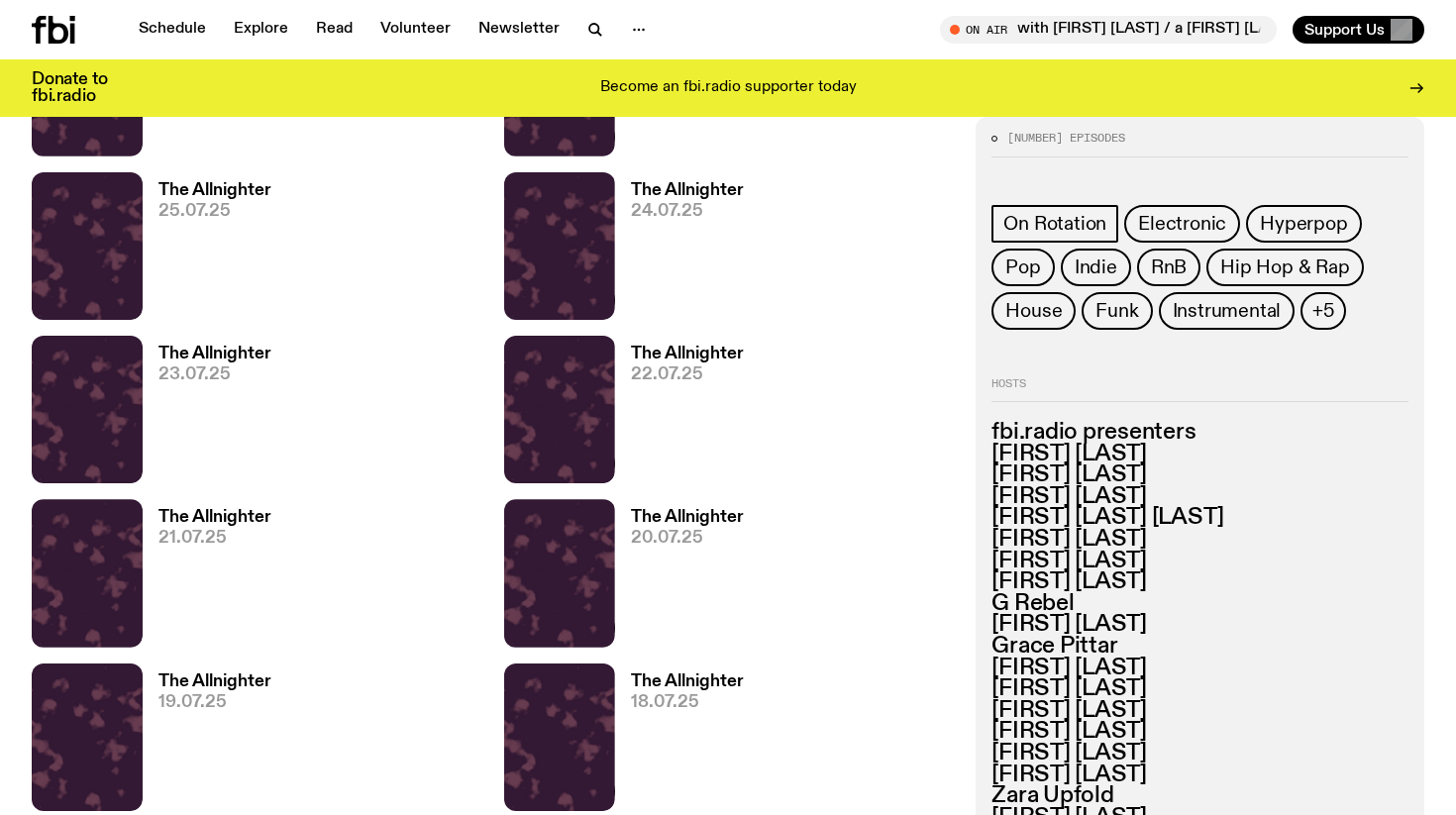 scroll, scrollTop: 2420, scrollLeft: 0, axis: vertical 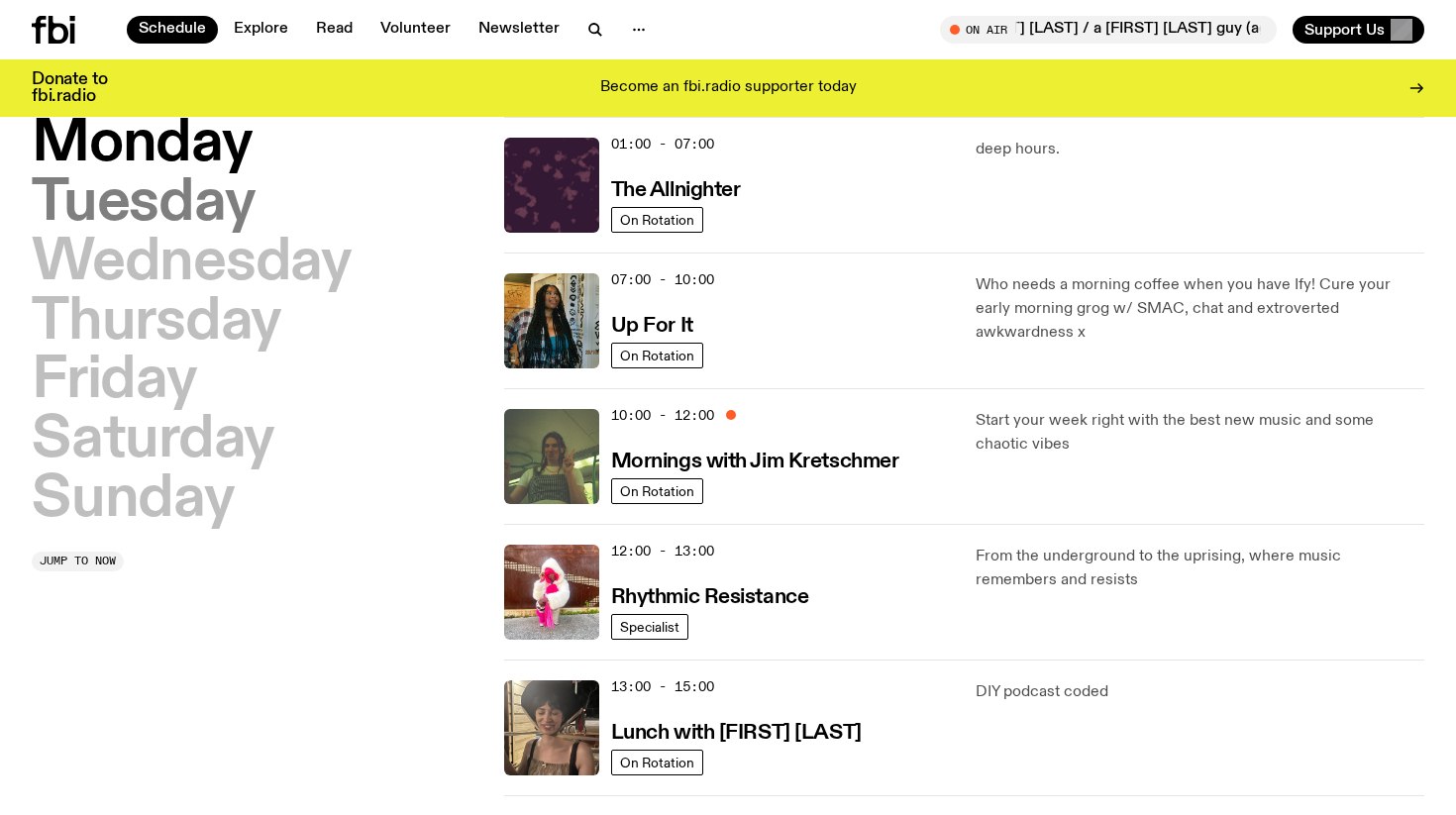 click on "Tuesday" at bounding box center (143, 204) 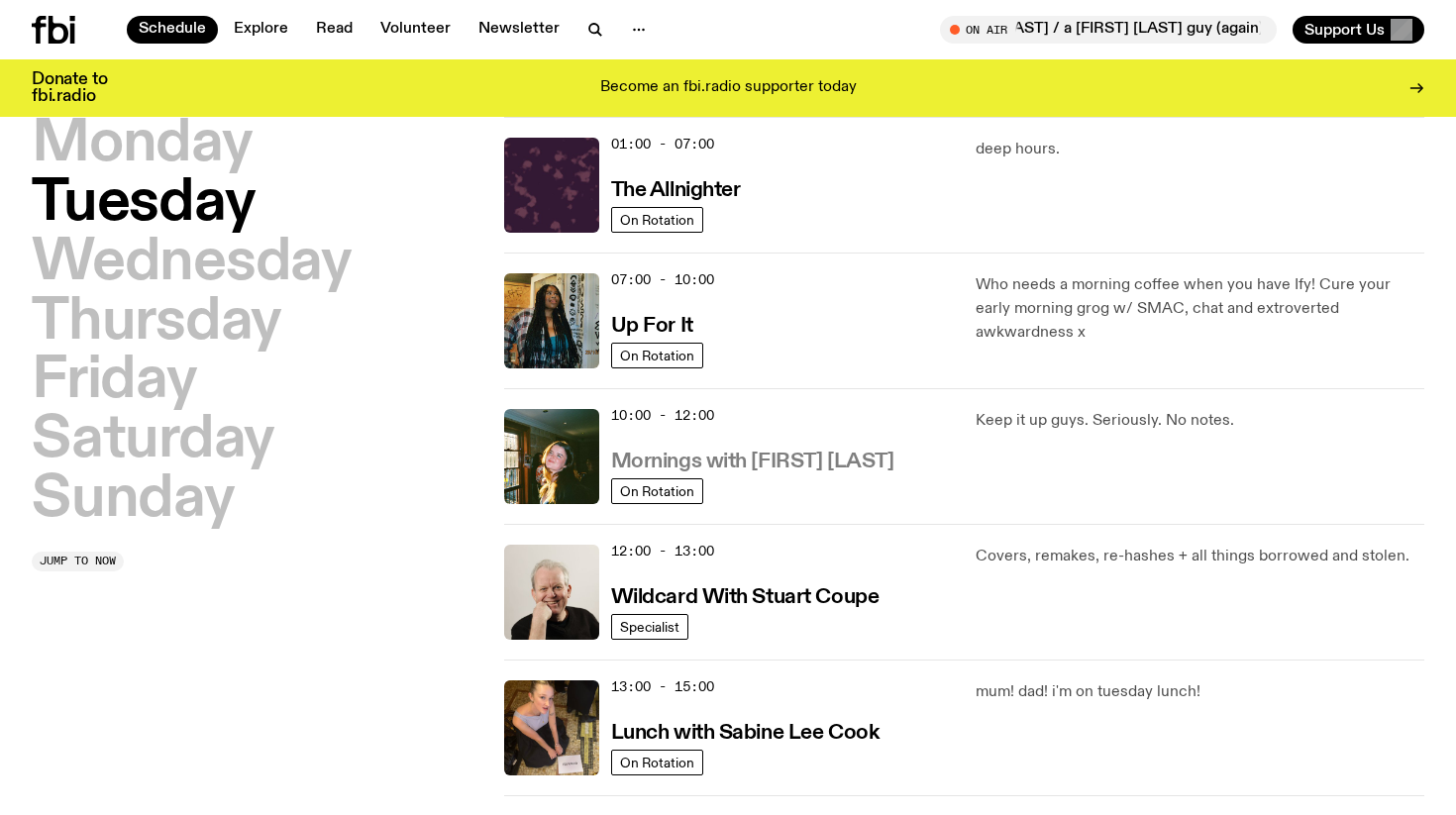 click on "Mornings with Freya Shields" at bounding box center (753, 461) 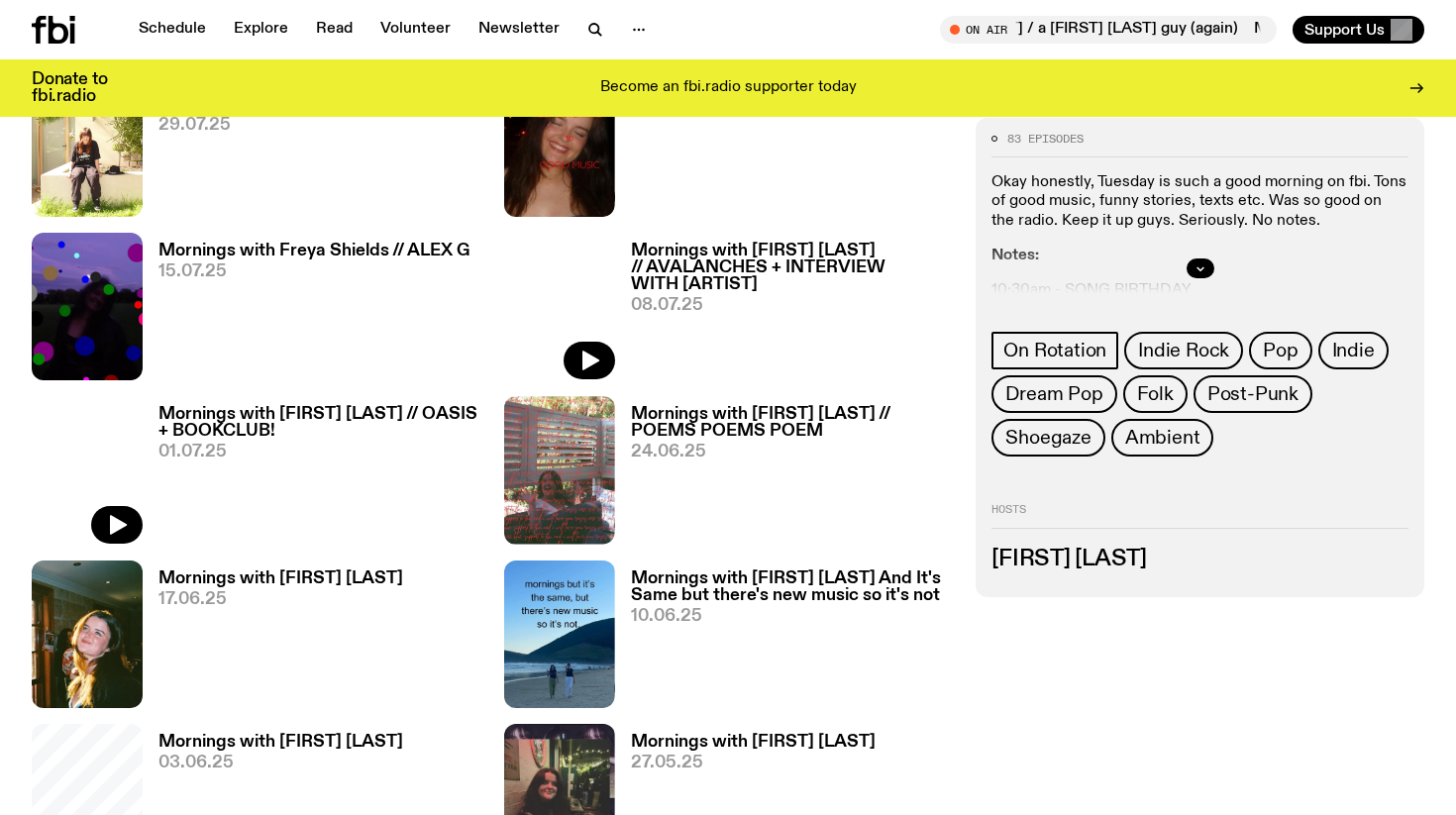 scroll, scrollTop: 1078, scrollLeft: 0, axis: vertical 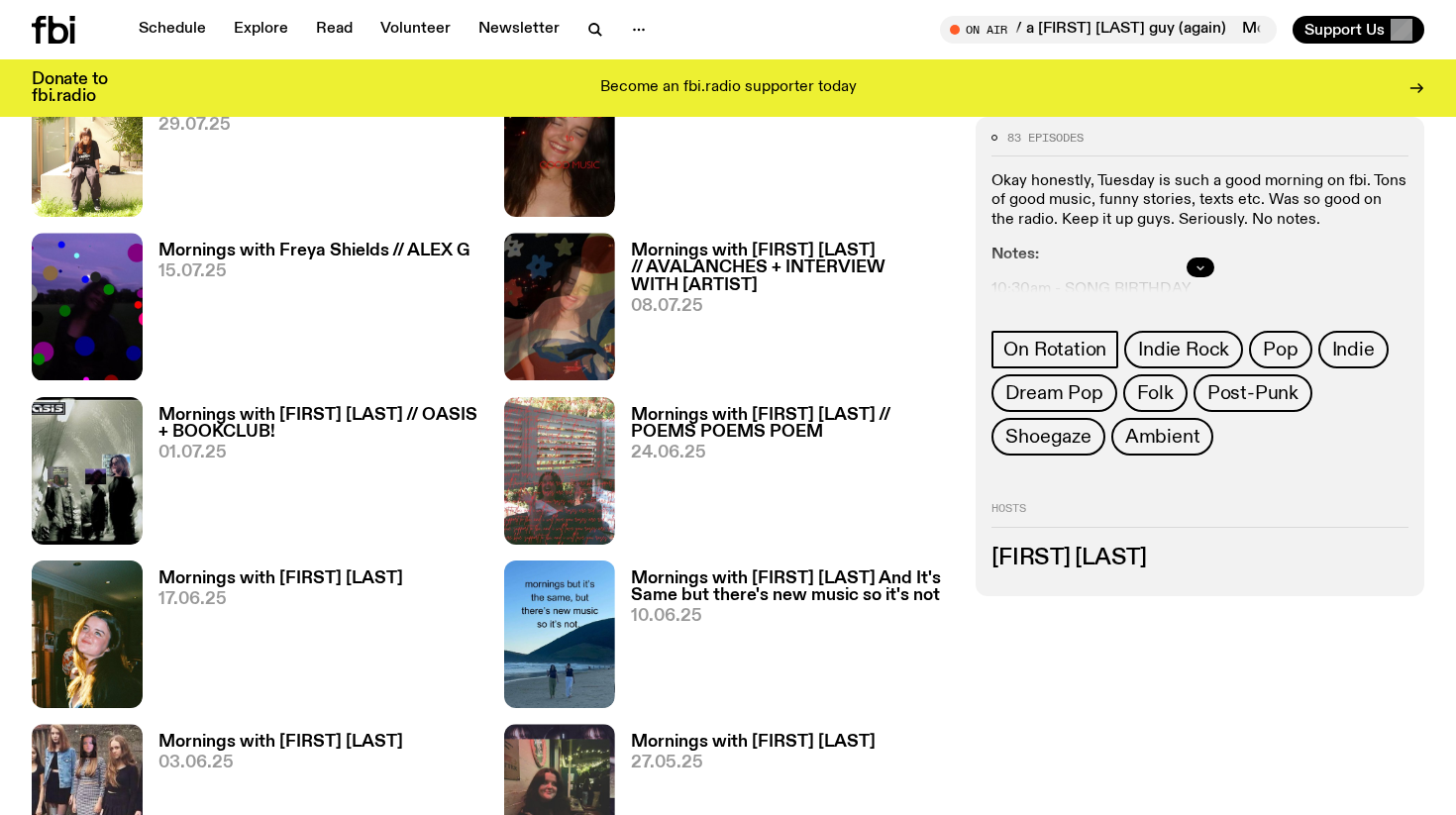 click 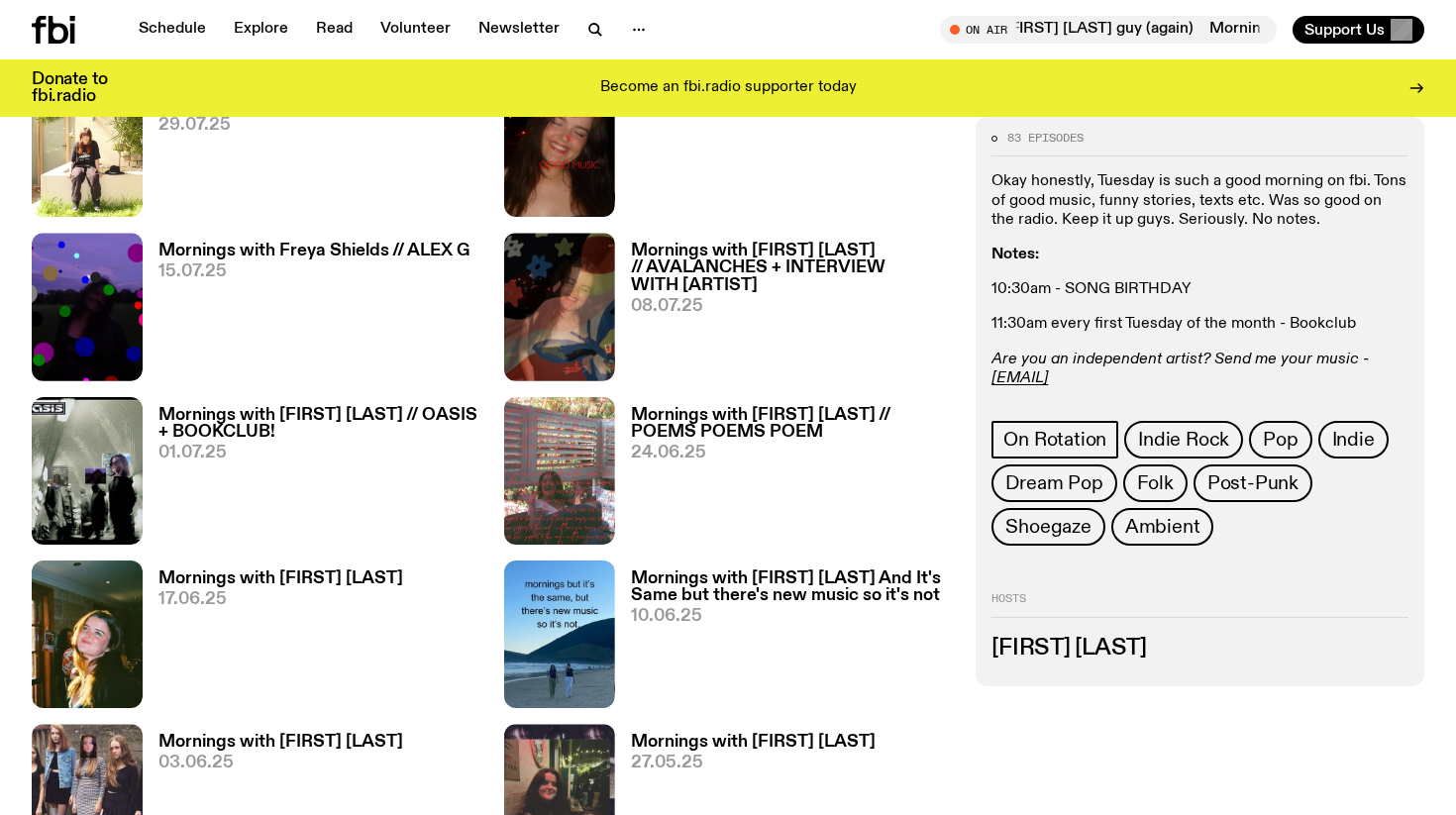 drag, startPoint x: 1190, startPoint y: 378, endPoint x: 988, endPoint y: 375, distance: 202.02228 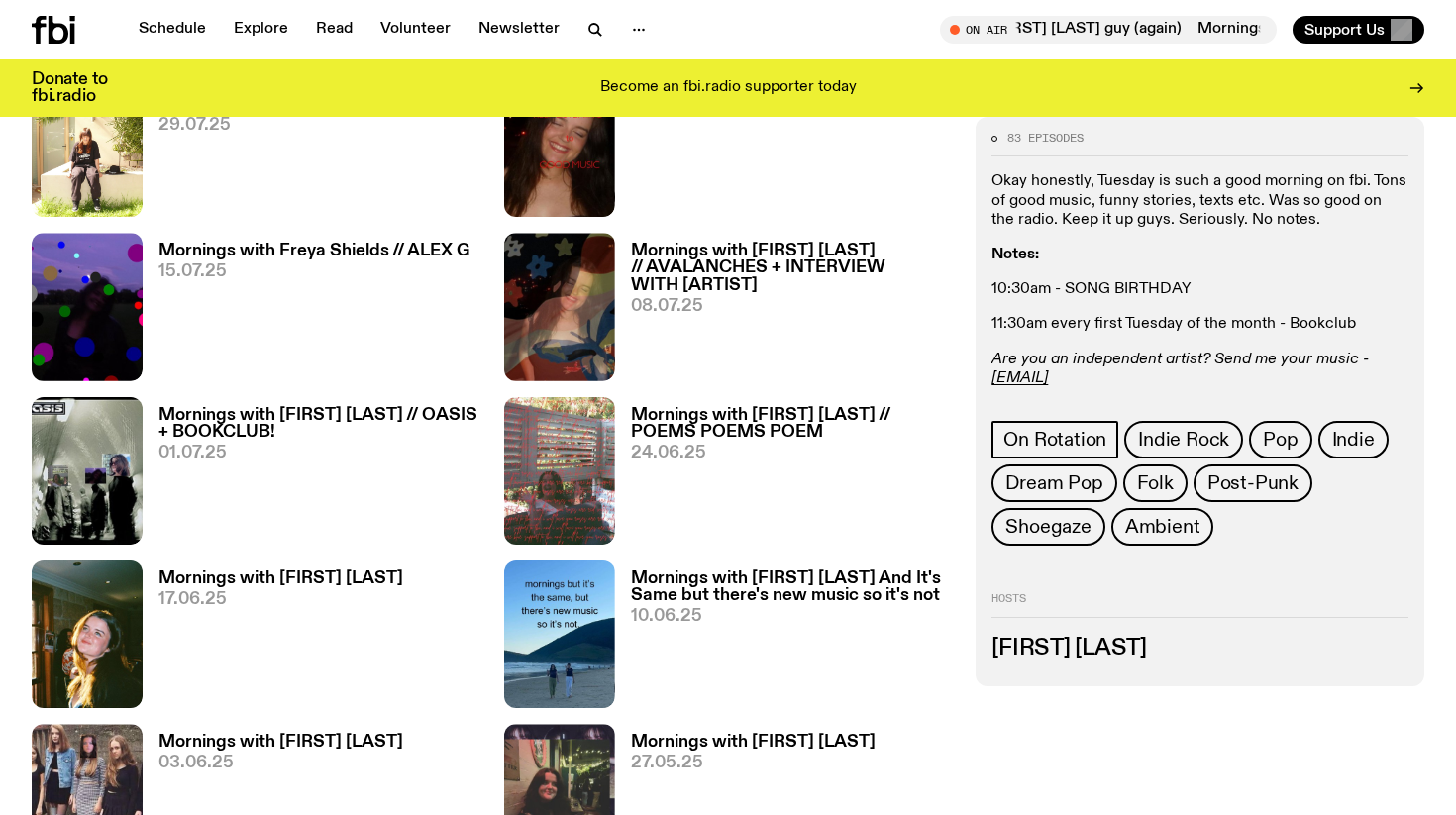 copy on "freya.s@fbiradio.com" 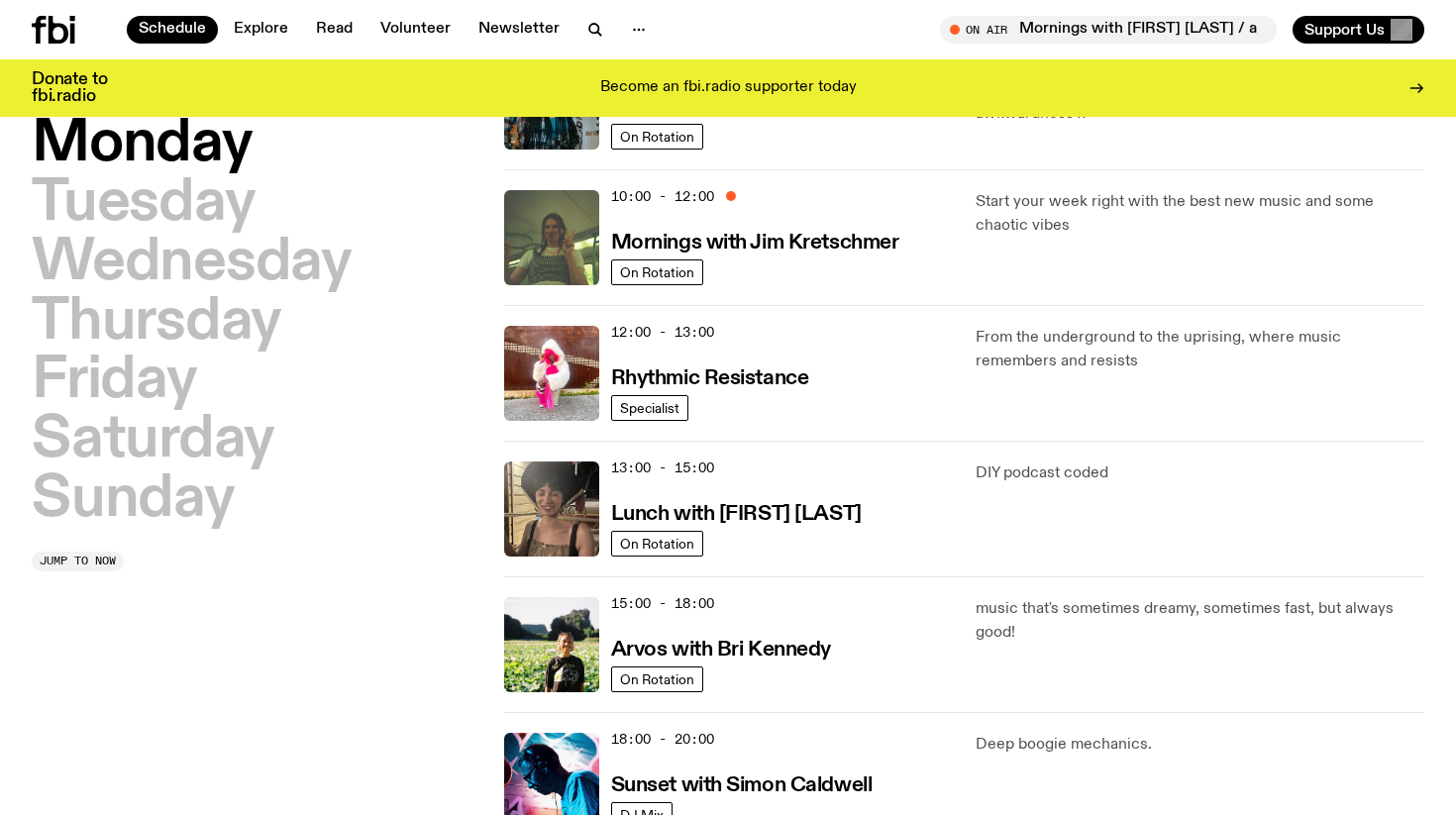 scroll, scrollTop: 331, scrollLeft: 0, axis: vertical 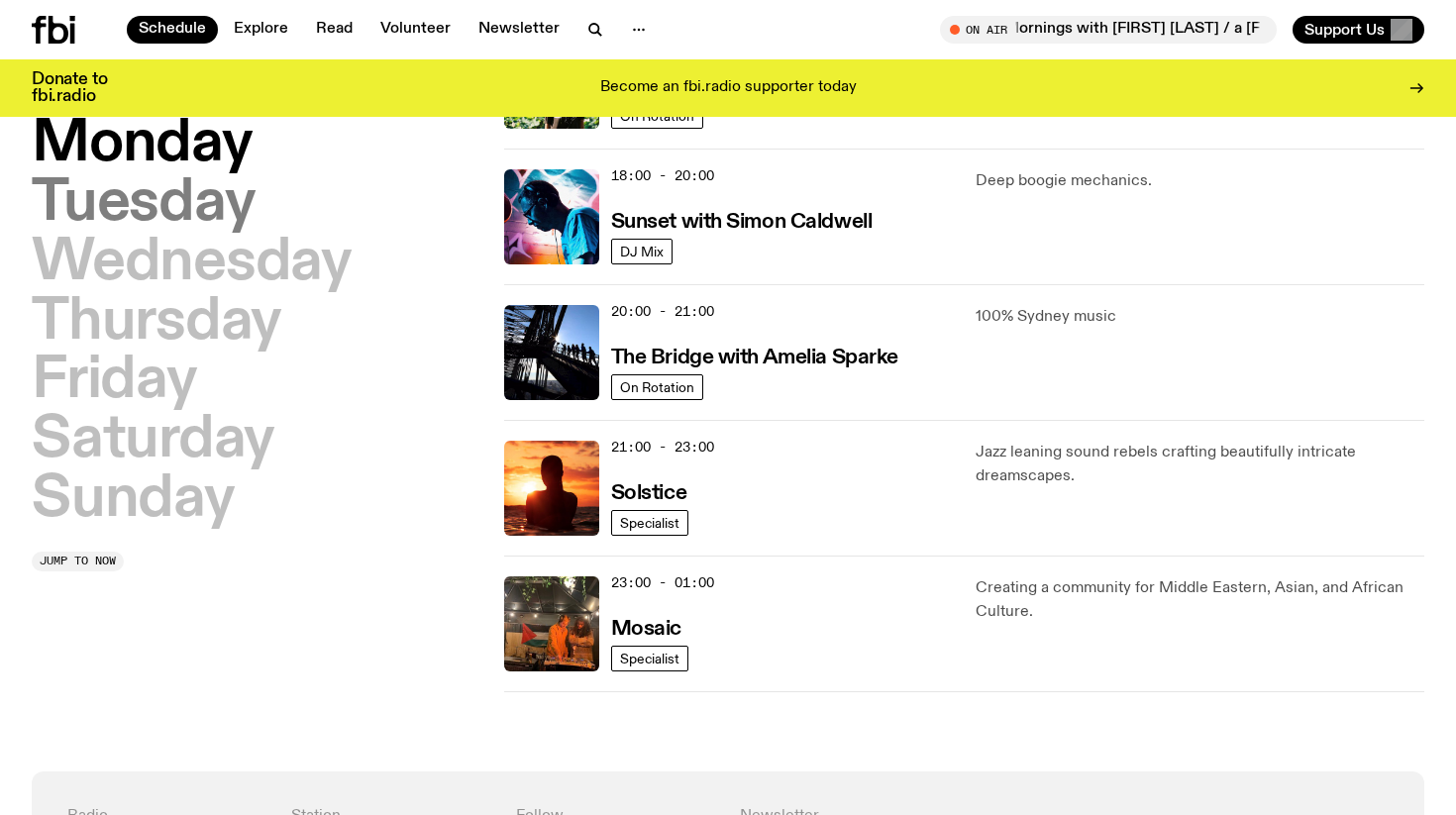 click on "Tuesday" at bounding box center [143, 204] 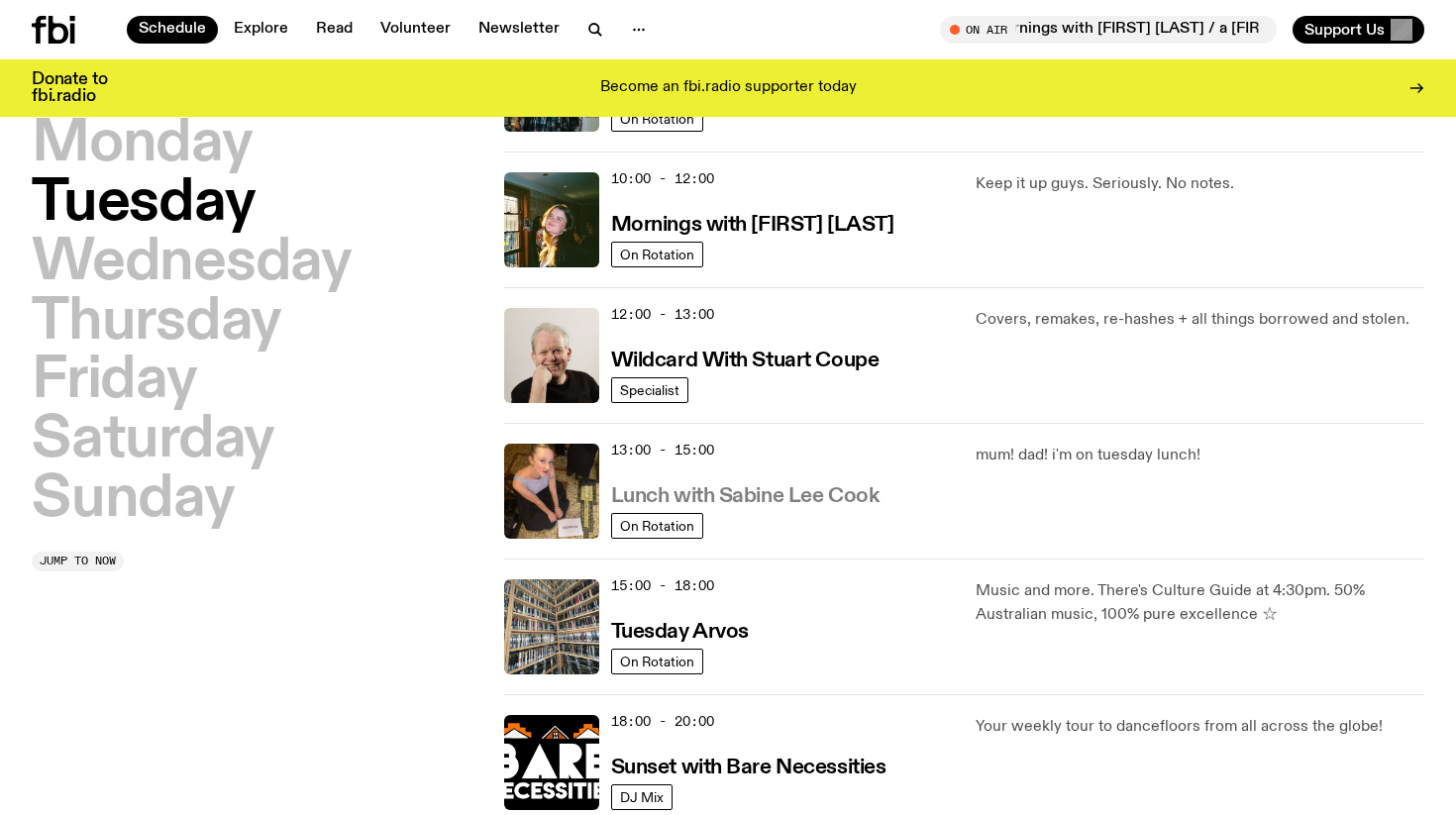 scroll, scrollTop: 308, scrollLeft: 0, axis: vertical 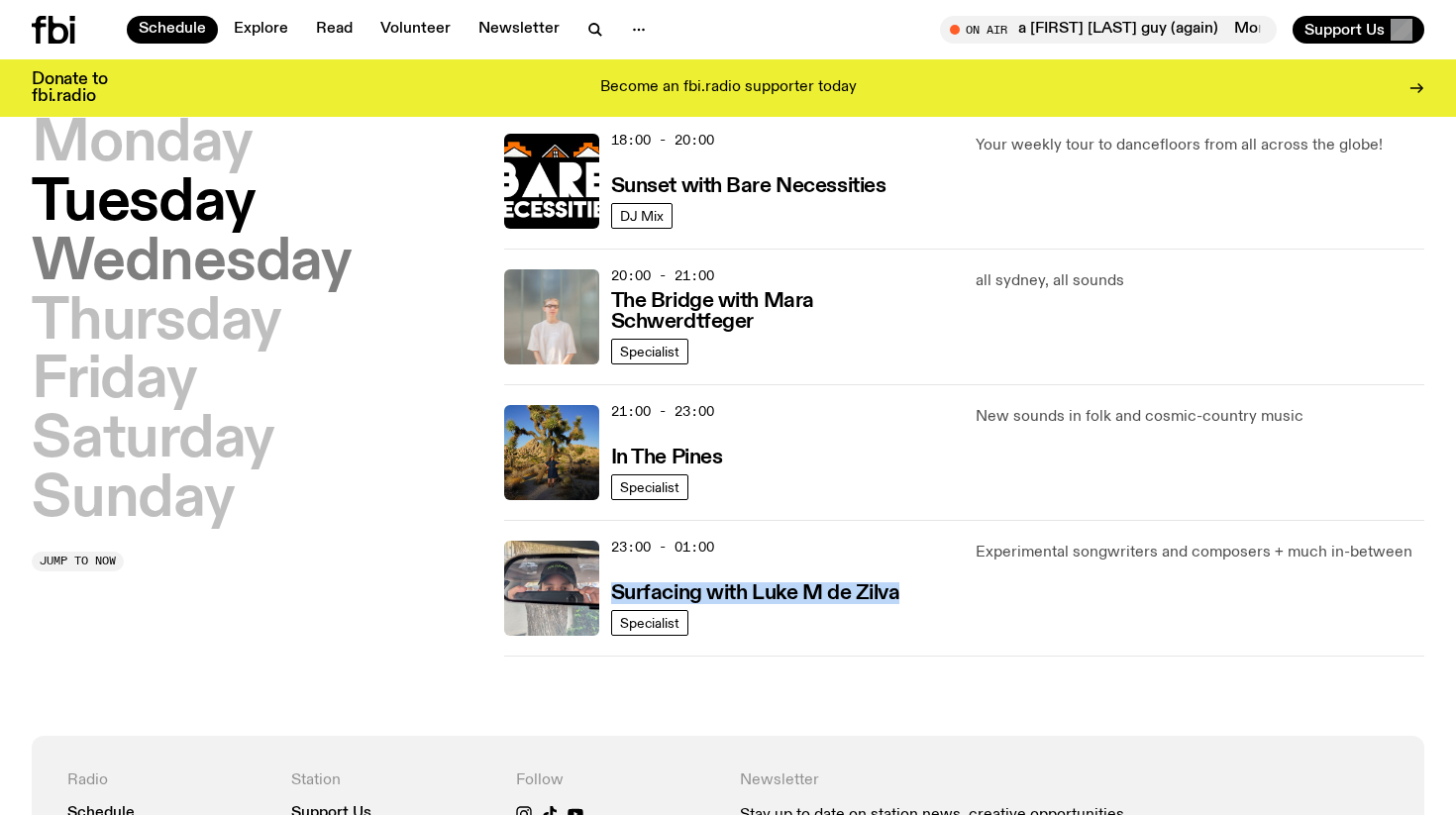 click on "Wednesday" at bounding box center [191, 263] 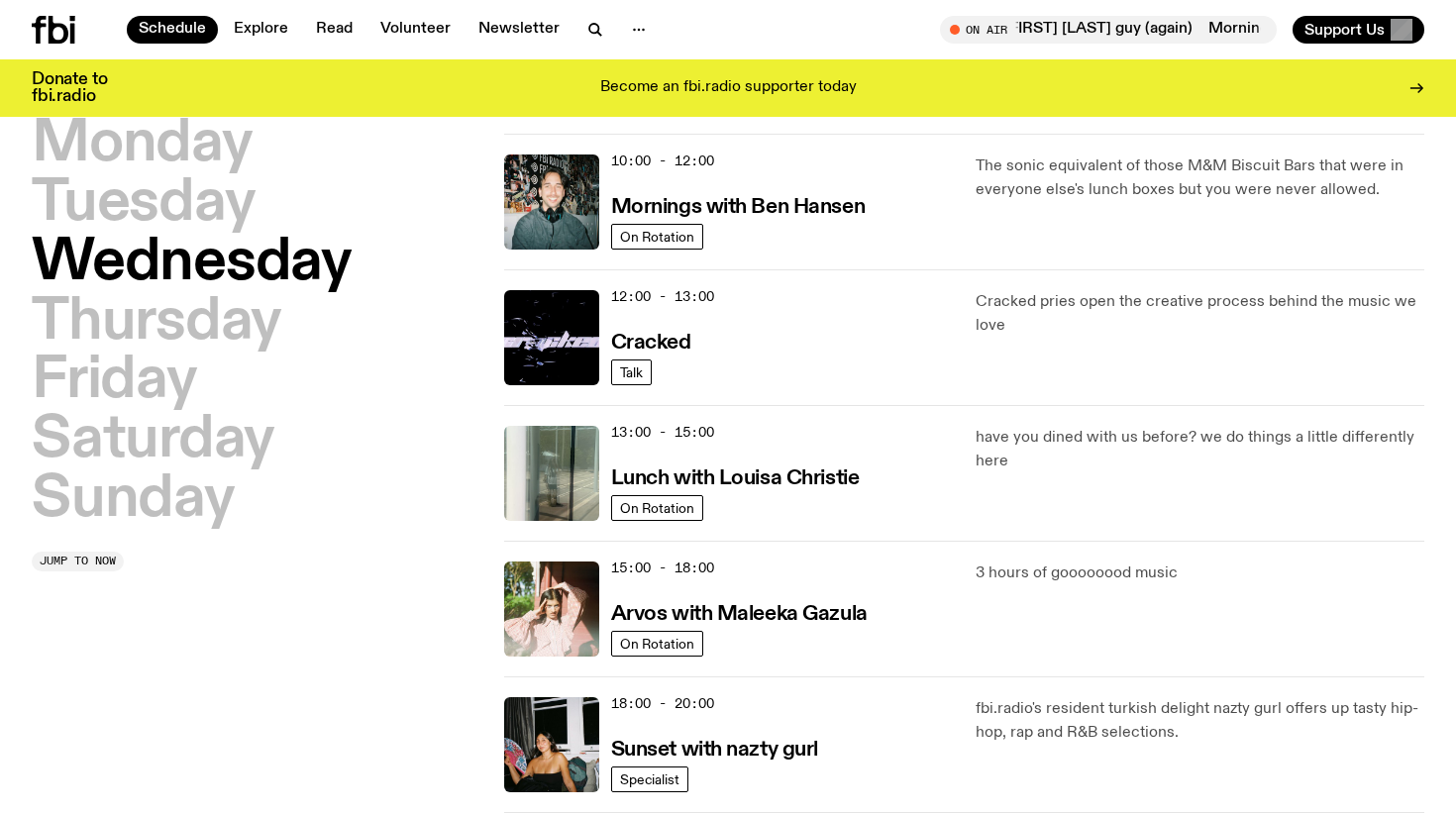 scroll, scrollTop: 315, scrollLeft: 0, axis: vertical 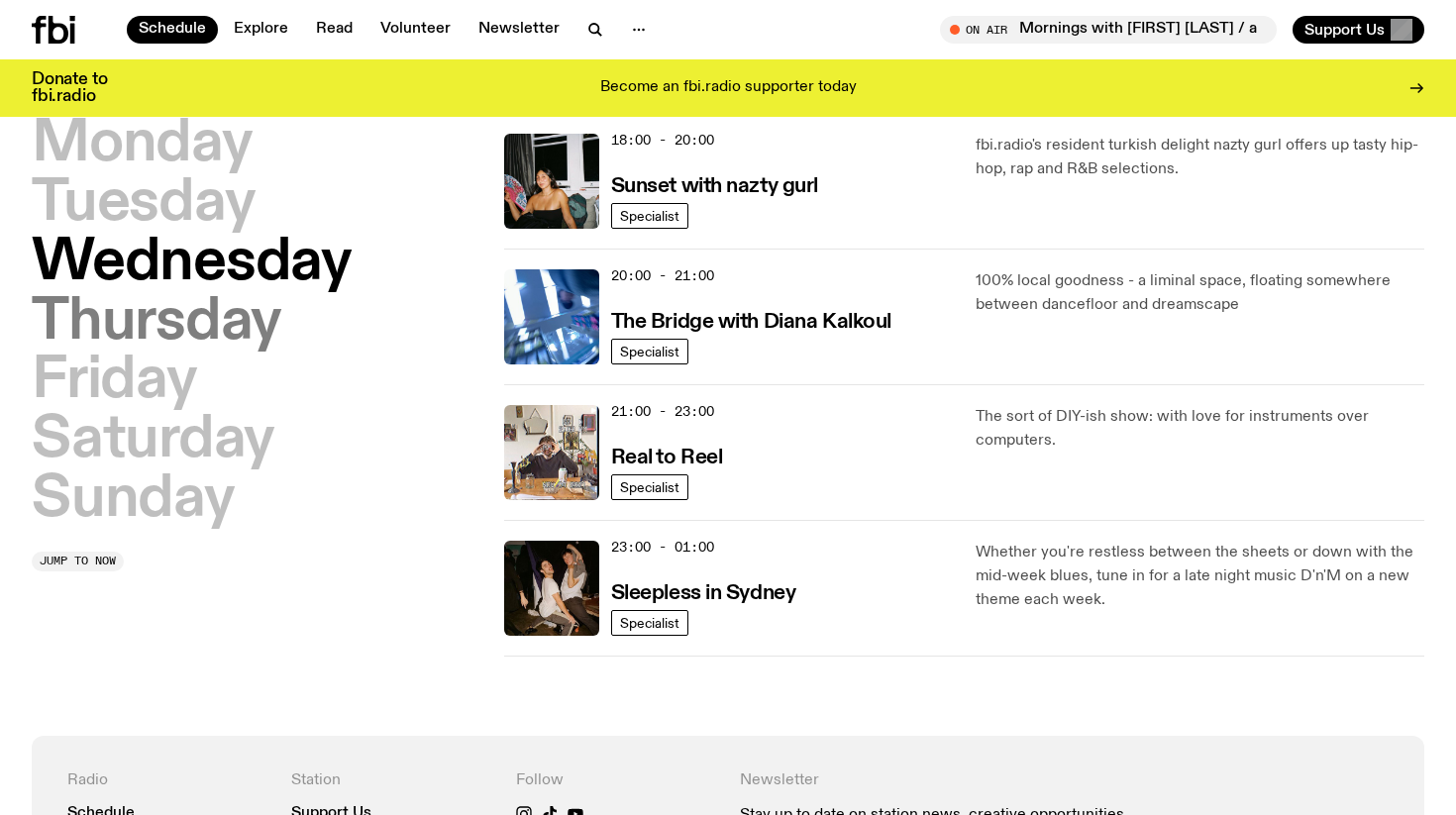 click on "Thursday" at bounding box center [156, 323] 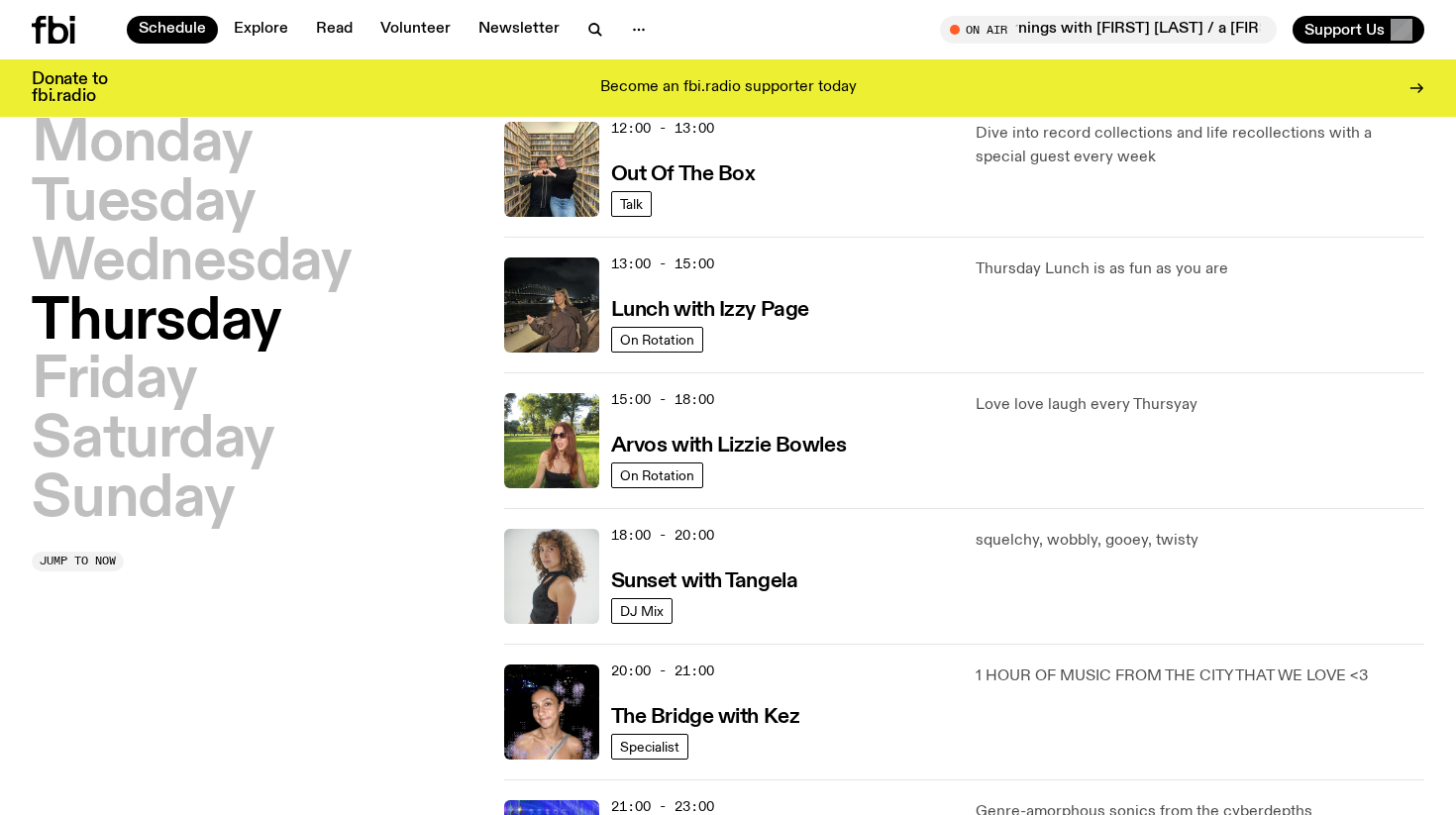 scroll, scrollTop: 537, scrollLeft: 0, axis: vertical 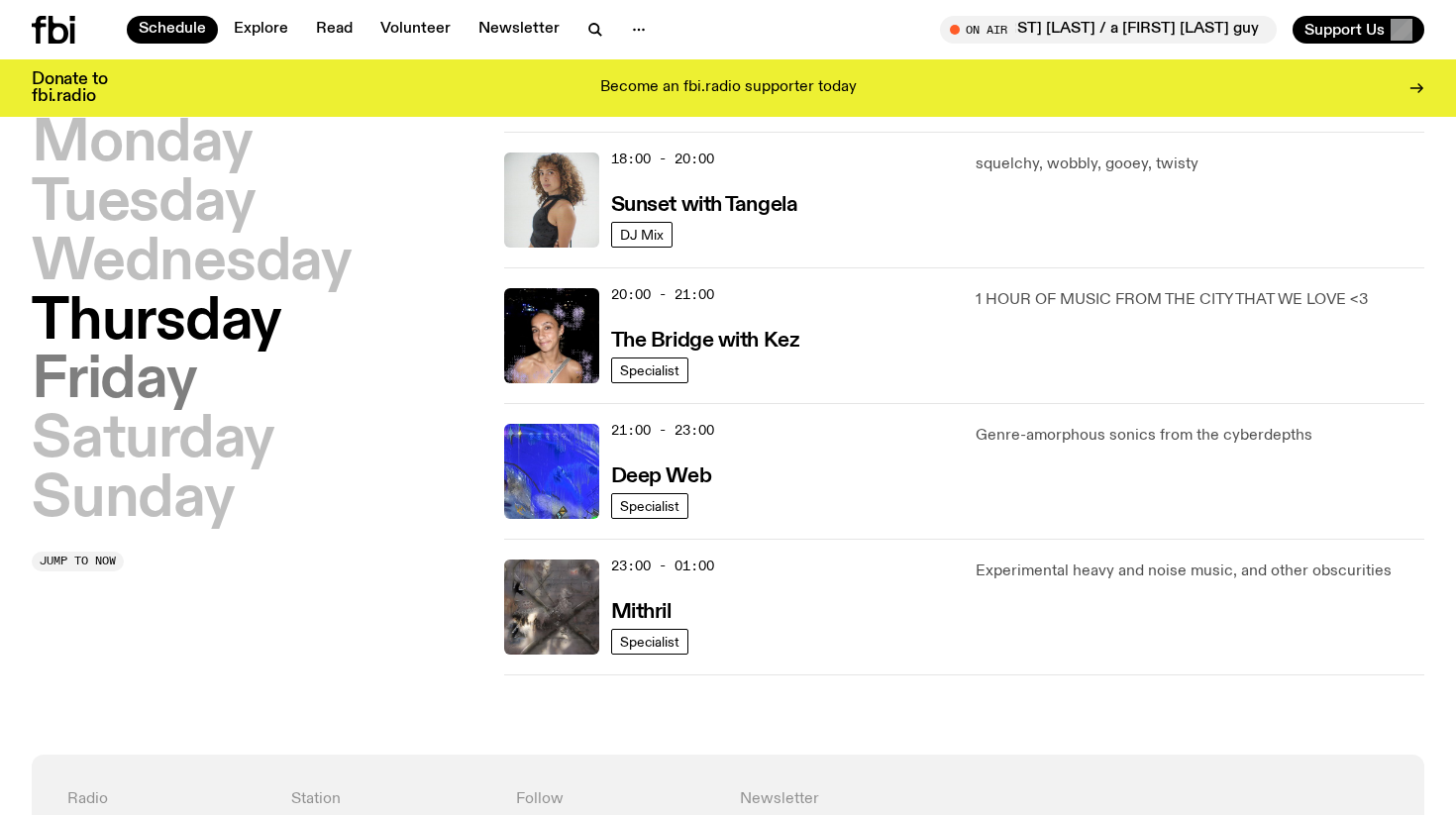 click on "Monday Tuesday Wednesday Thursday Friday Saturday Sunday" 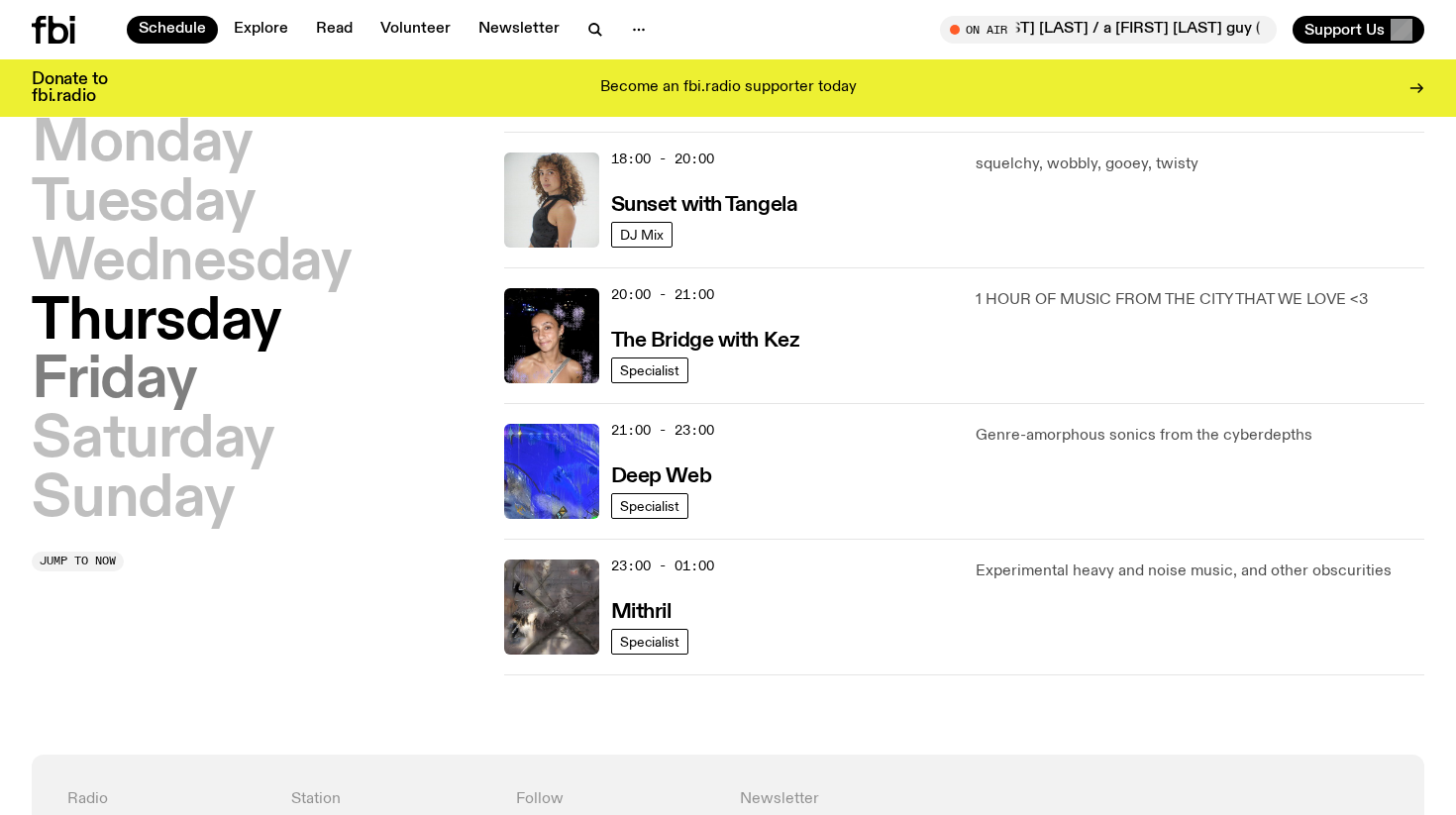 click on "Friday" at bounding box center [114, 381] 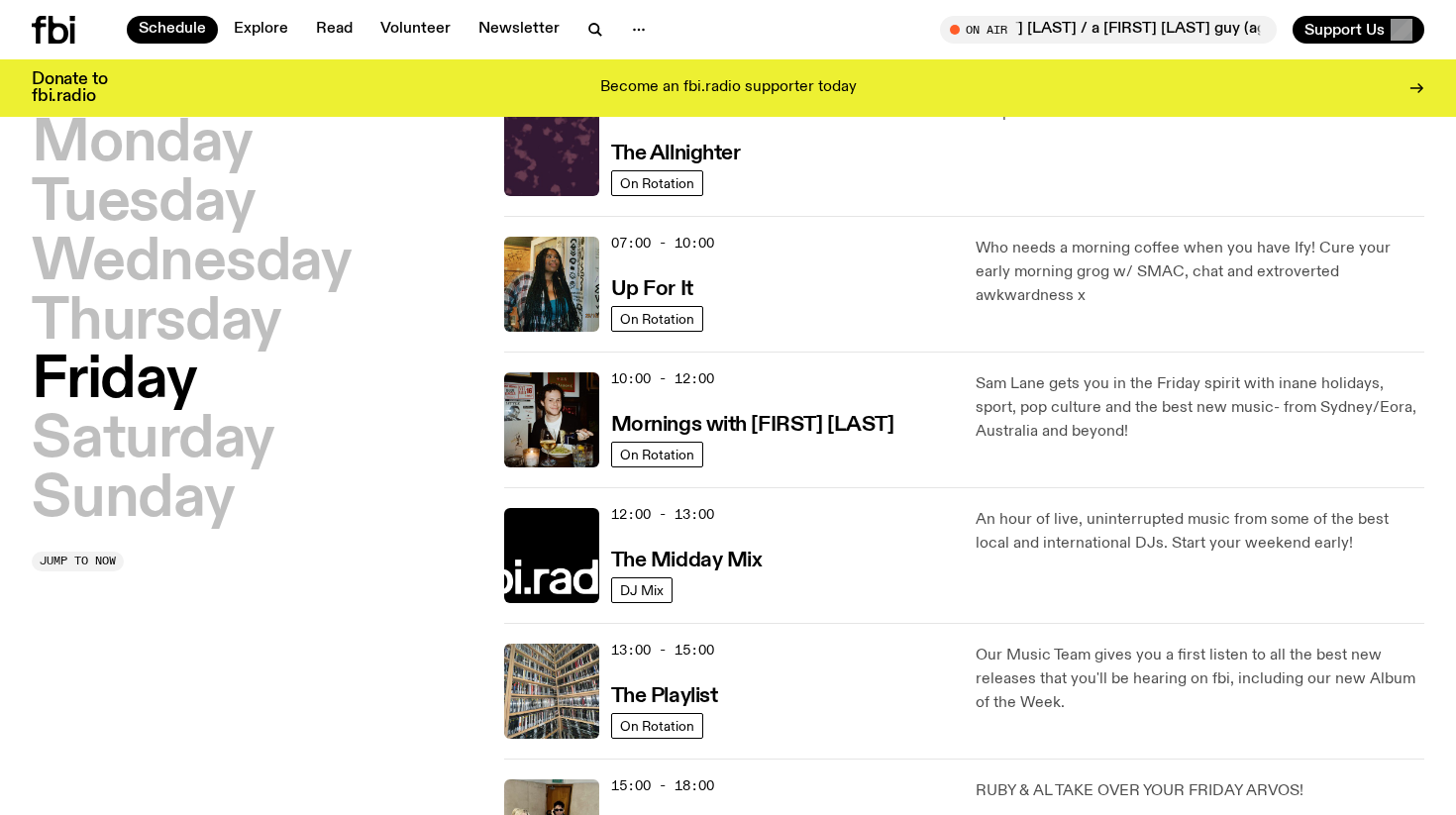 scroll, scrollTop: 55, scrollLeft: 0, axis: vertical 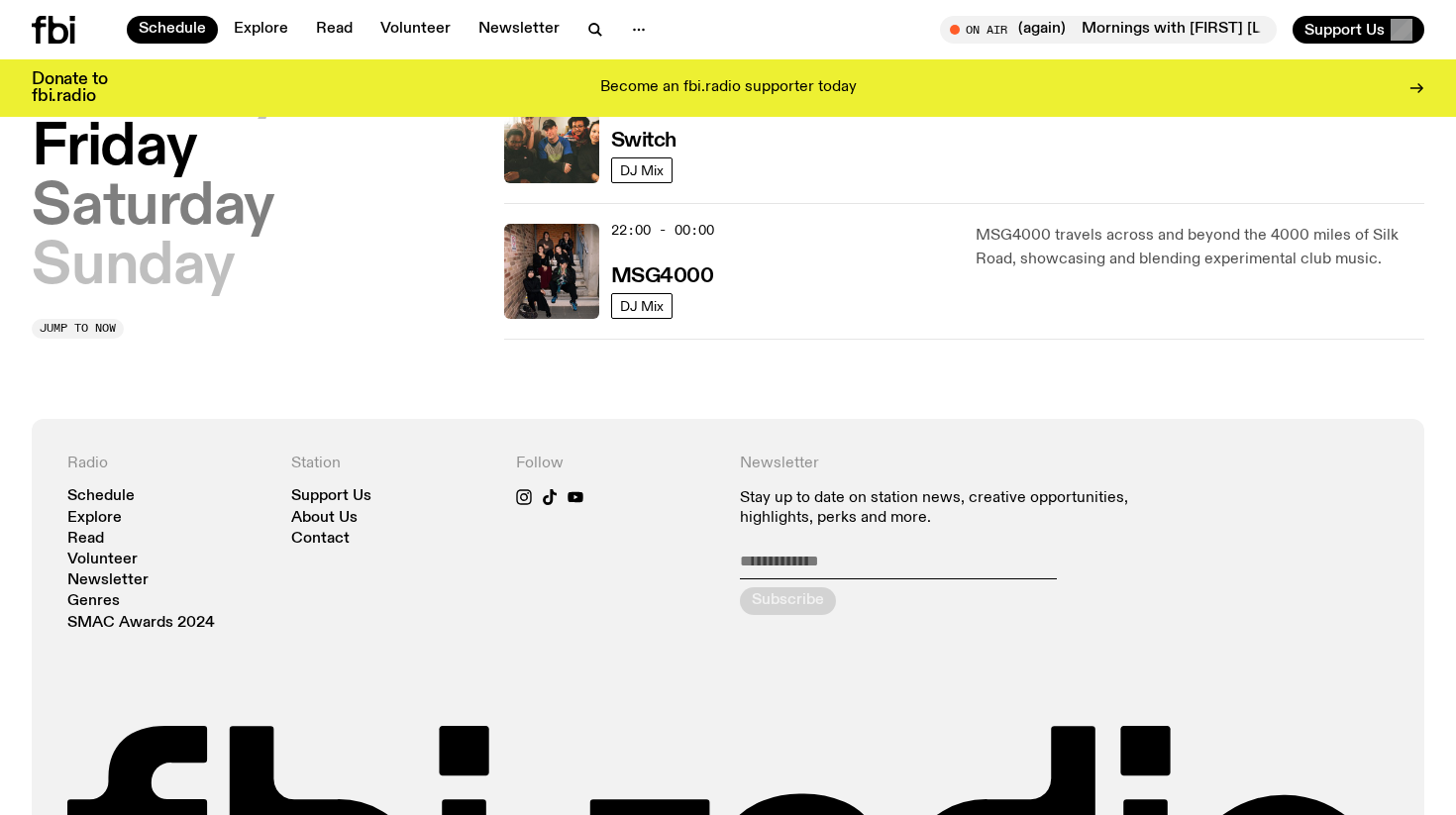 click on "Saturday" at bounding box center (153, 208) 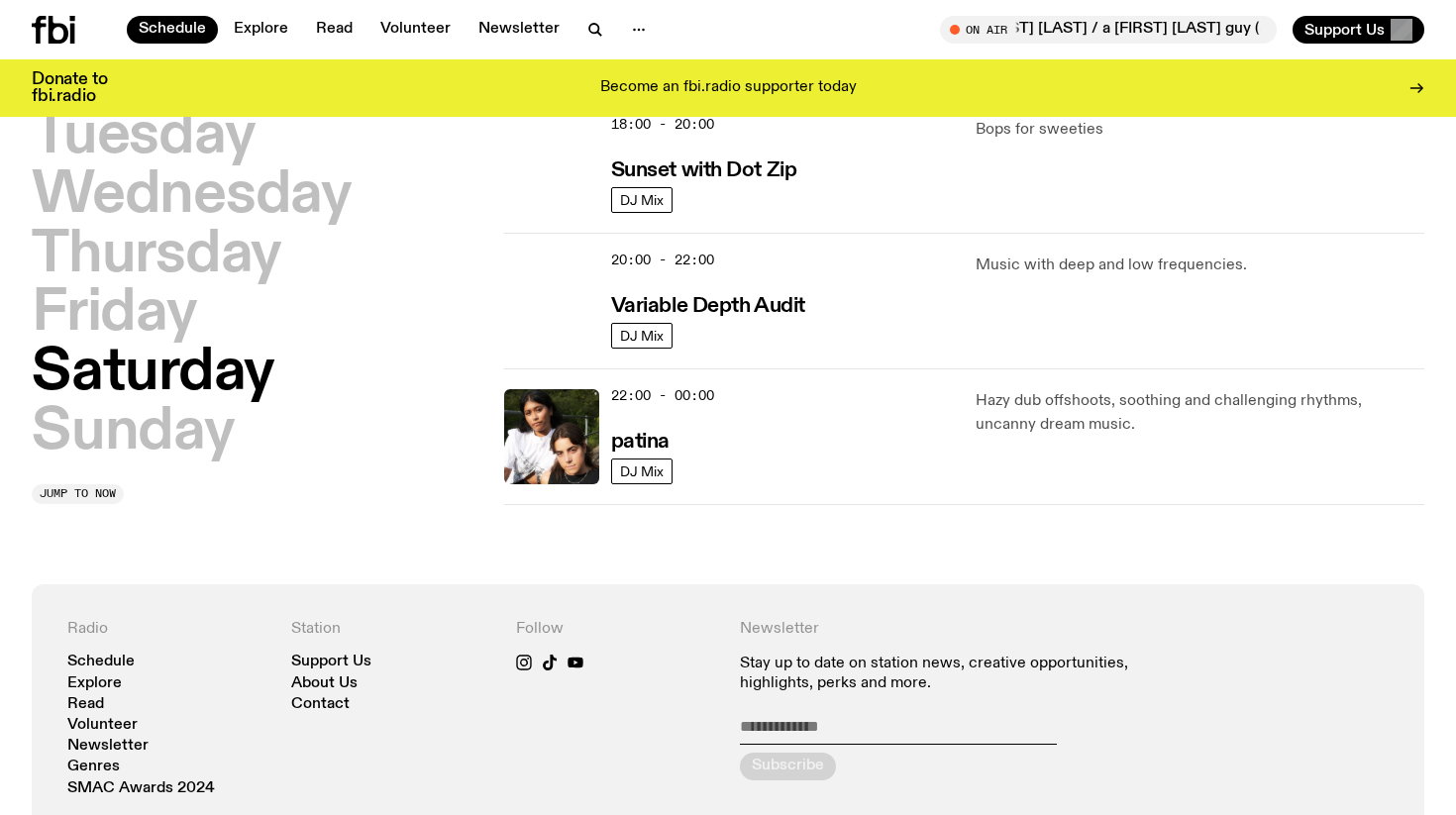 scroll, scrollTop: 1308, scrollLeft: 0, axis: vertical 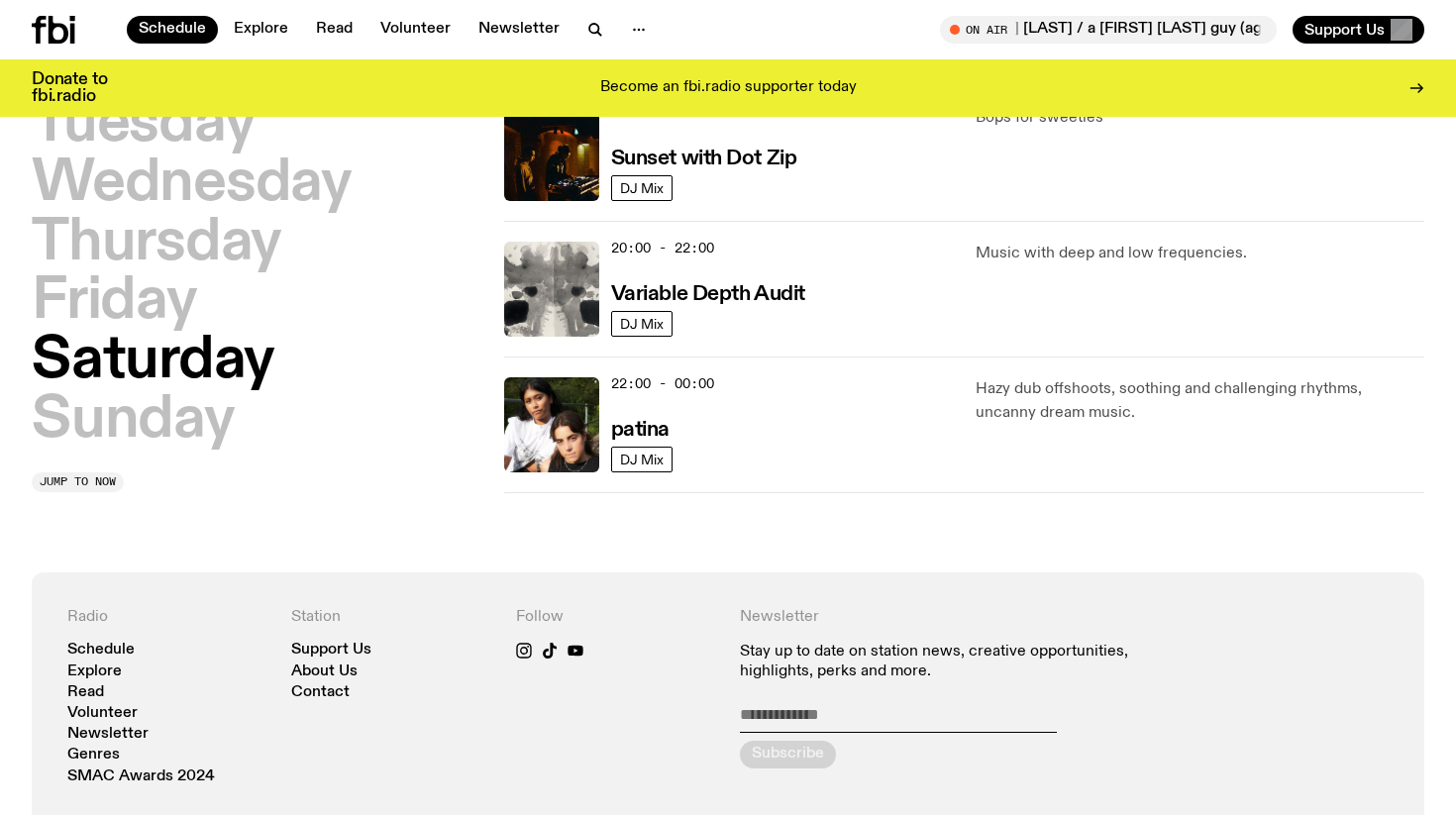 click on "Sunday" at bounding box center (133, 421) 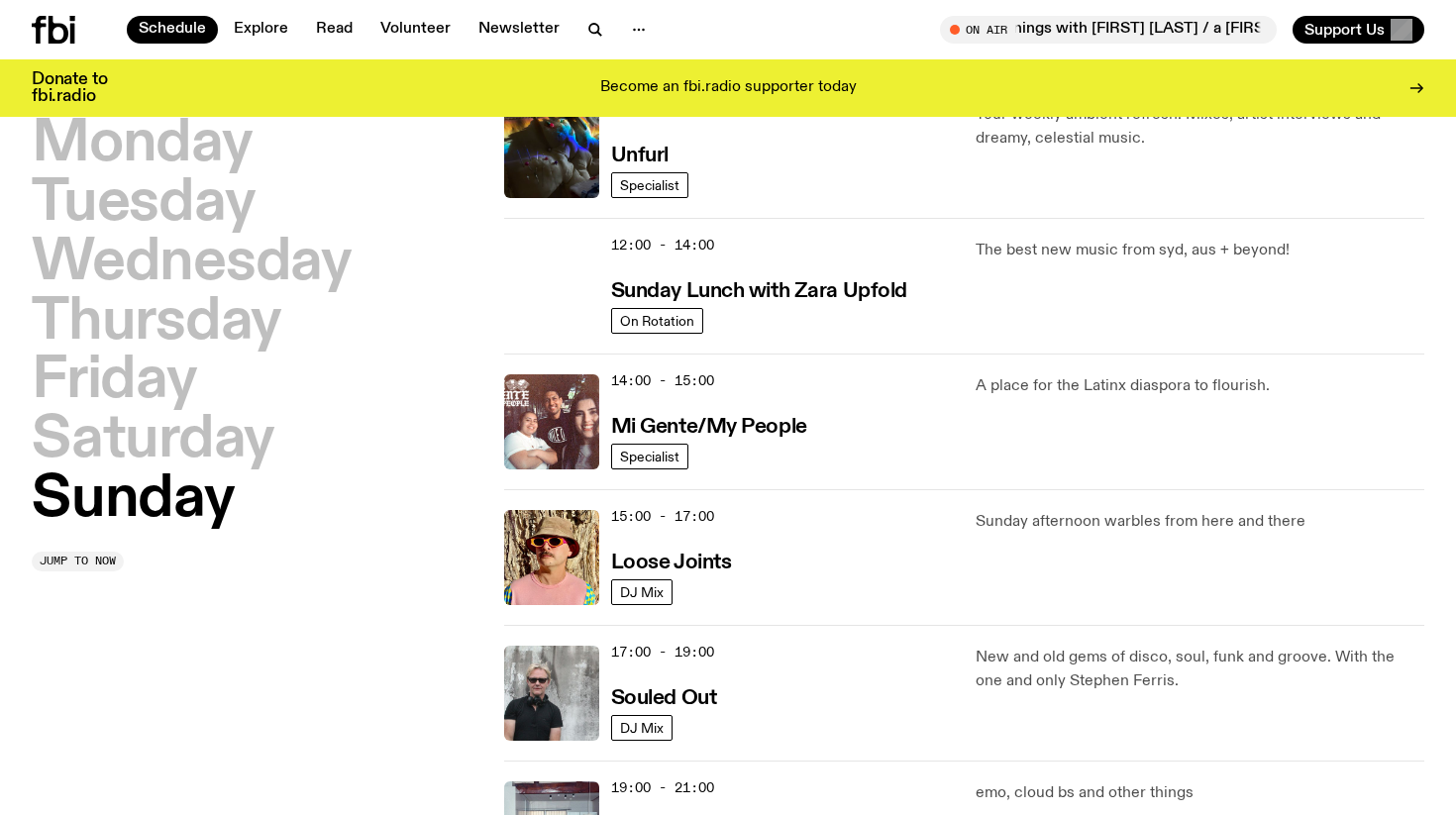 scroll, scrollTop: 740, scrollLeft: 0, axis: vertical 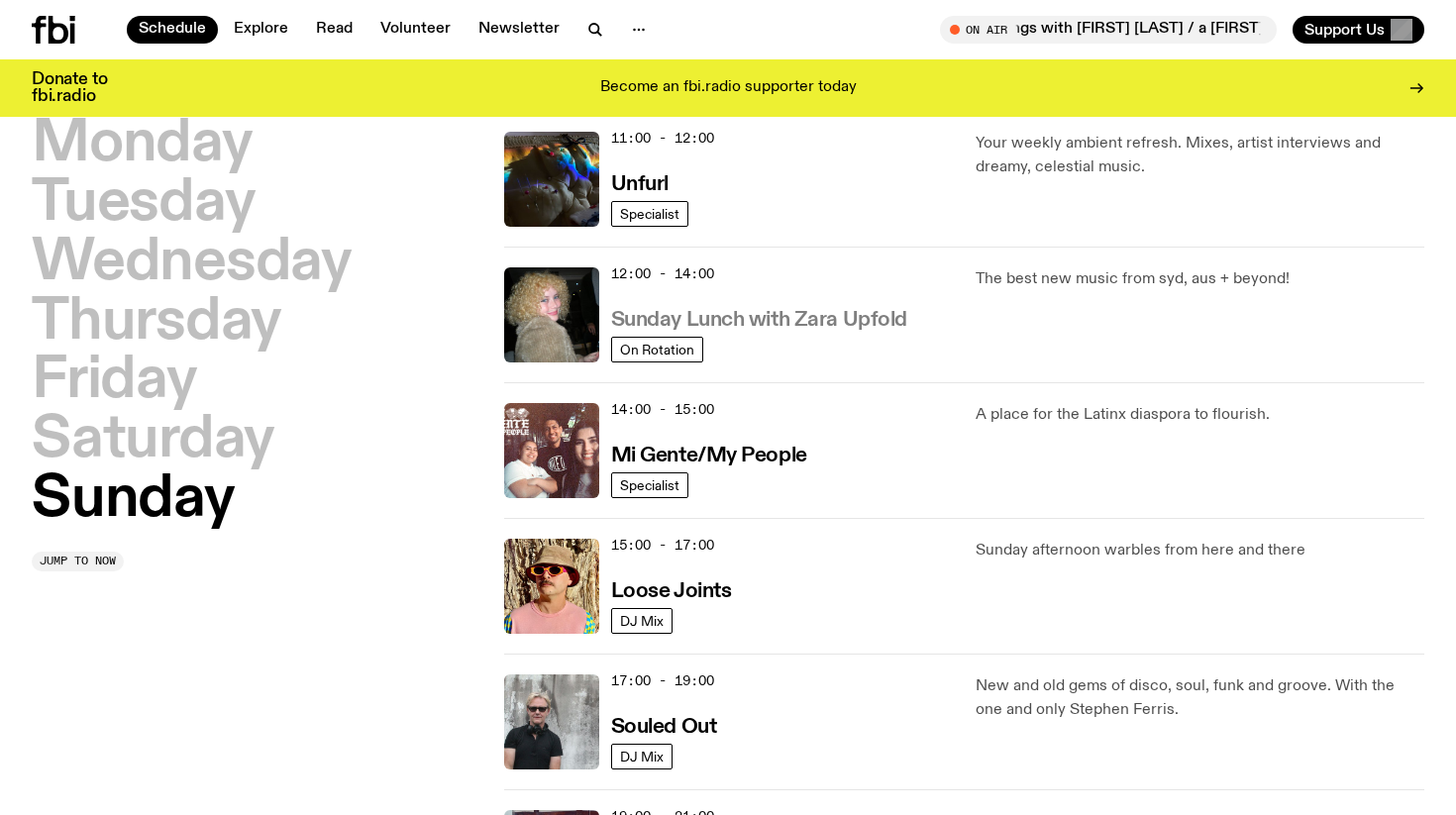 click on "Sunday Lunch with Zara Upfold" at bounding box center (759, 320) 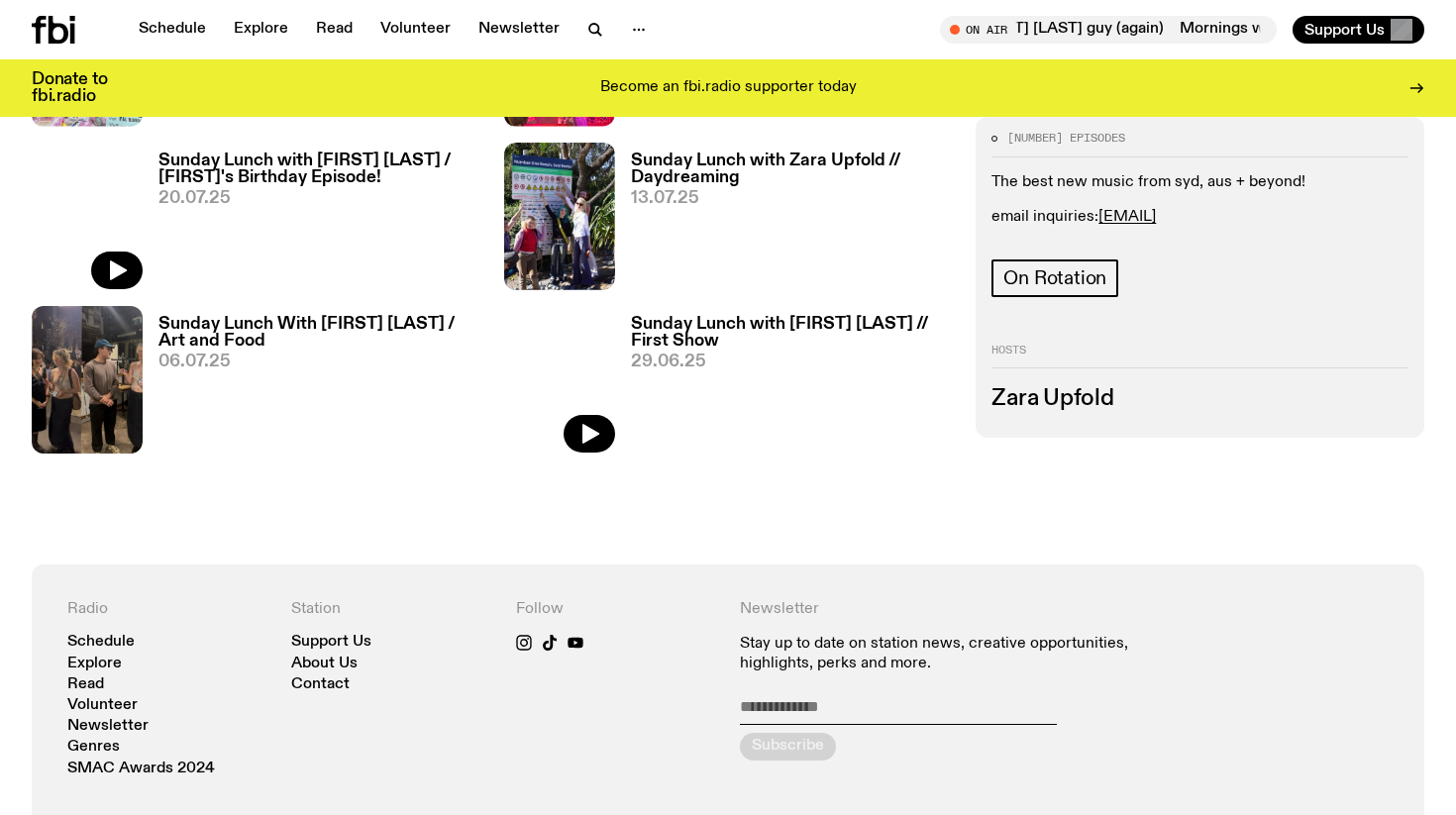 scroll, scrollTop: 0, scrollLeft: 0, axis: both 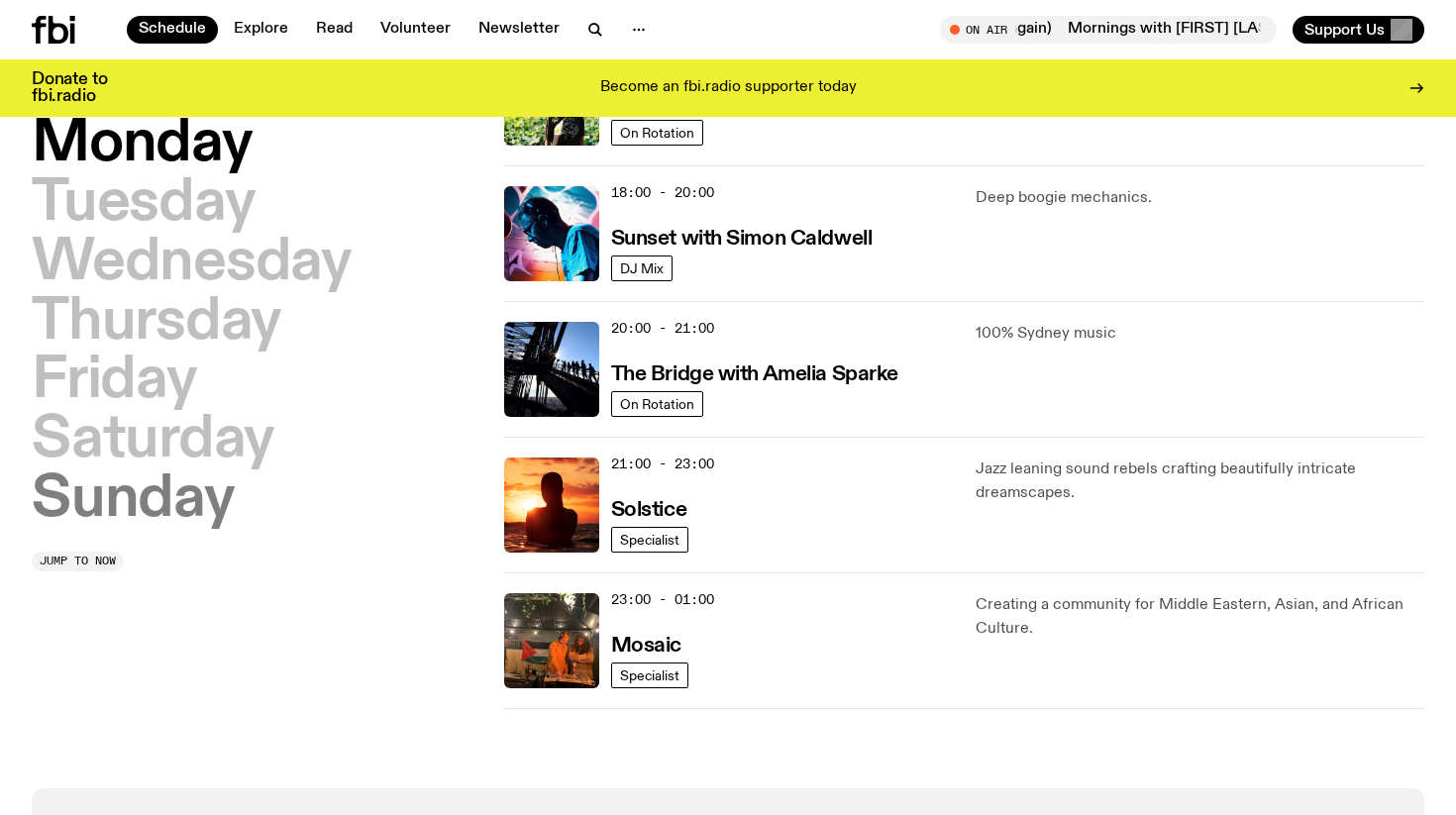 click on "Sunday" at bounding box center (133, 500) 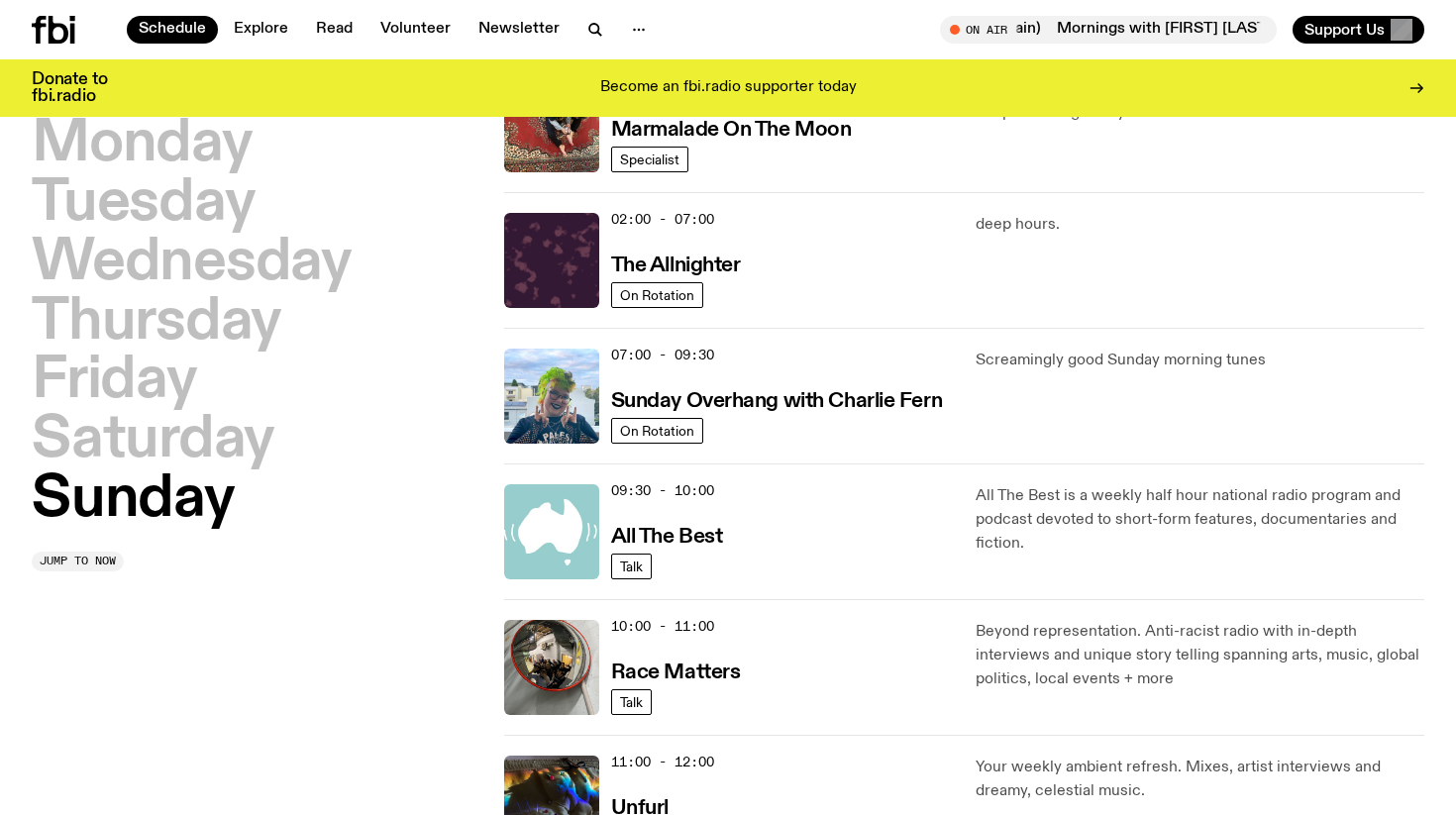 scroll, scrollTop: 55, scrollLeft: 0, axis: vertical 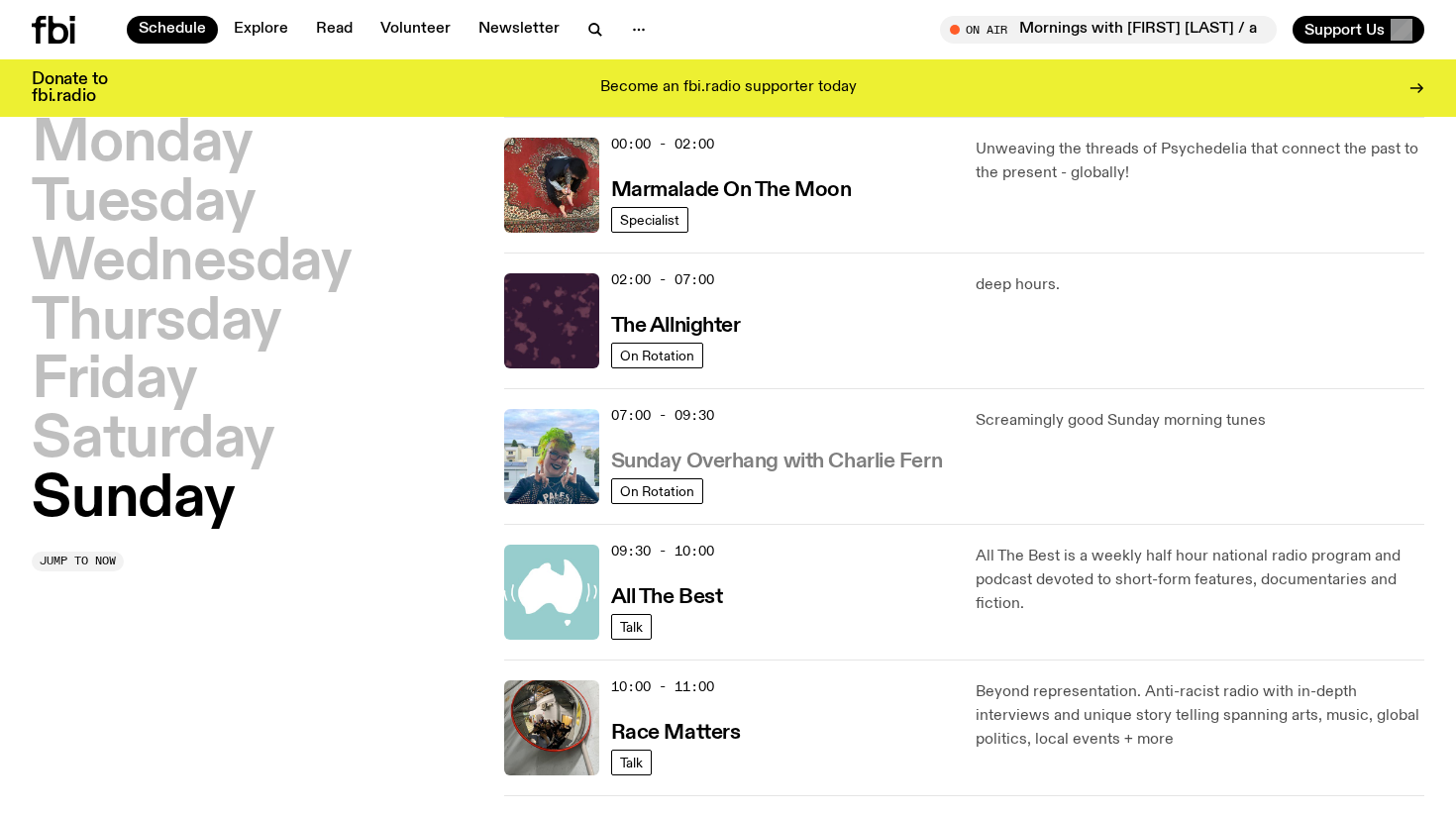 click on "Sunday Overhang with Charlie Fern" at bounding box center (777, 461) 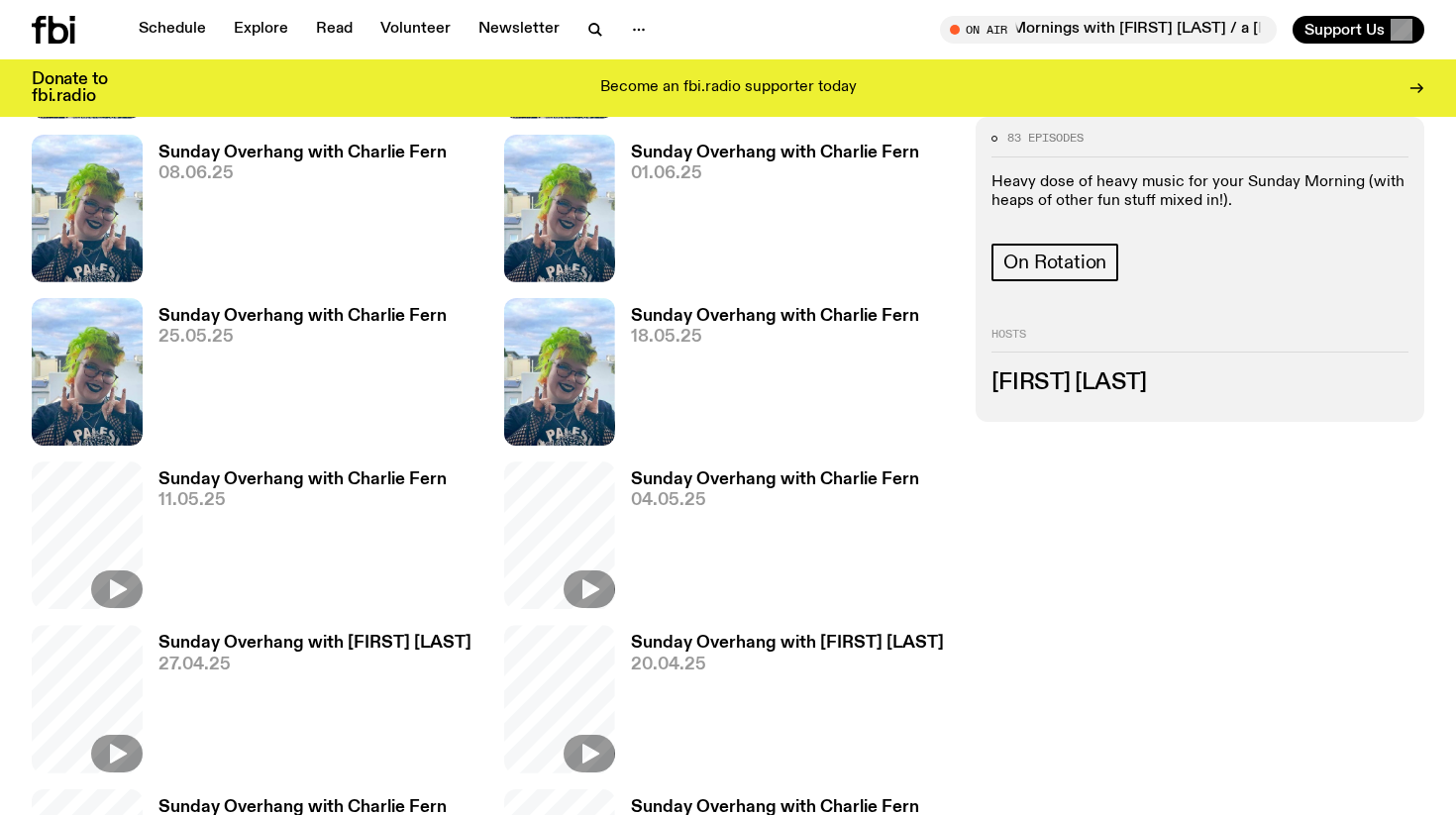 scroll, scrollTop: 973, scrollLeft: 0, axis: vertical 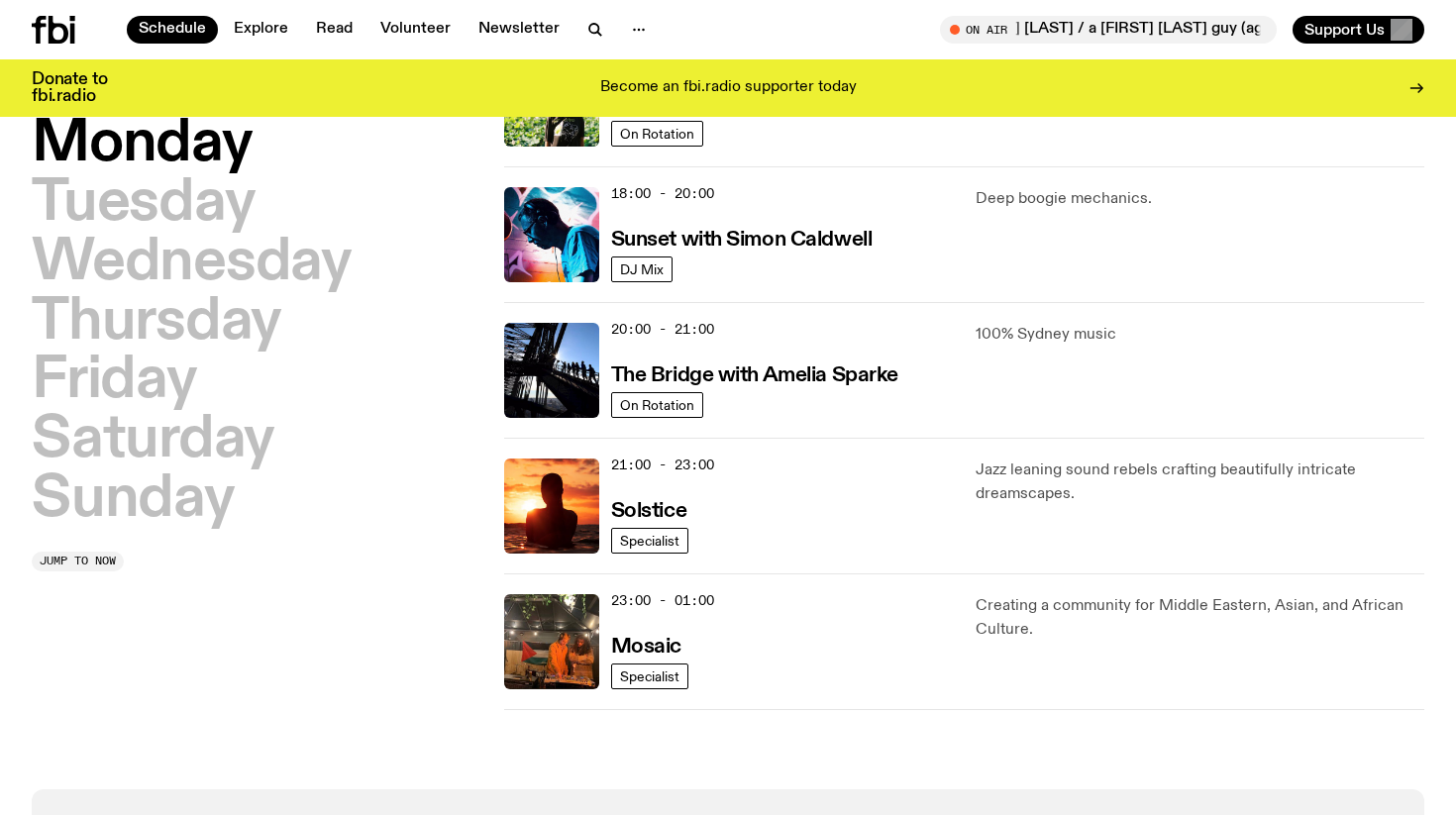 click on "20:00 - 21:00 The Bridge with Amelia Sparke" at bounding box center (781, 370) 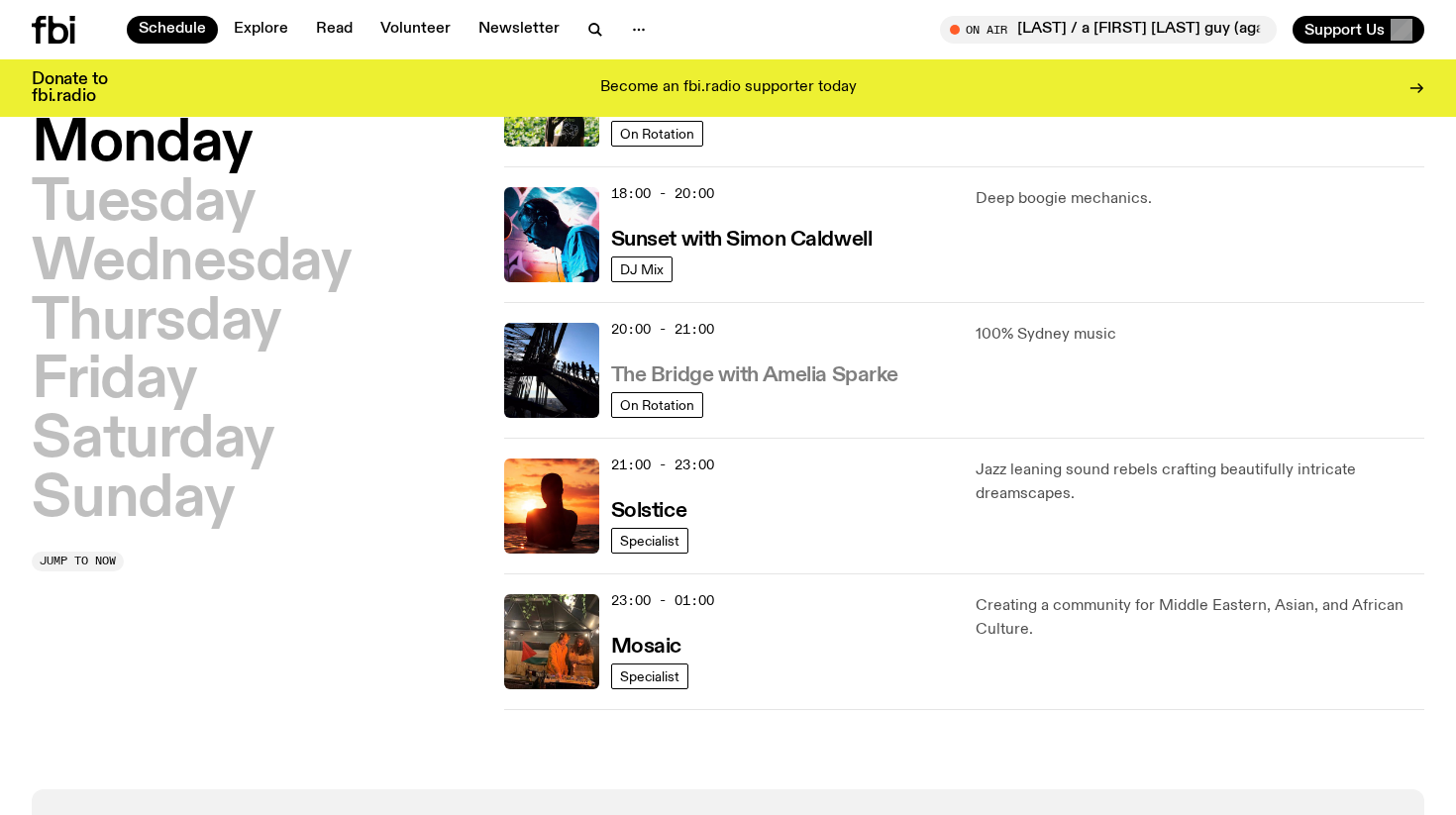 click on "The Bridge with Amelia Sparke" at bounding box center (755, 375) 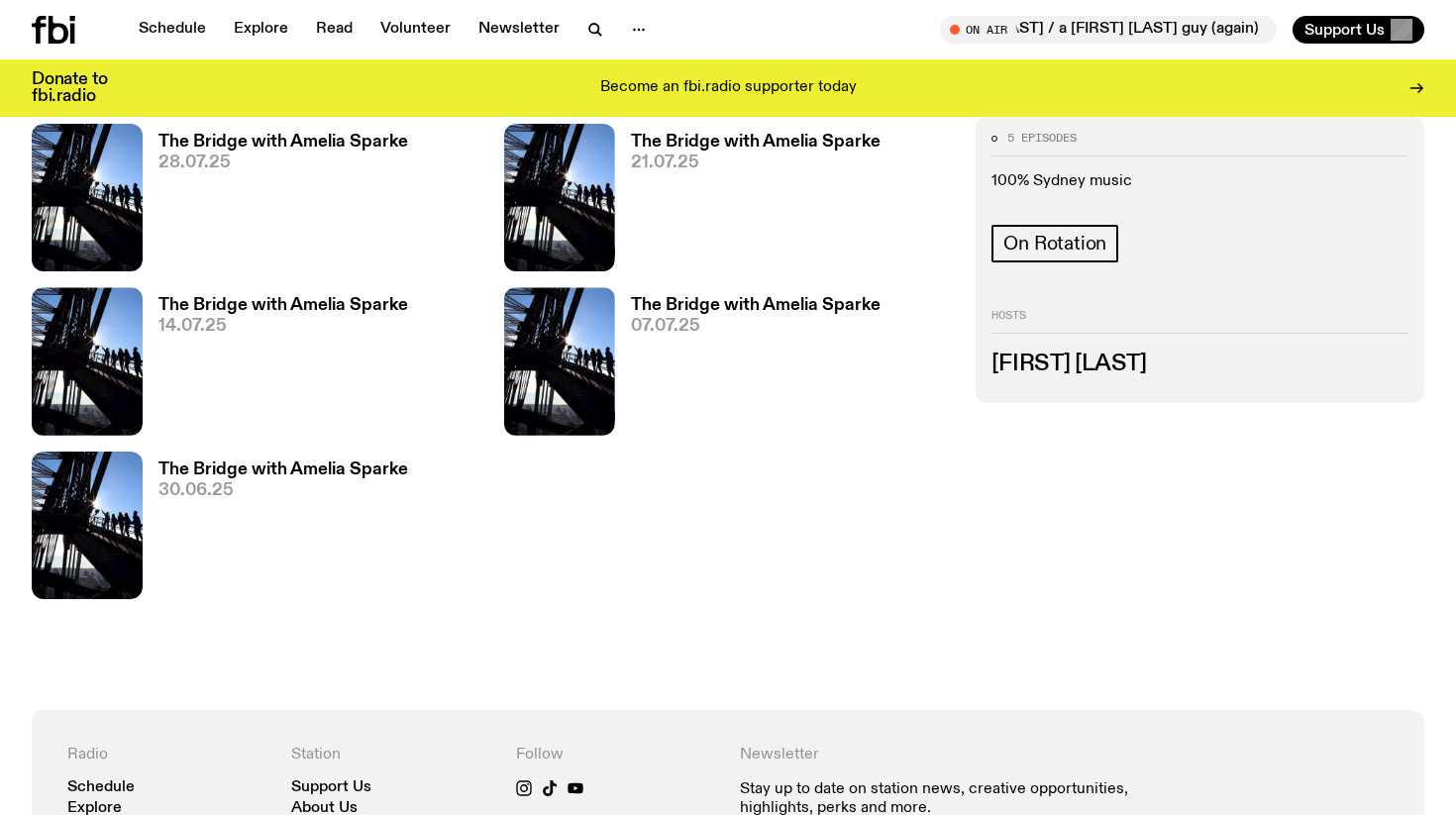 scroll, scrollTop: 1019, scrollLeft: 0, axis: vertical 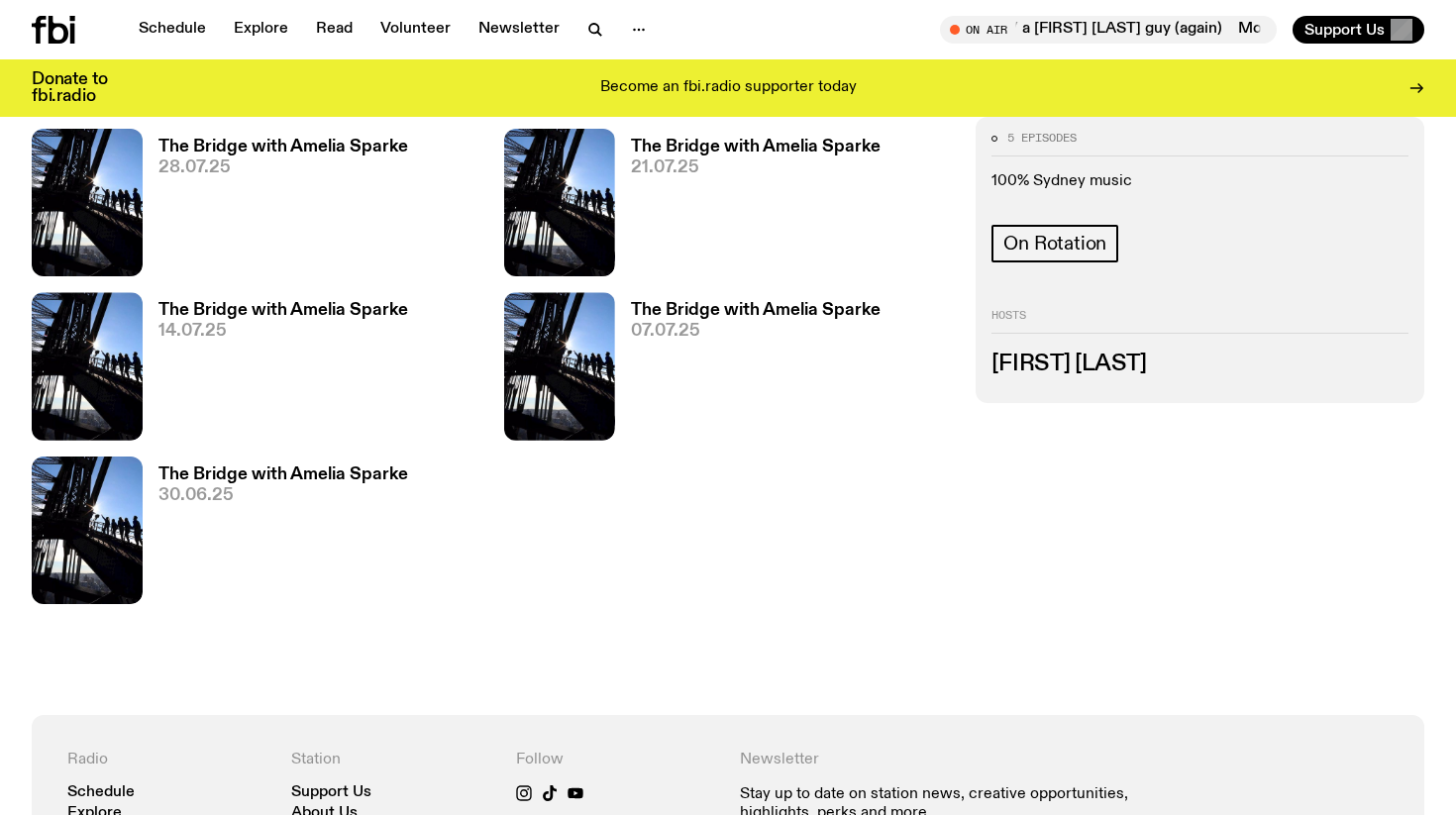 click on "The Bridge with Amelia Sparke" at bounding box center [283, 474] 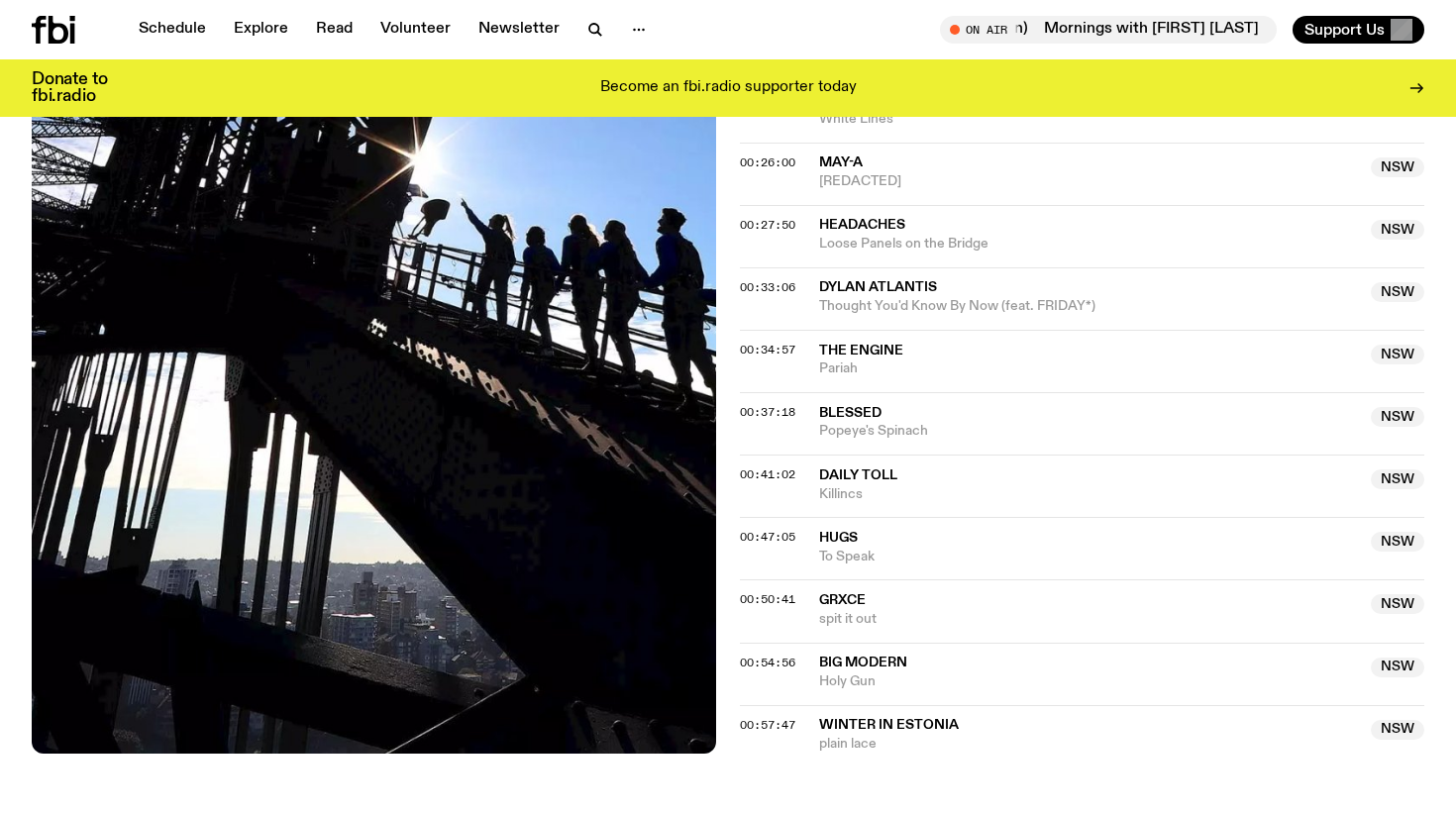 scroll, scrollTop: 1005, scrollLeft: 0, axis: vertical 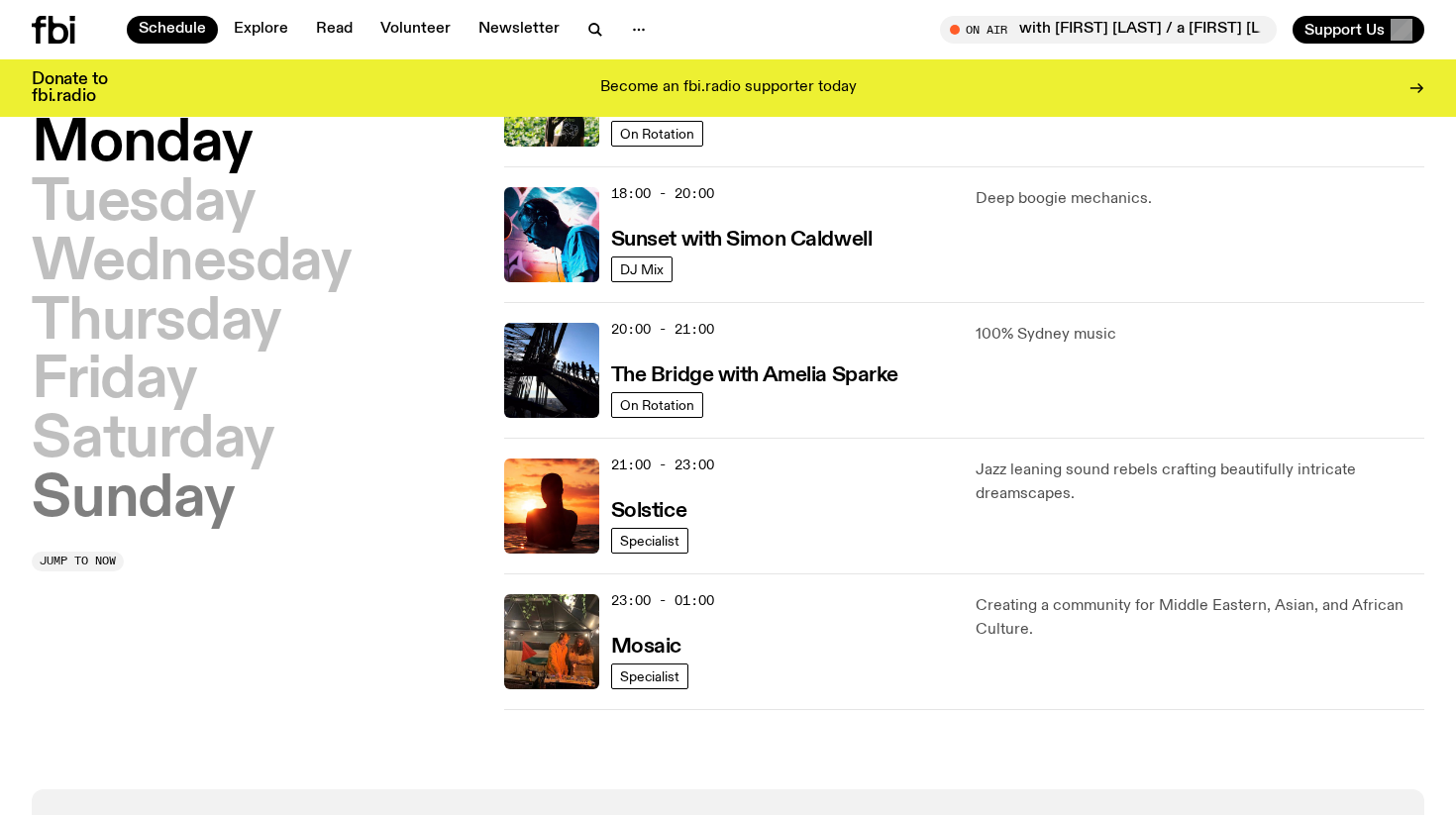 click on "Sunday" at bounding box center [133, 500] 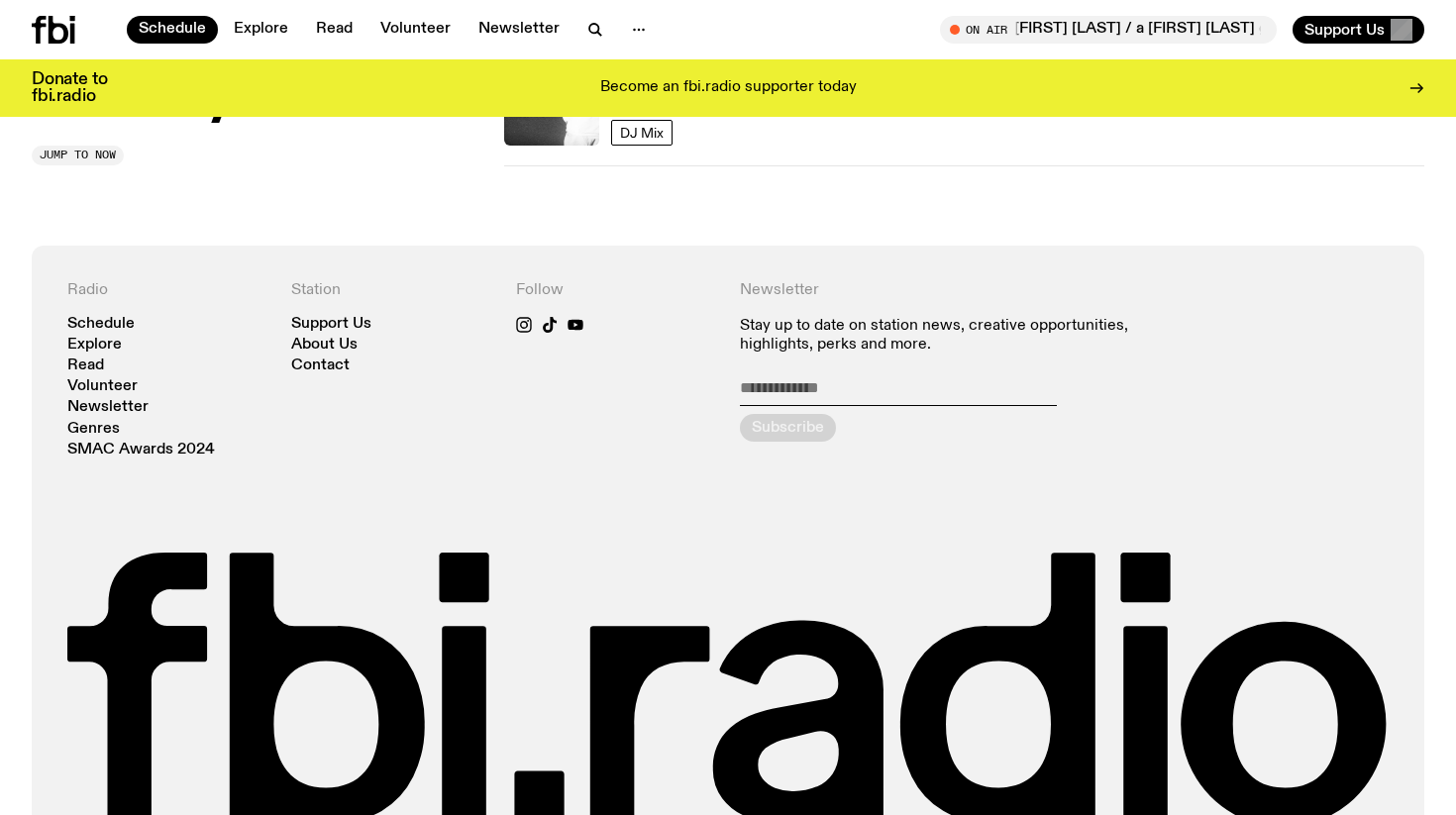 scroll, scrollTop: 1909, scrollLeft: 0, axis: vertical 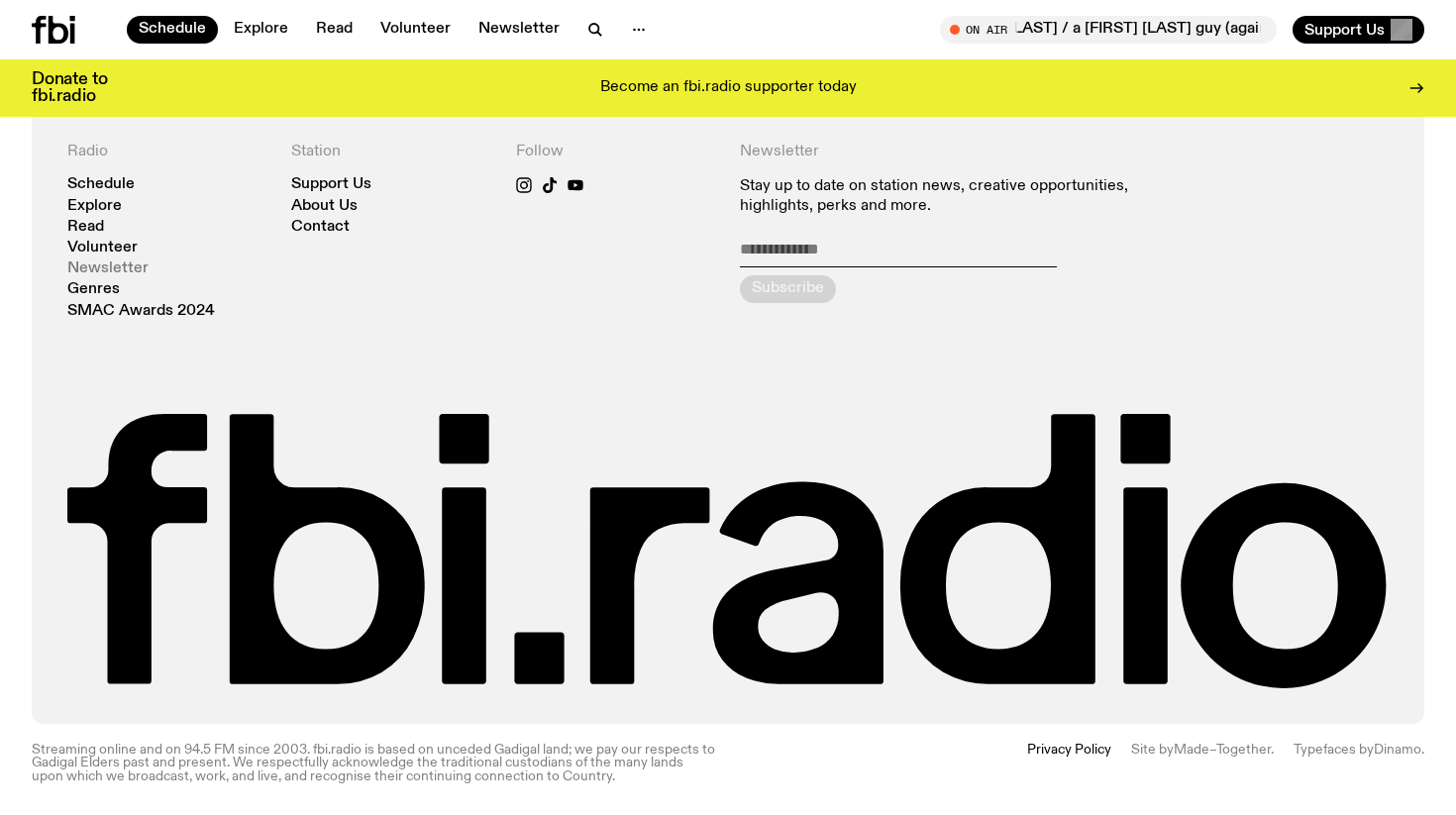 click on "Newsletter" 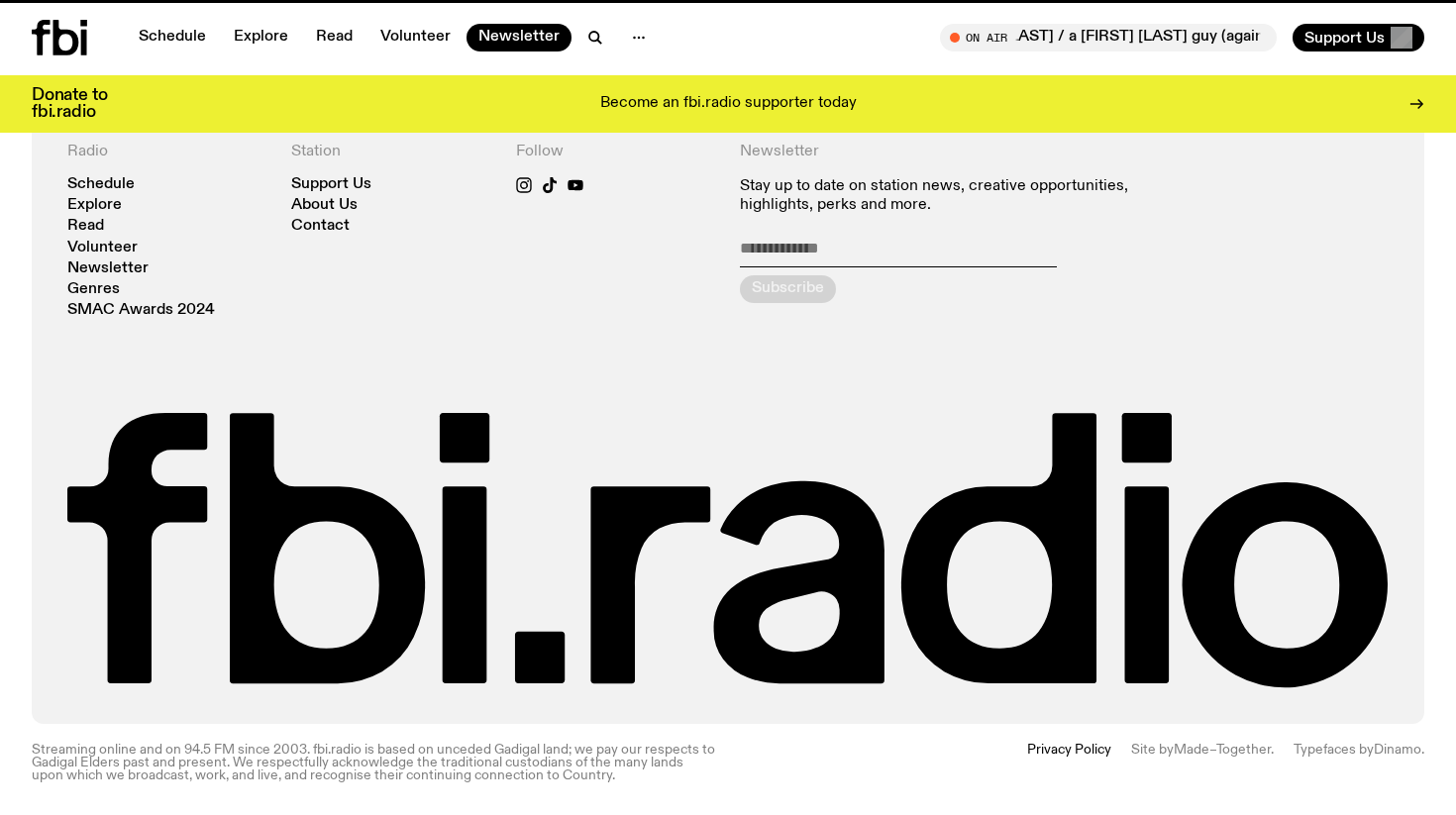 scroll, scrollTop: 0, scrollLeft: 0, axis: both 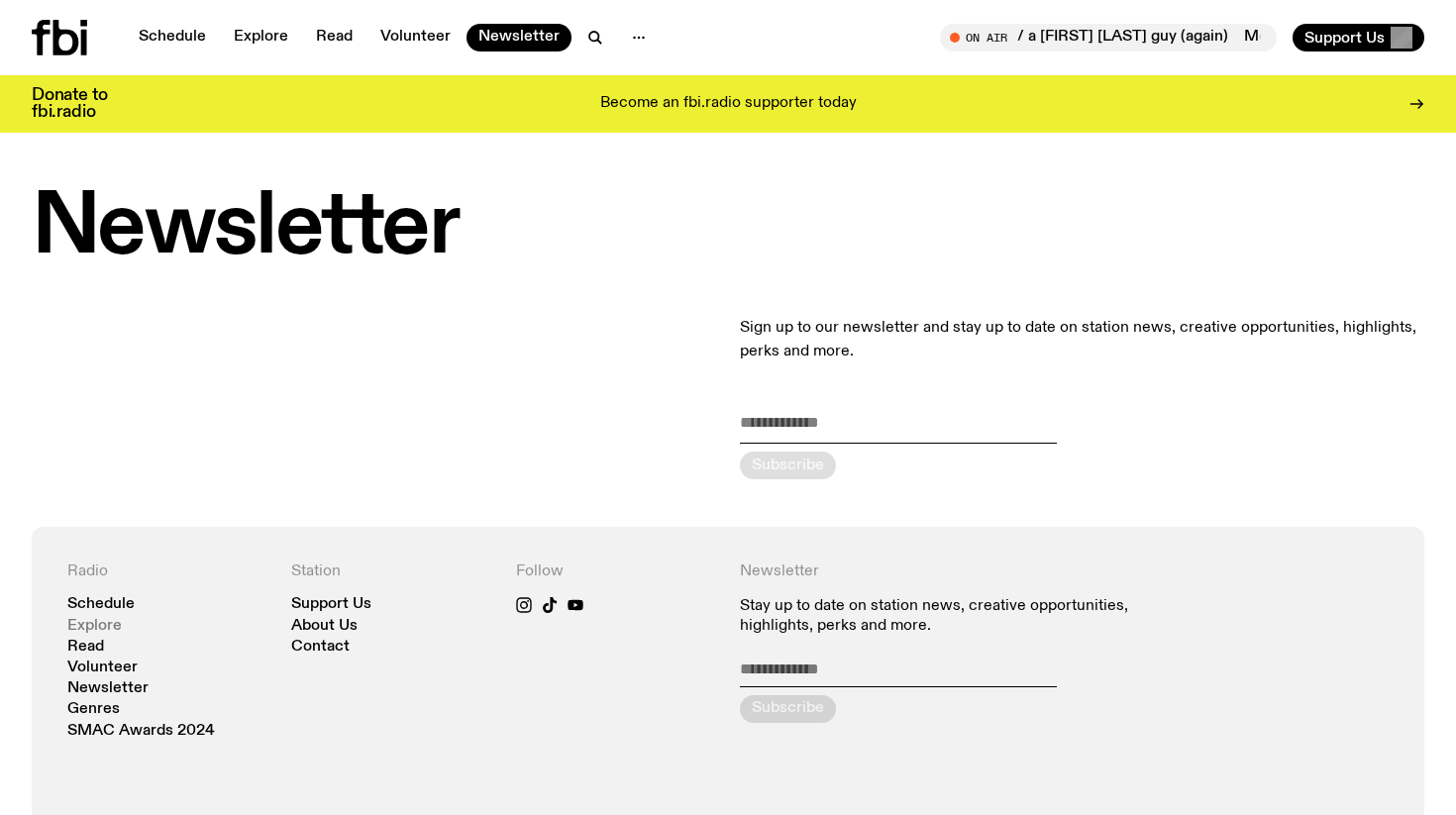 click on "Explore" 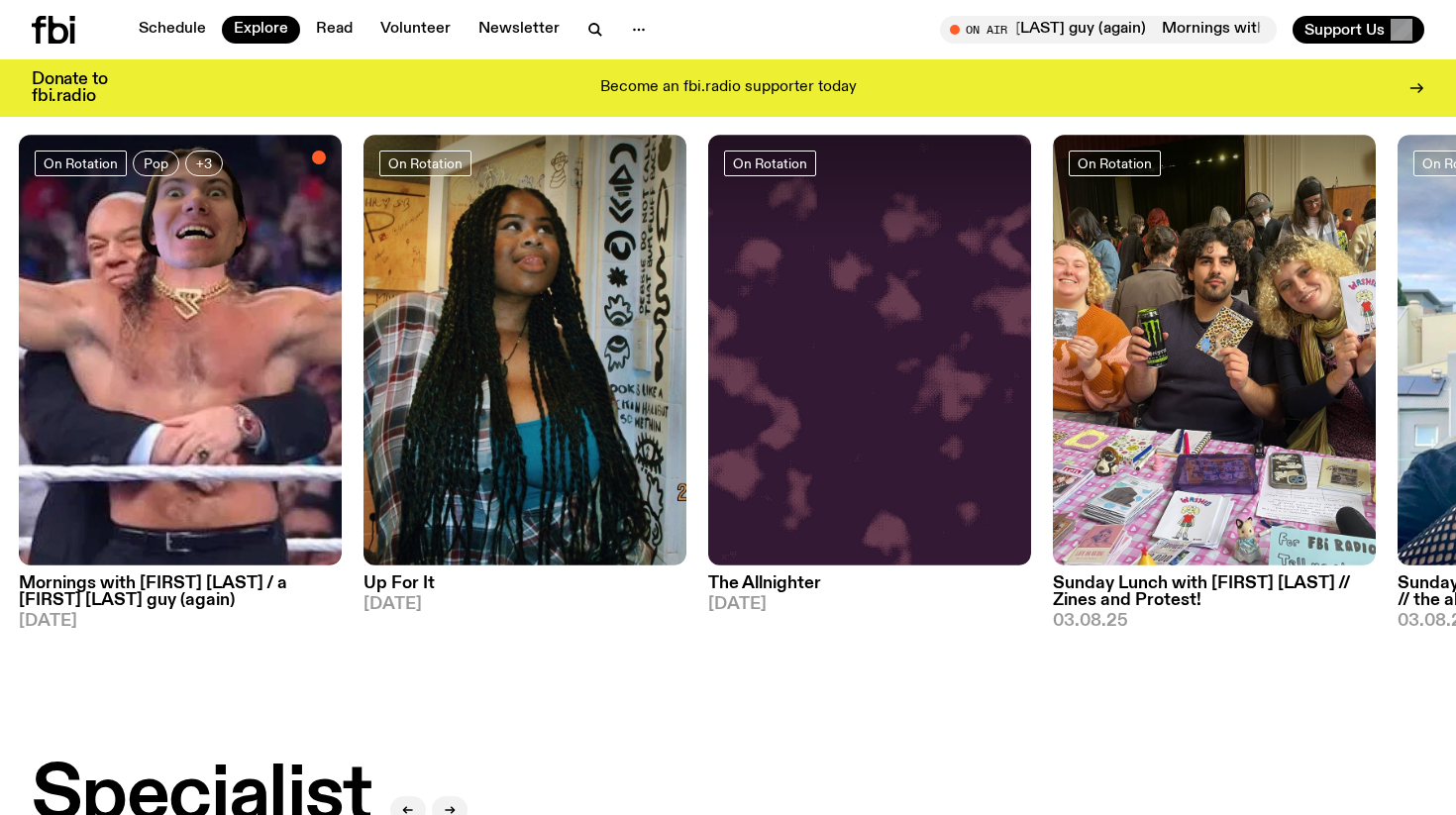 scroll, scrollTop: 849, scrollLeft: 0, axis: vertical 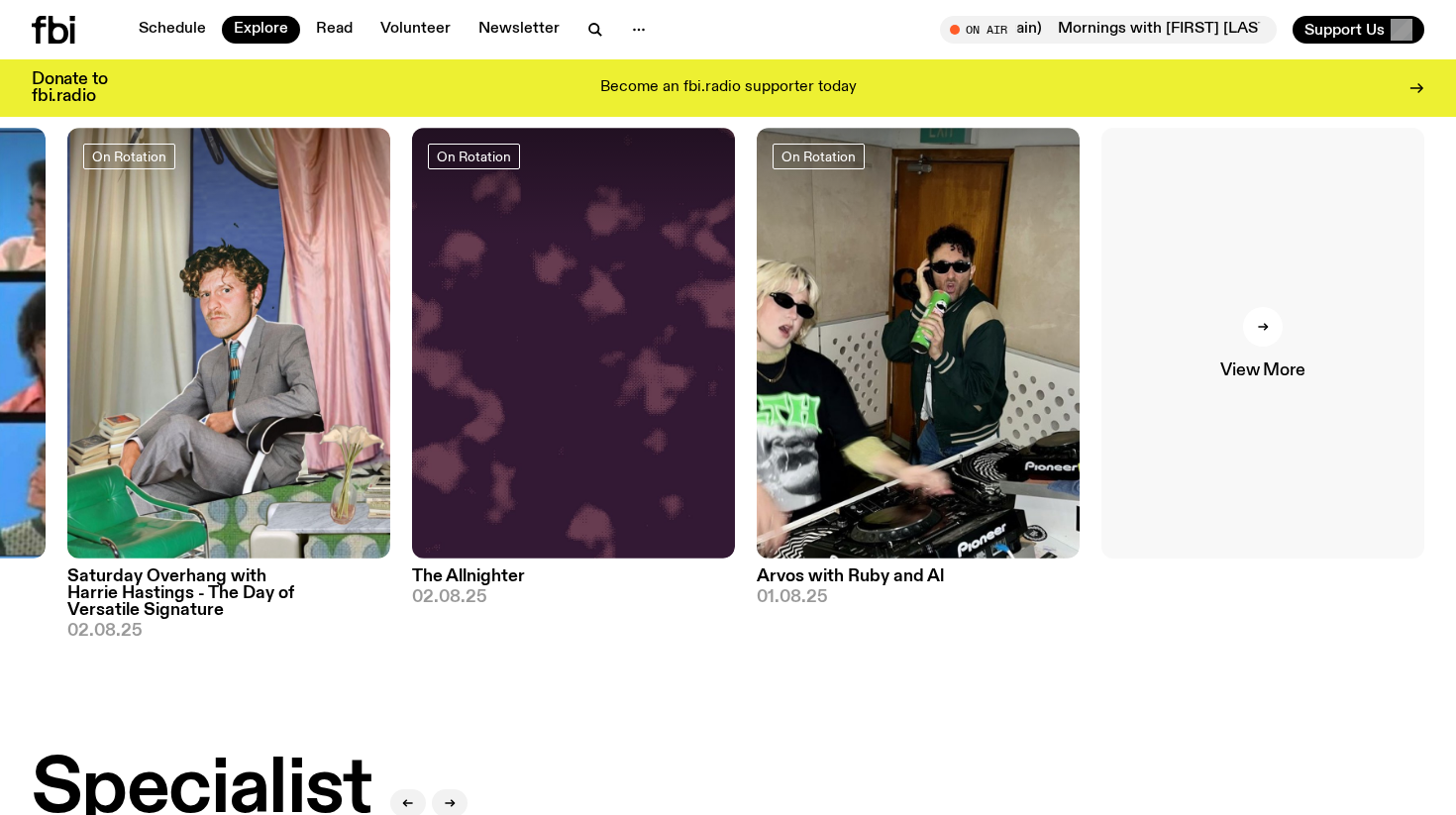 click at bounding box center (1263, 327) 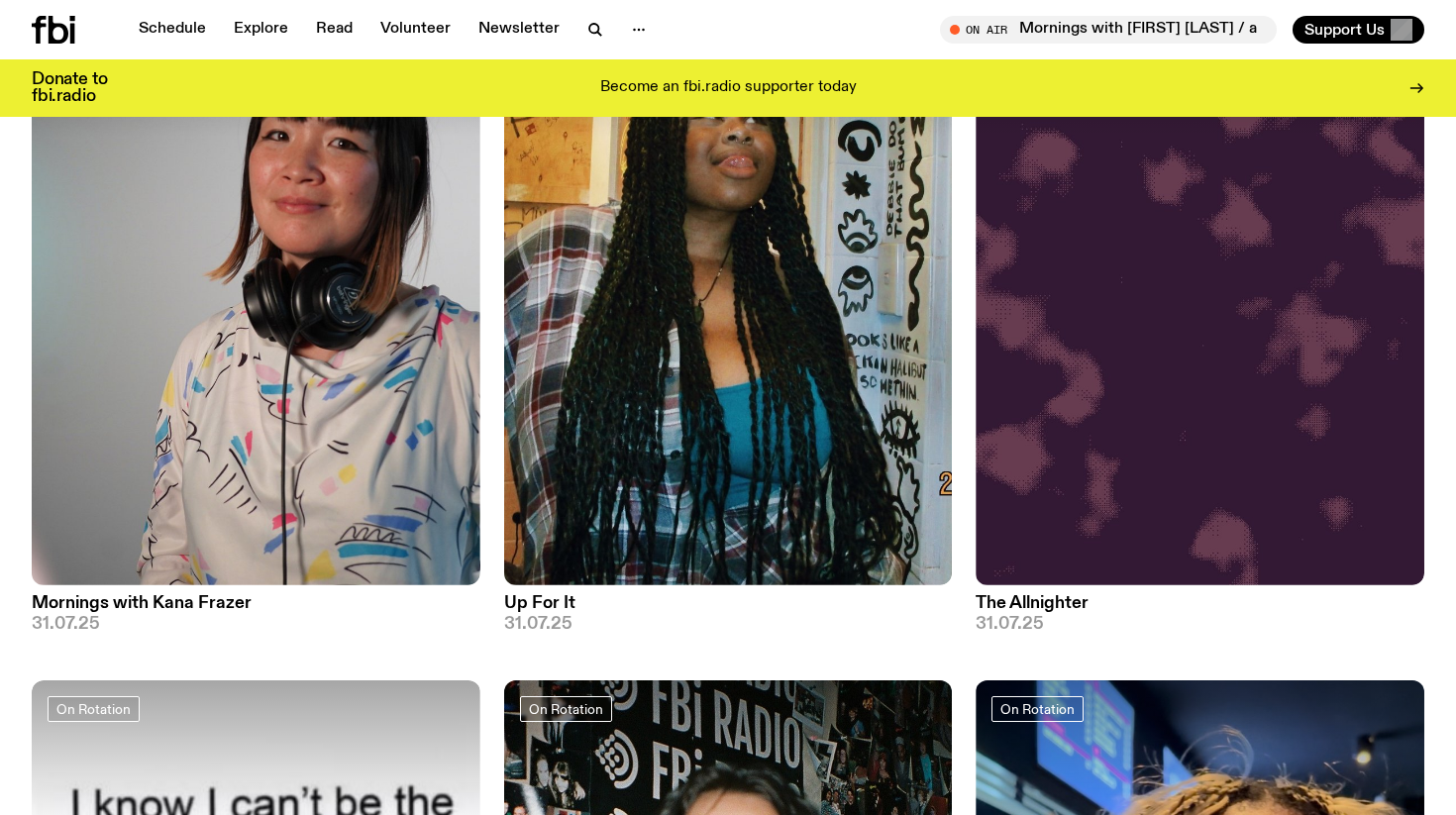 scroll, scrollTop: 5922, scrollLeft: 0, axis: vertical 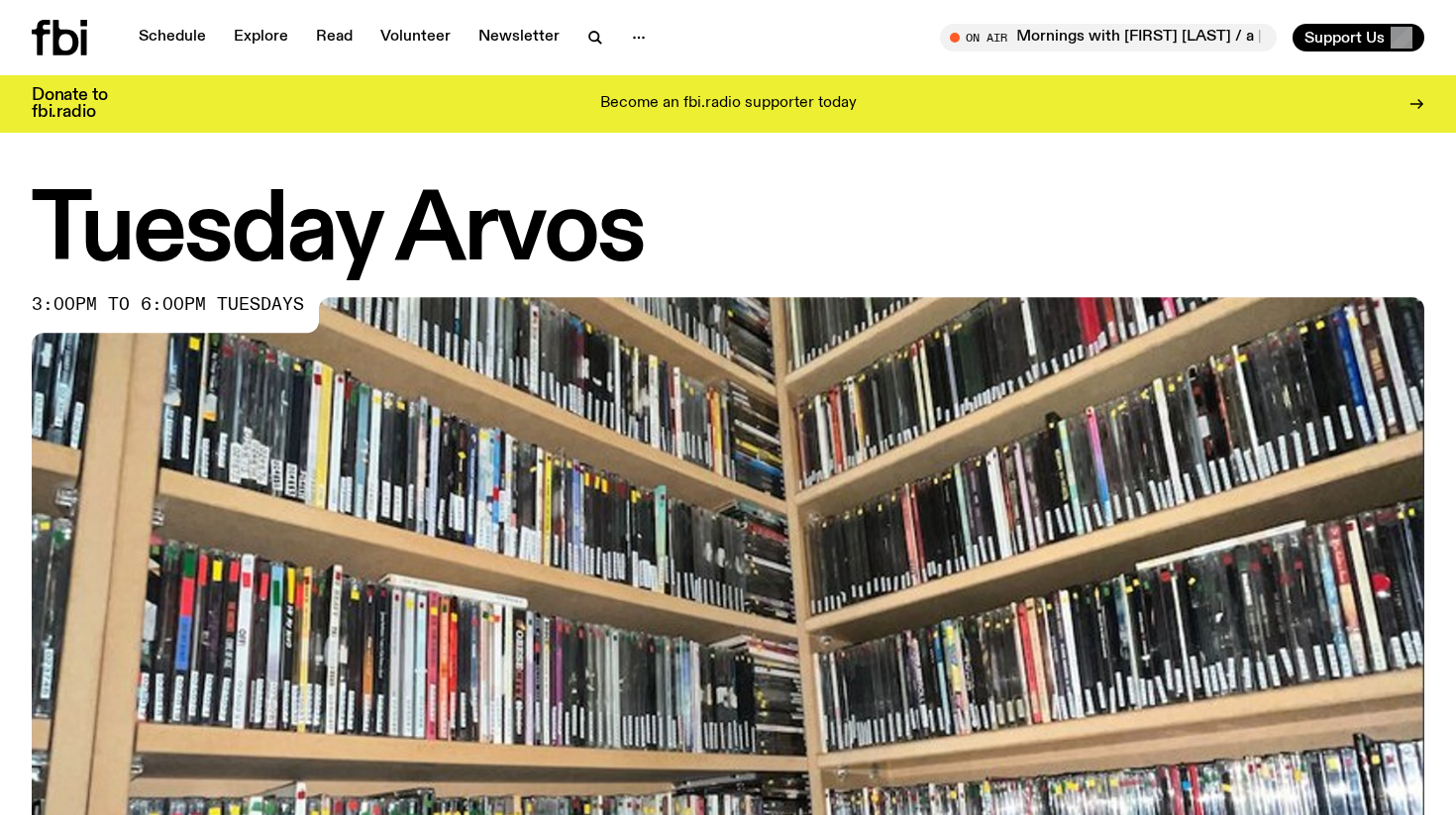 click 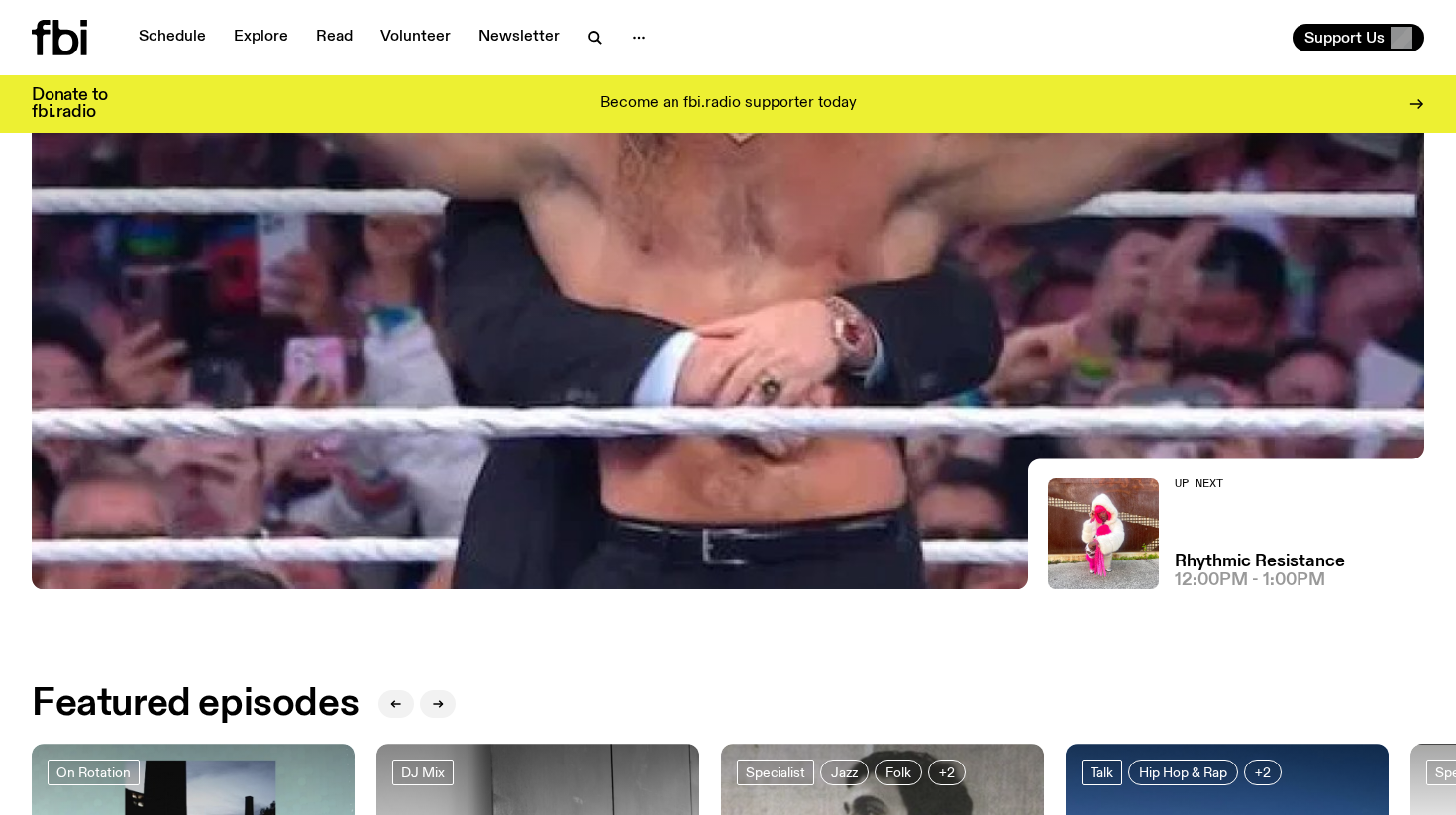 scroll, scrollTop: 0, scrollLeft: 0, axis: both 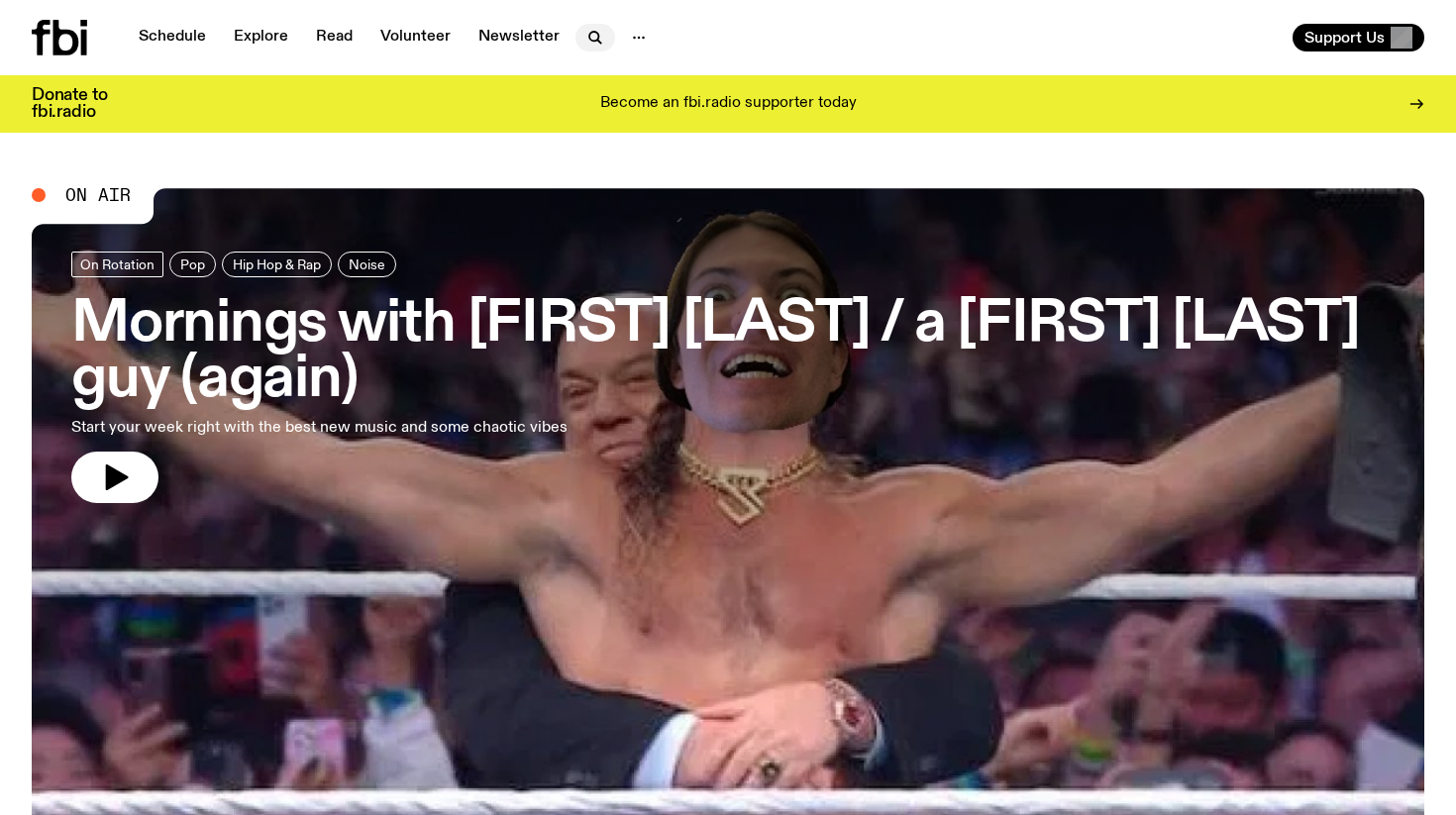 click 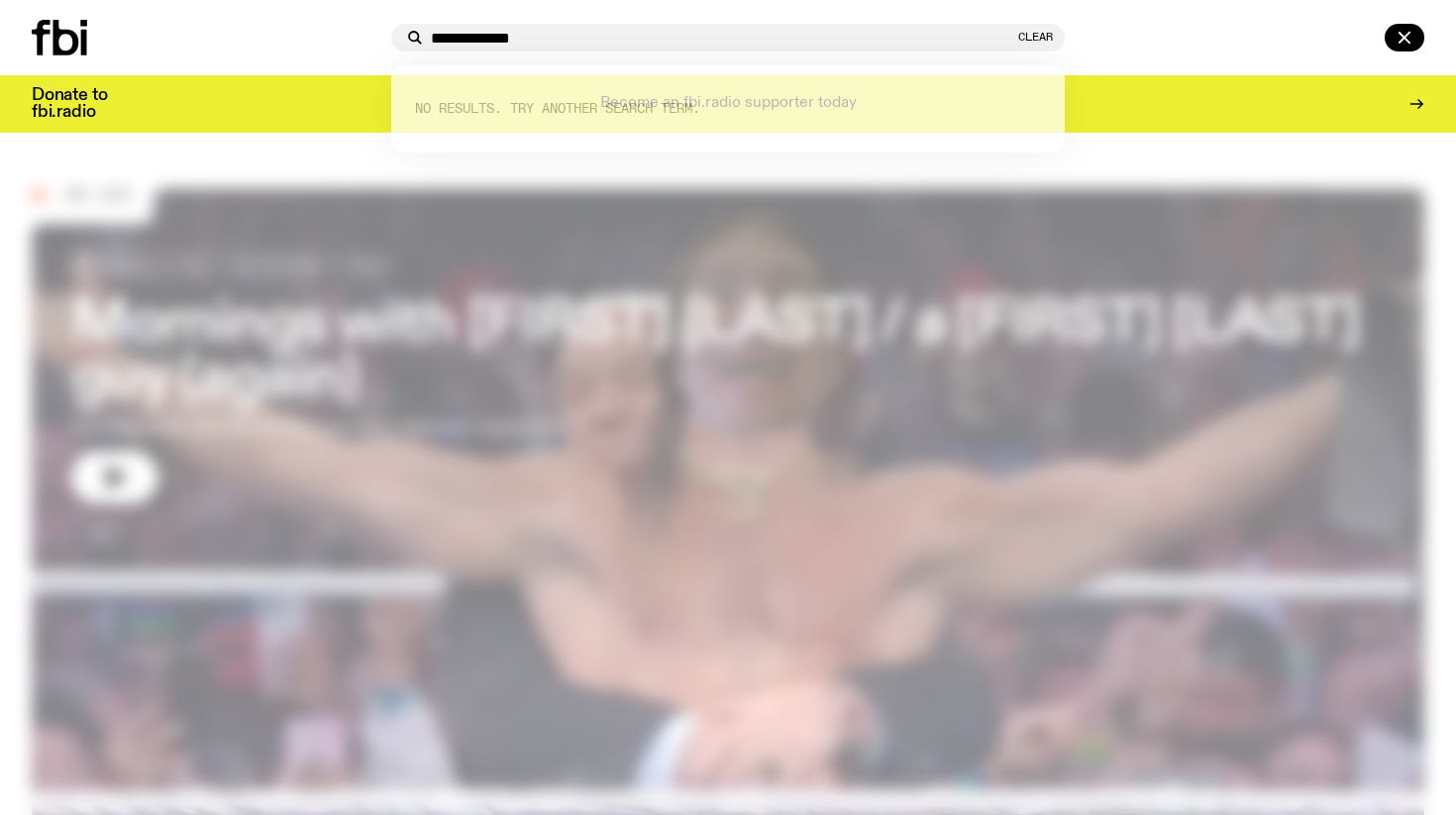 type on "**********" 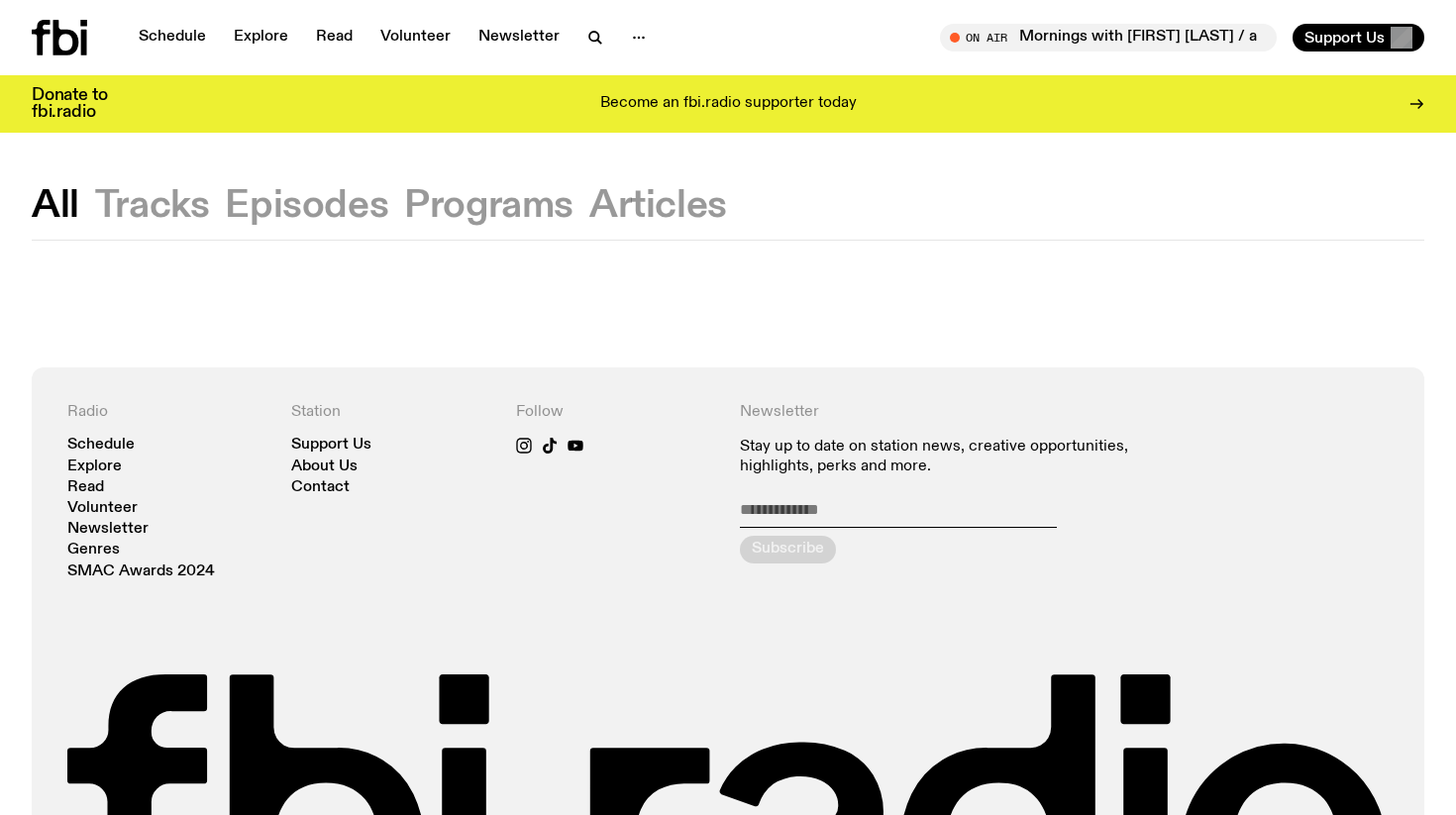 click on "Programs" 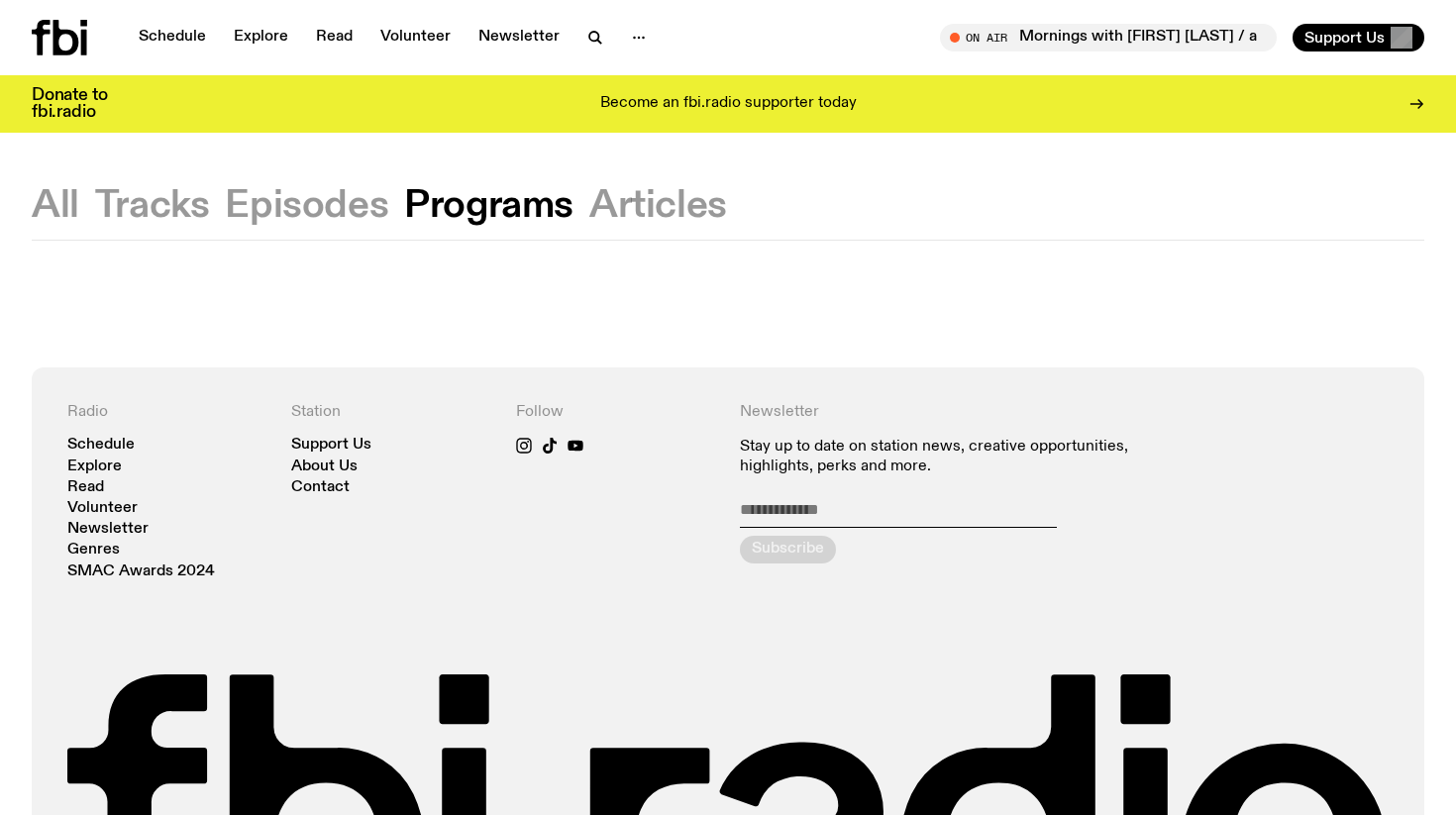 click on "Tracks" 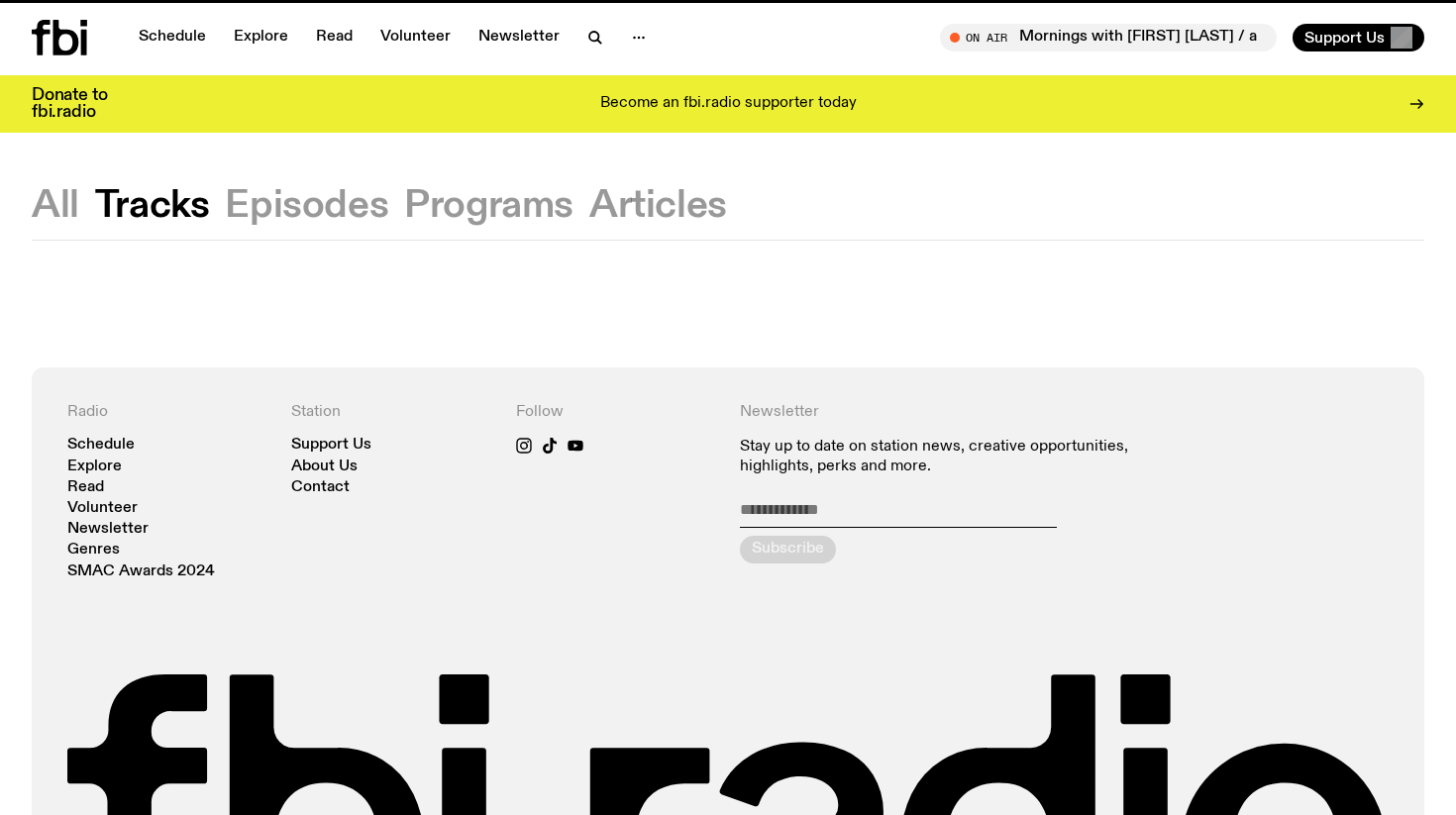 click on "Episodes" 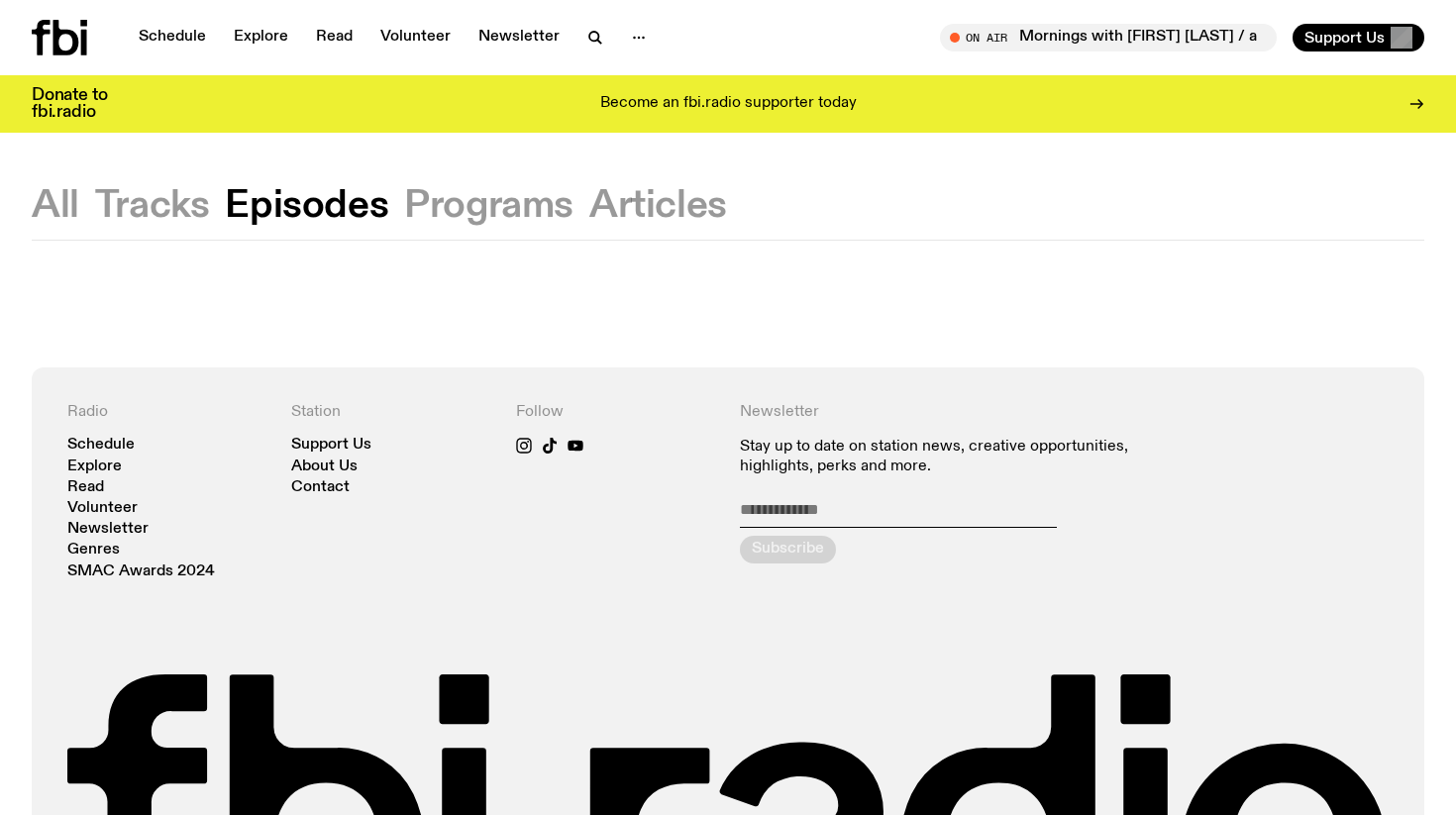click on "Articles" 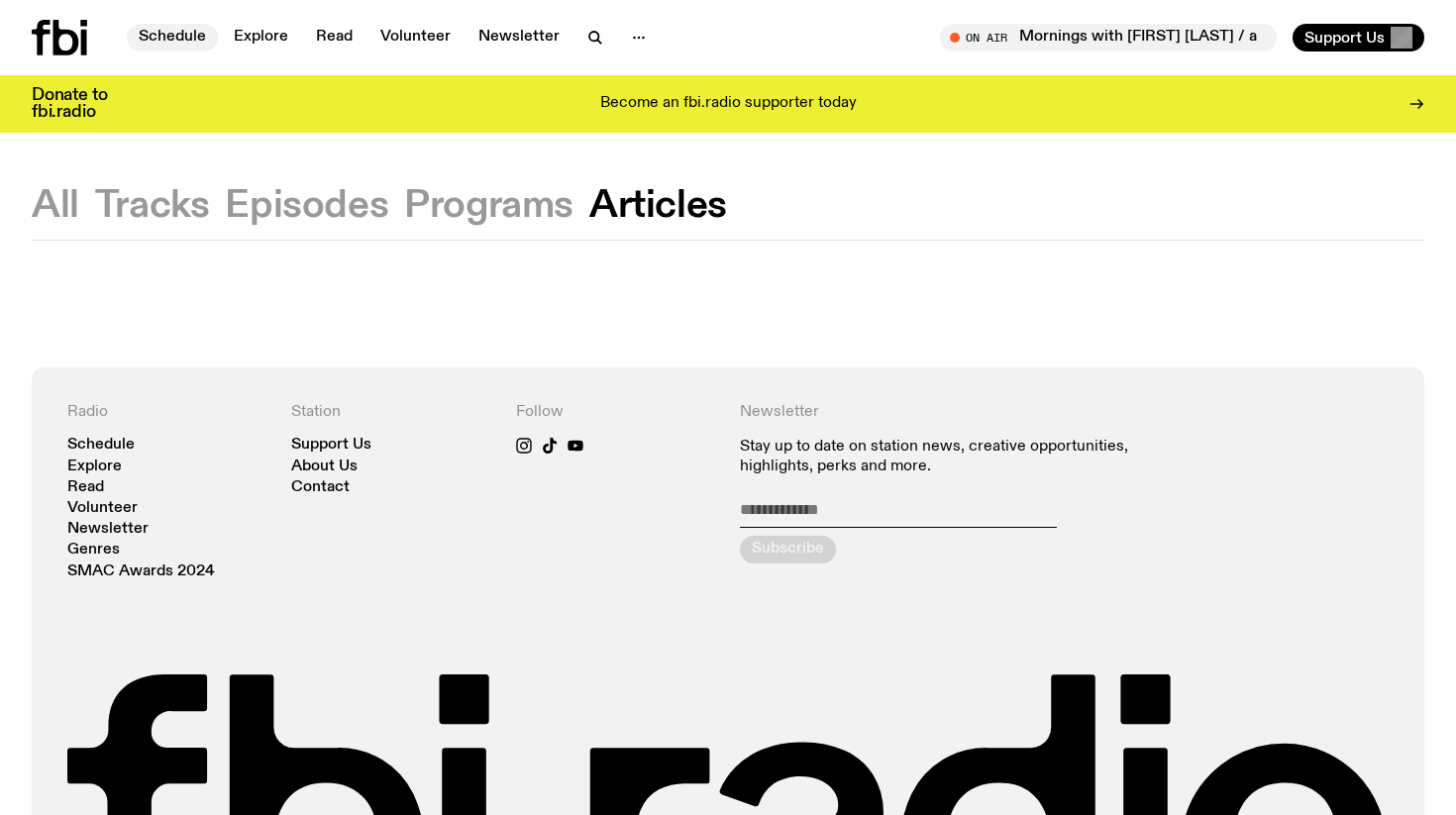 click on "Schedule" 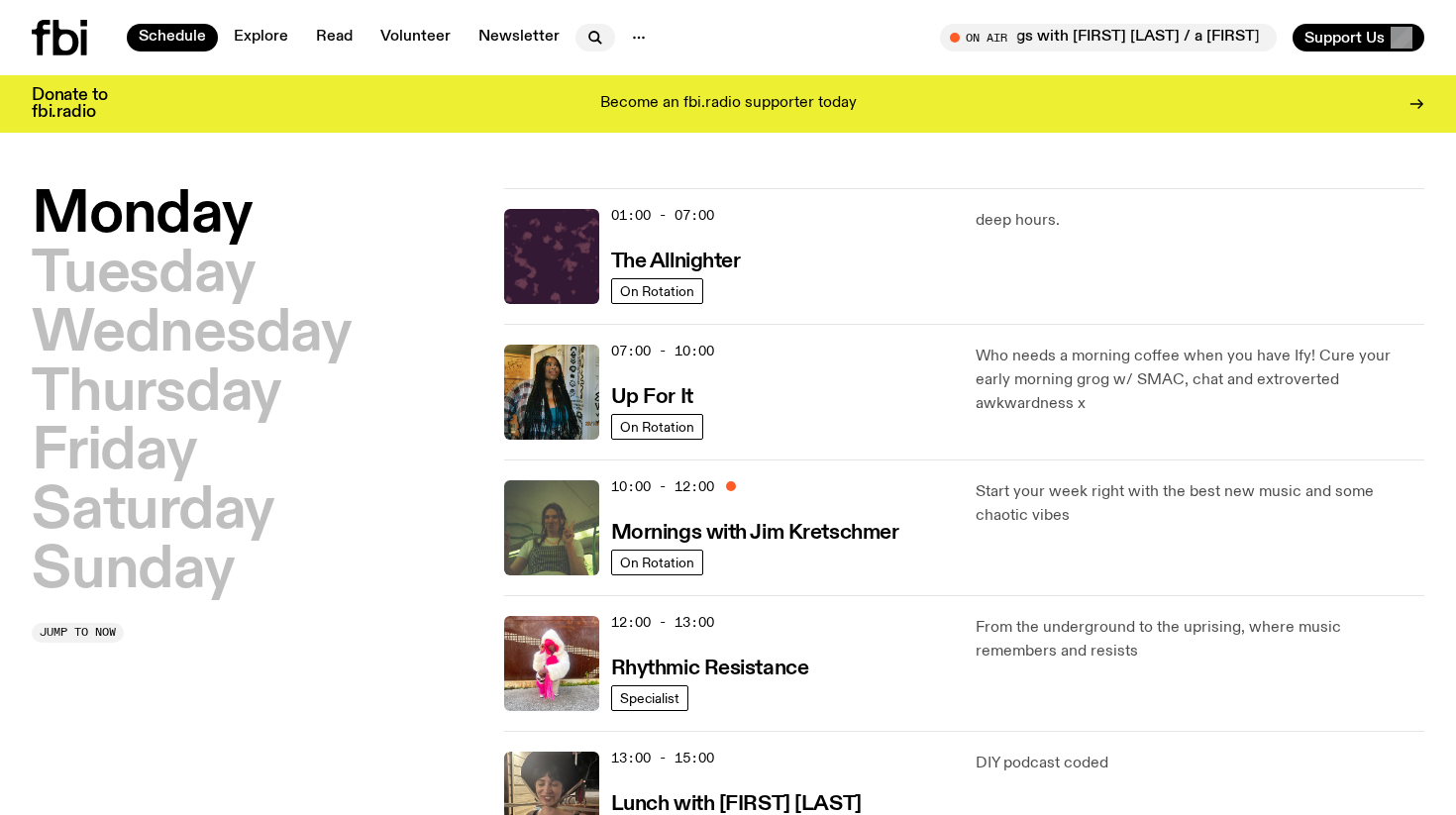 click 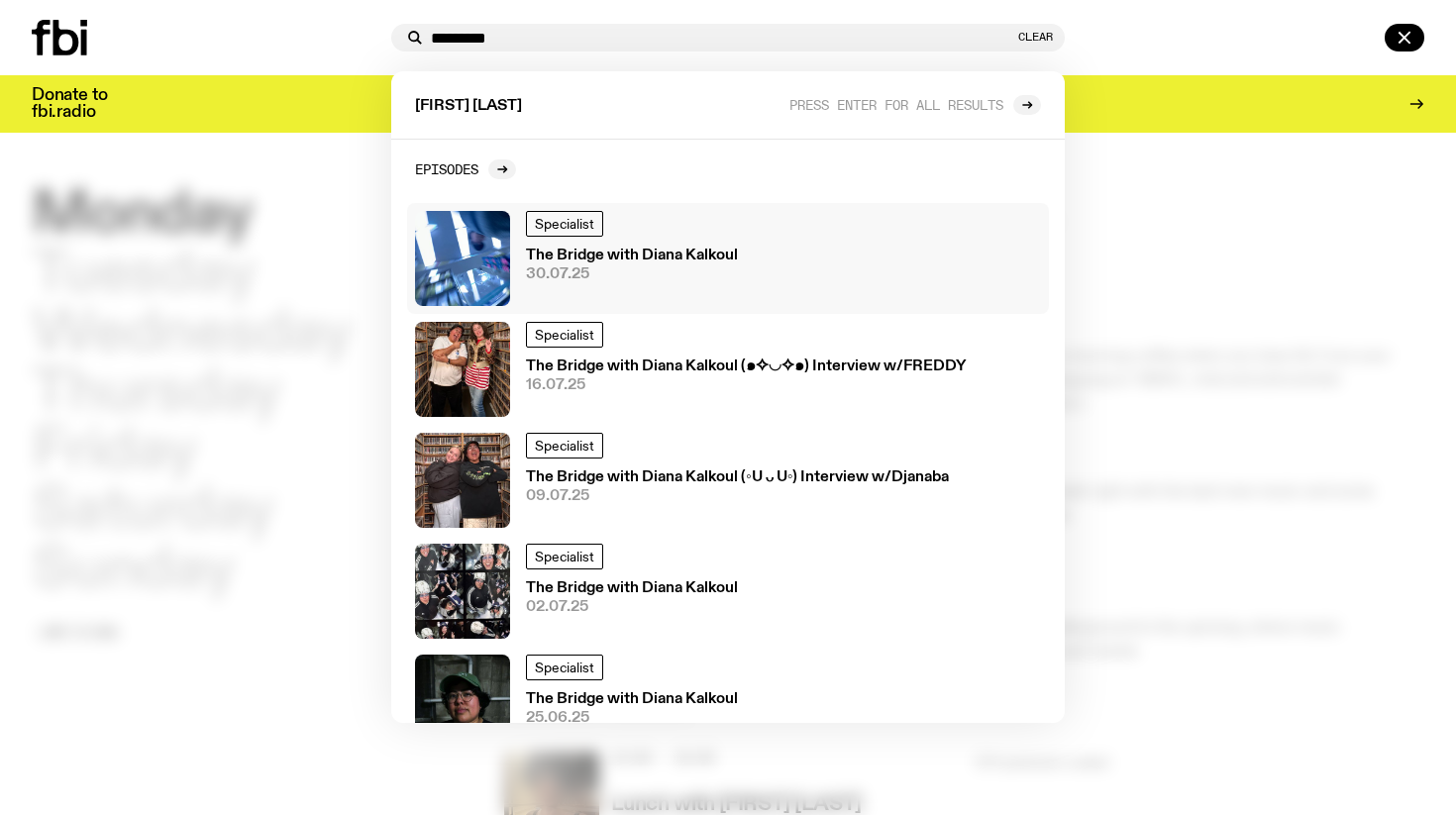 type on "*********" 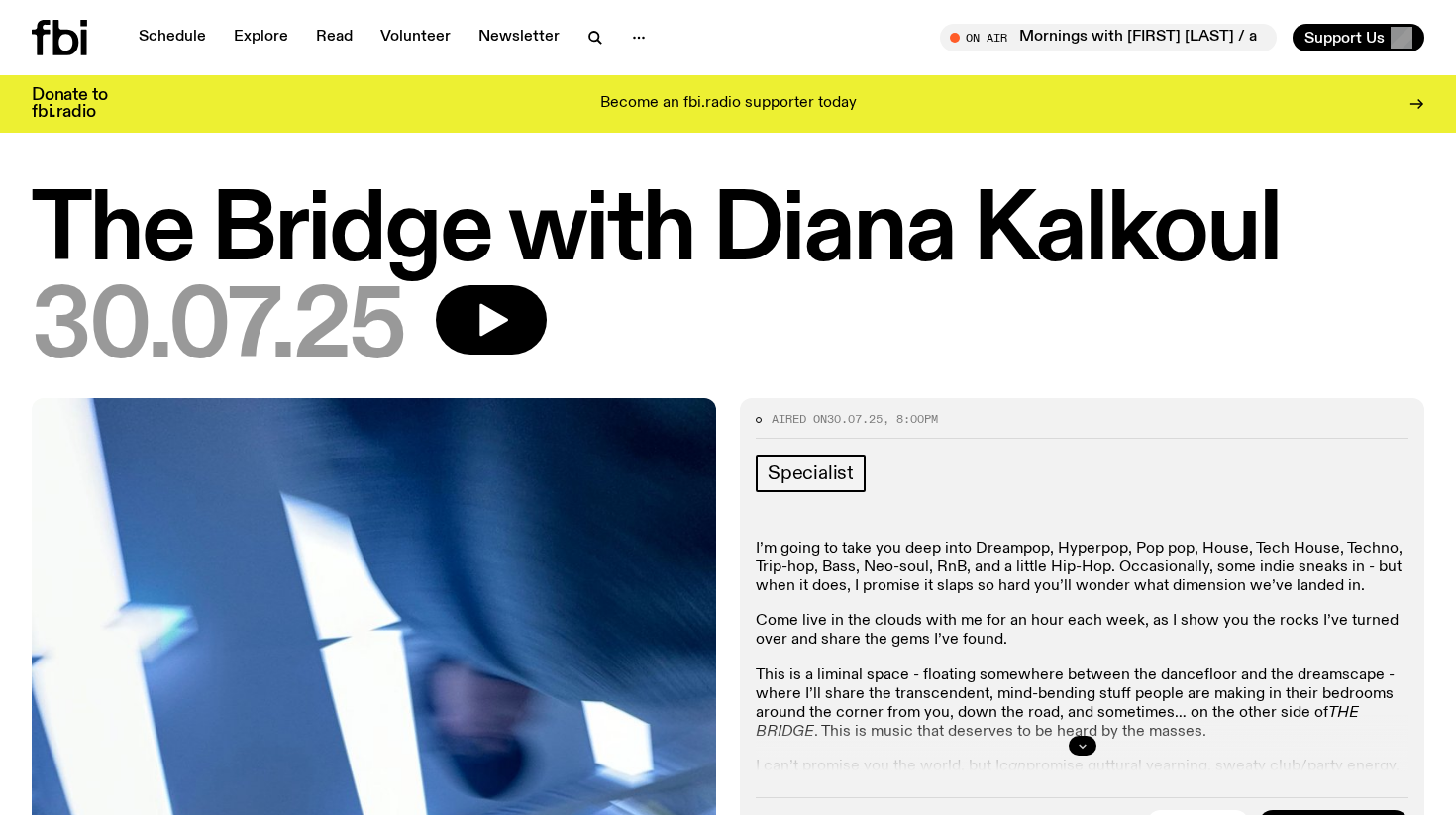 click 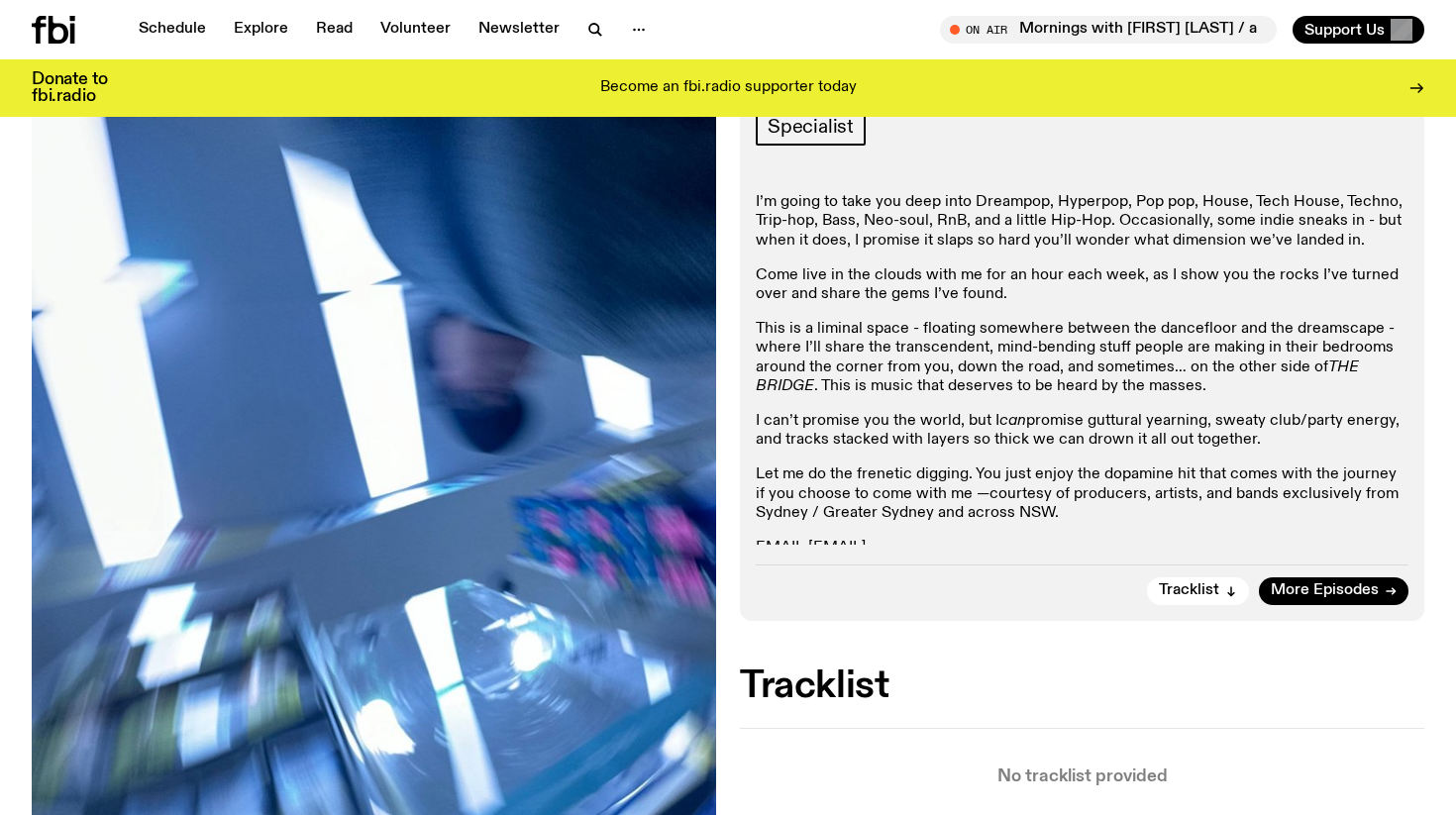 scroll, scrollTop: 354, scrollLeft: 0, axis: vertical 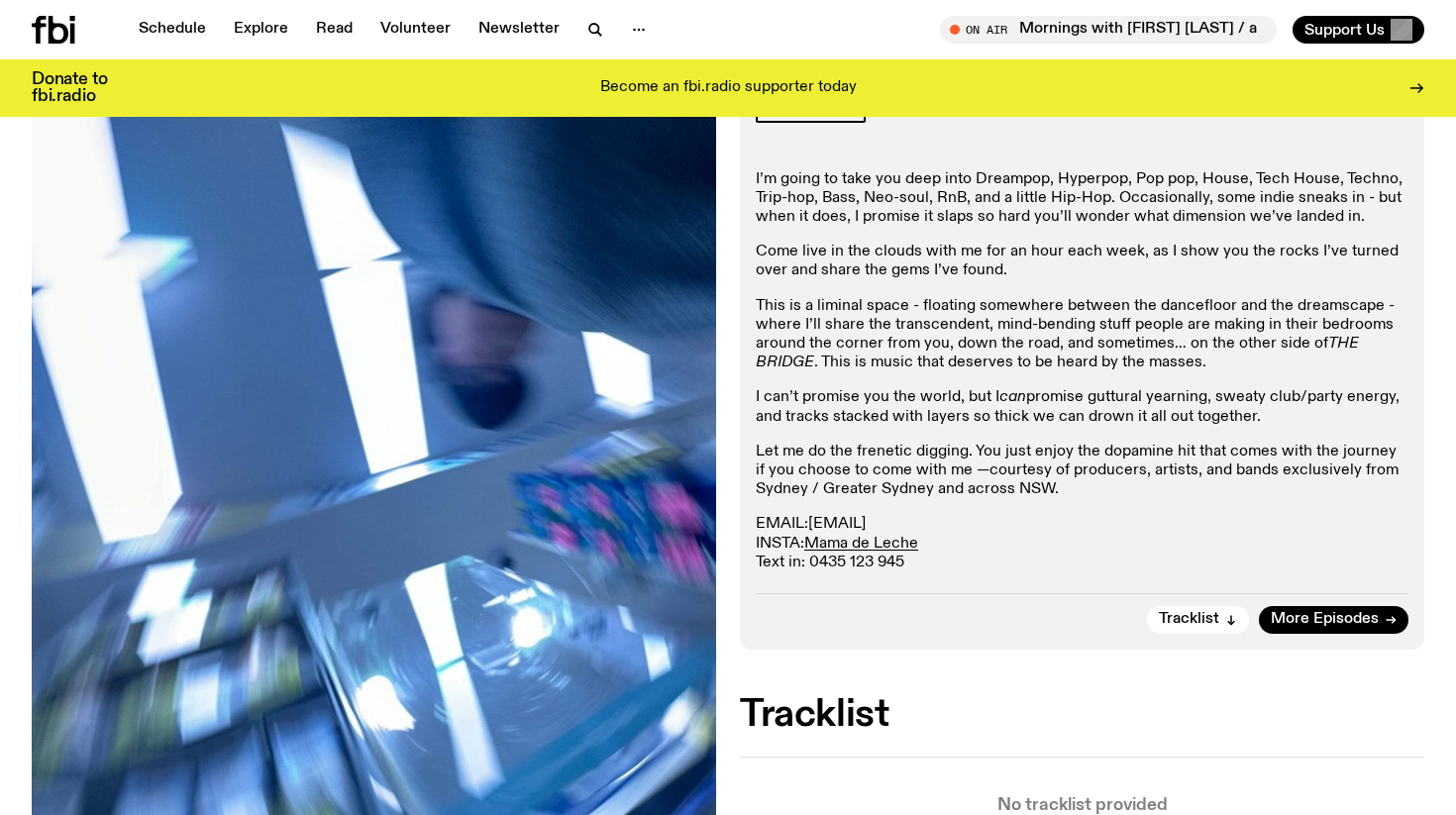 drag, startPoint x: 997, startPoint y: 533, endPoint x: 811, endPoint y: 528, distance: 186.06719 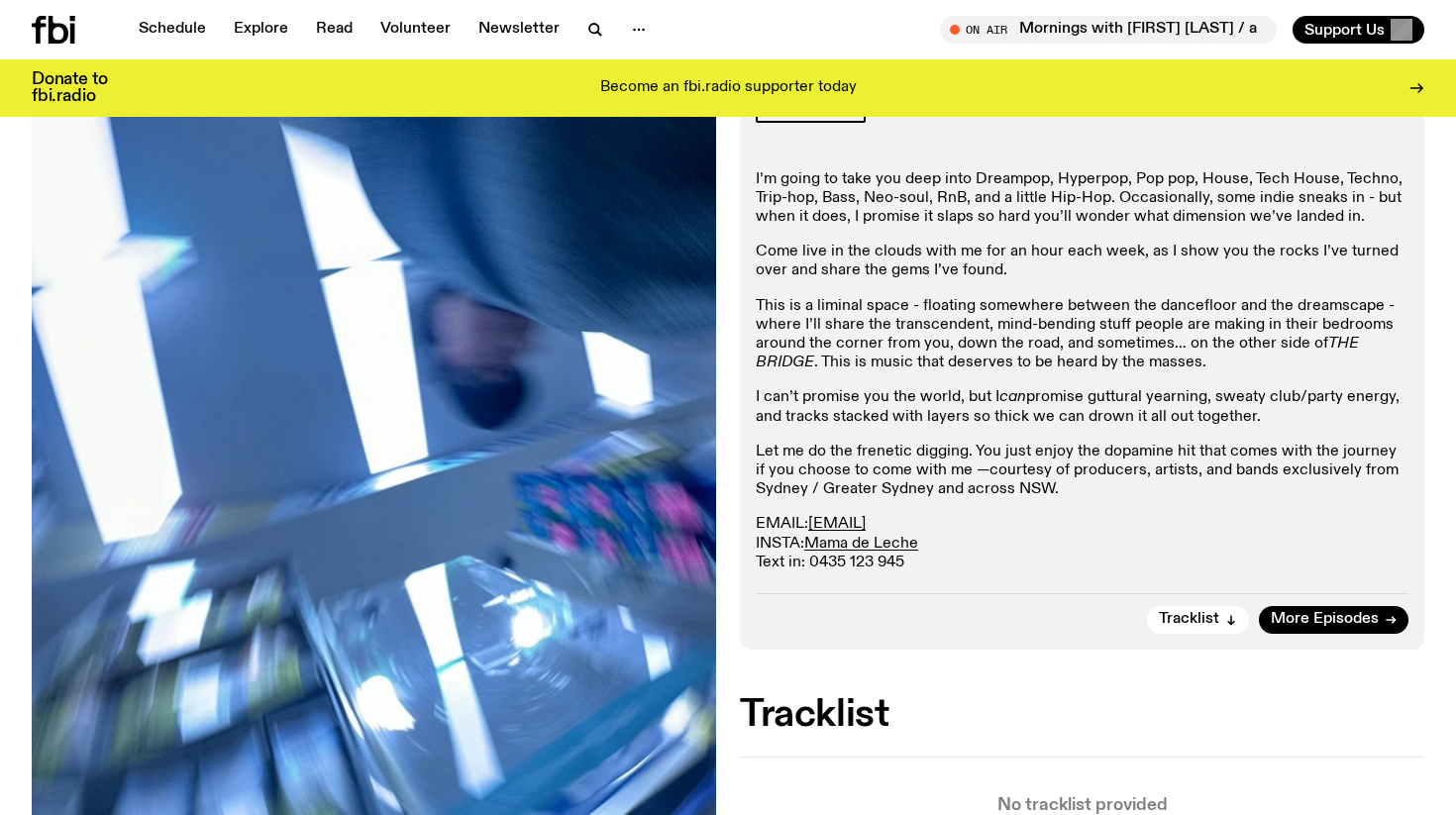 copy on "diana.k@fbiradio.com" 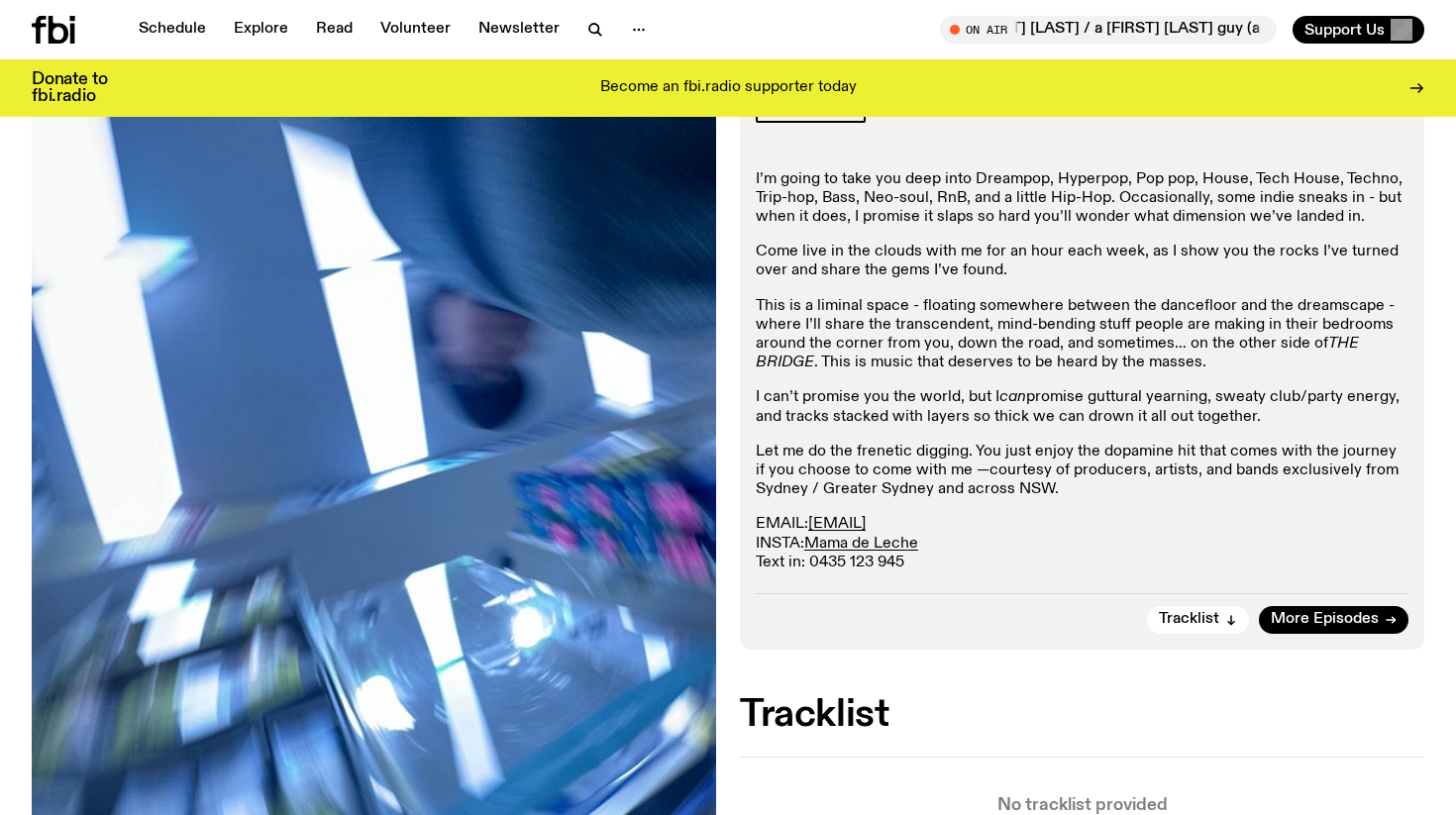 scroll, scrollTop: 0, scrollLeft: 0, axis: both 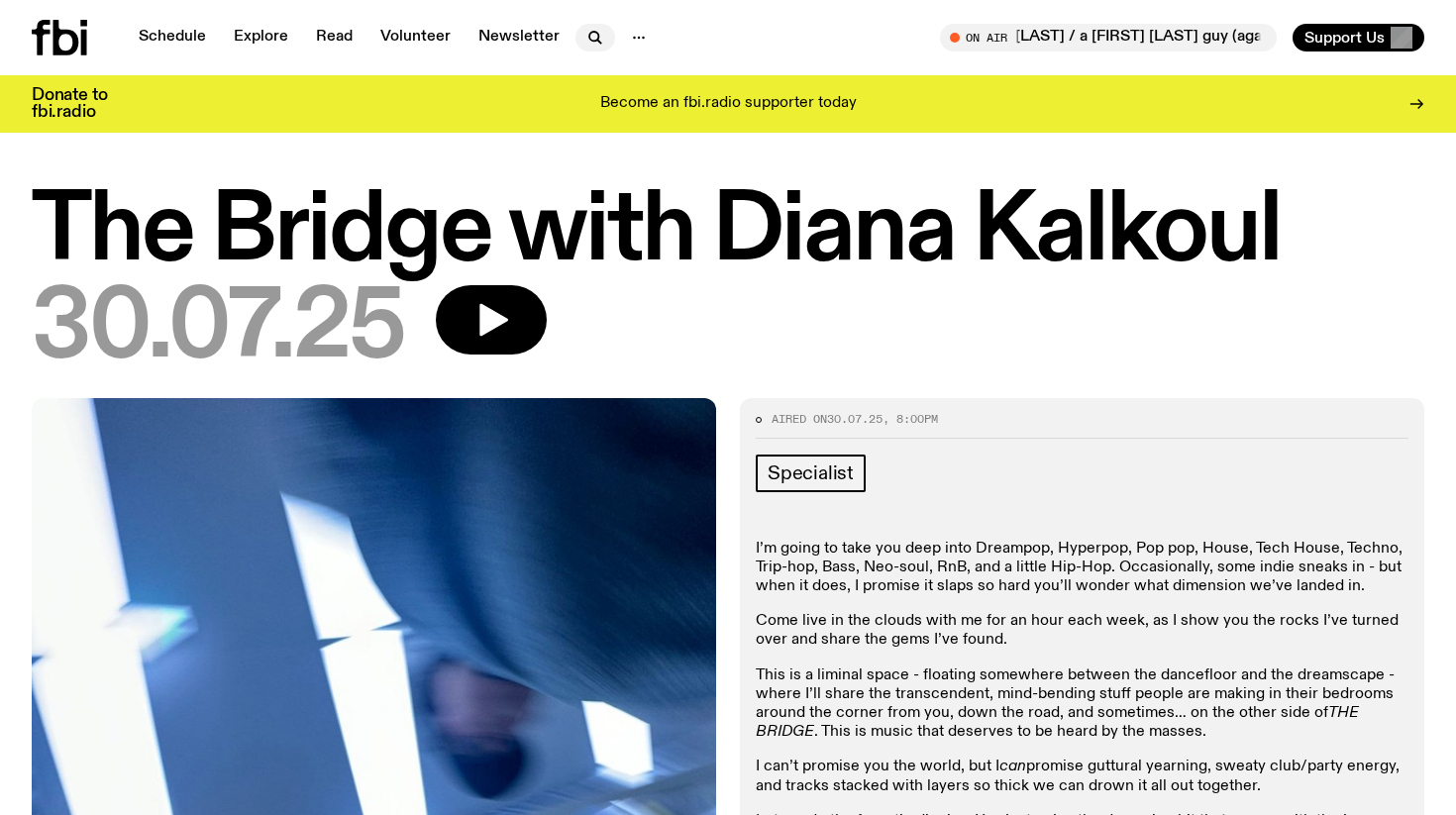 click 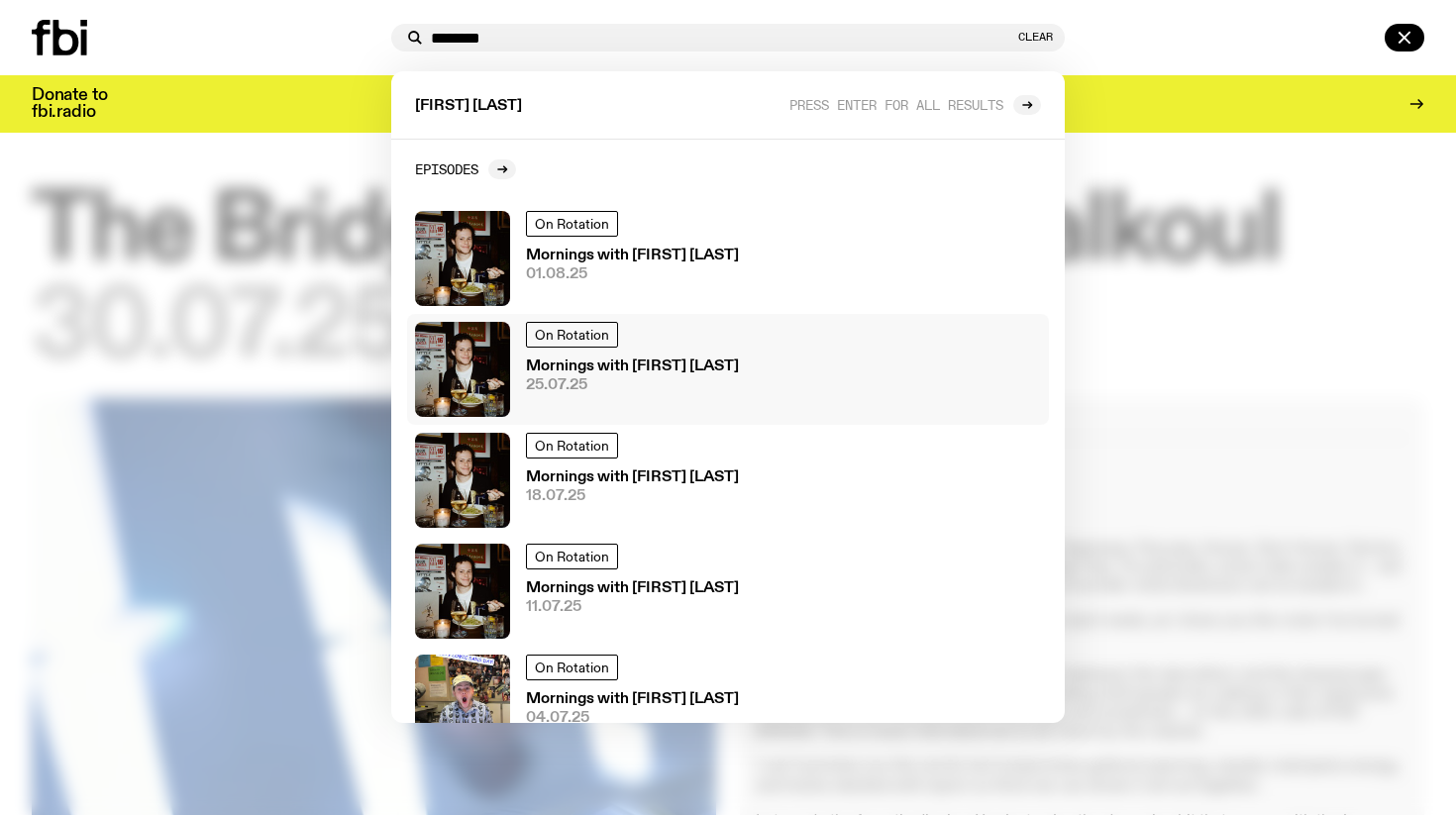 type on "********" 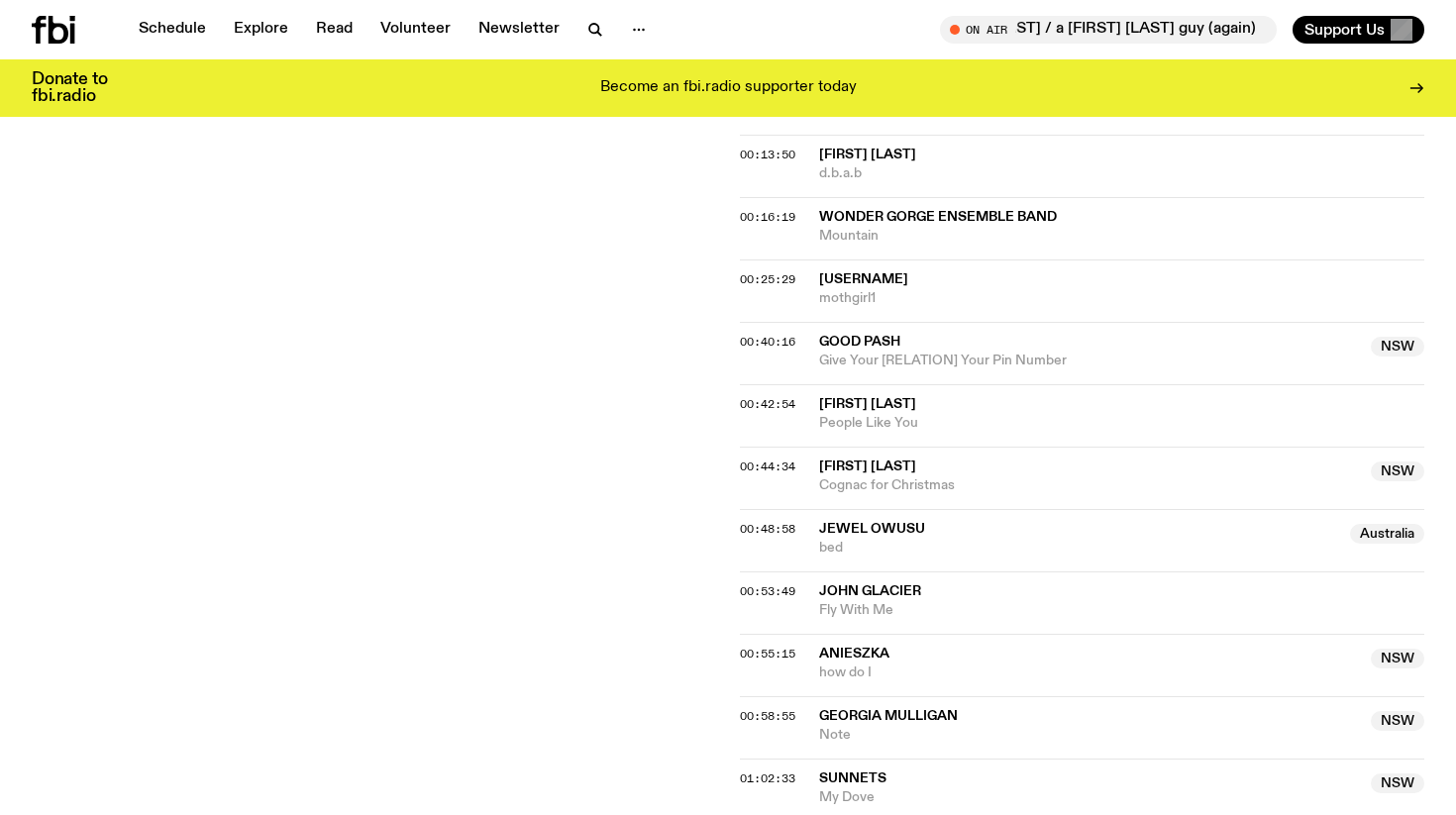 scroll, scrollTop: 834, scrollLeft: 0, axis: vertical 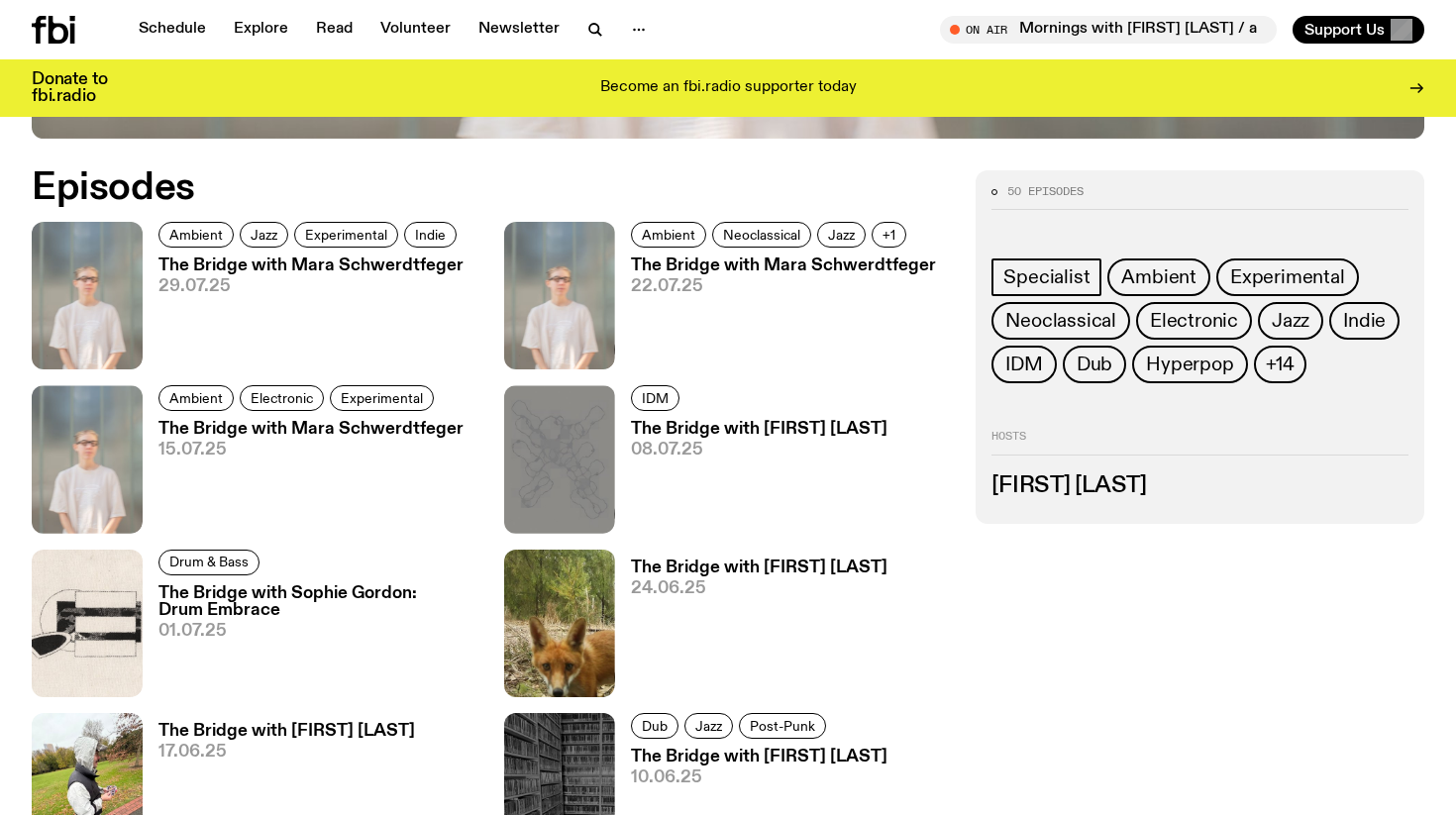 click on "Mara Schwerdtfeger" at bounding box center (1199, 486) 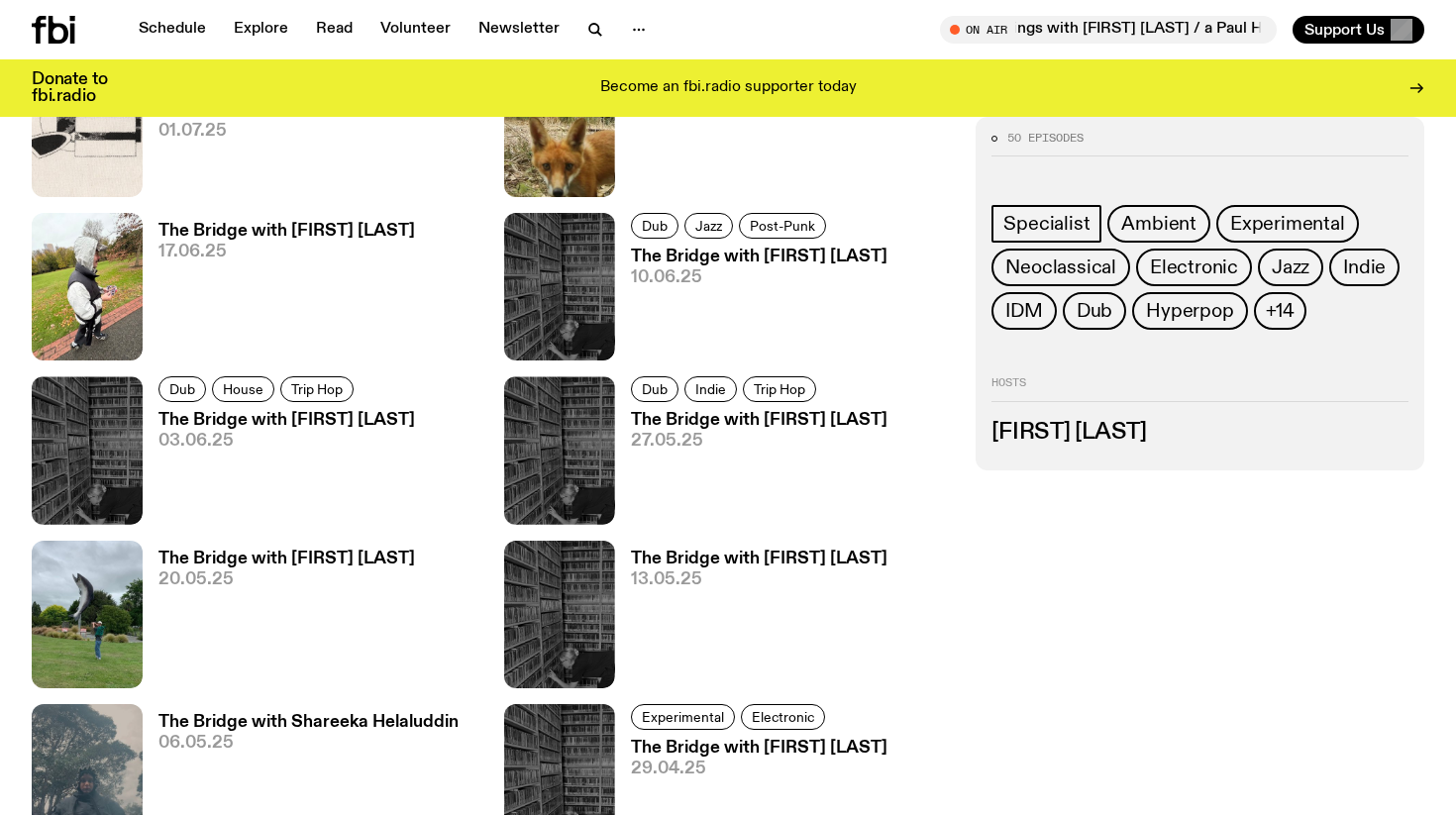 scroll, scrollTop: 1614, scrollLeft: 0, axis: vertical 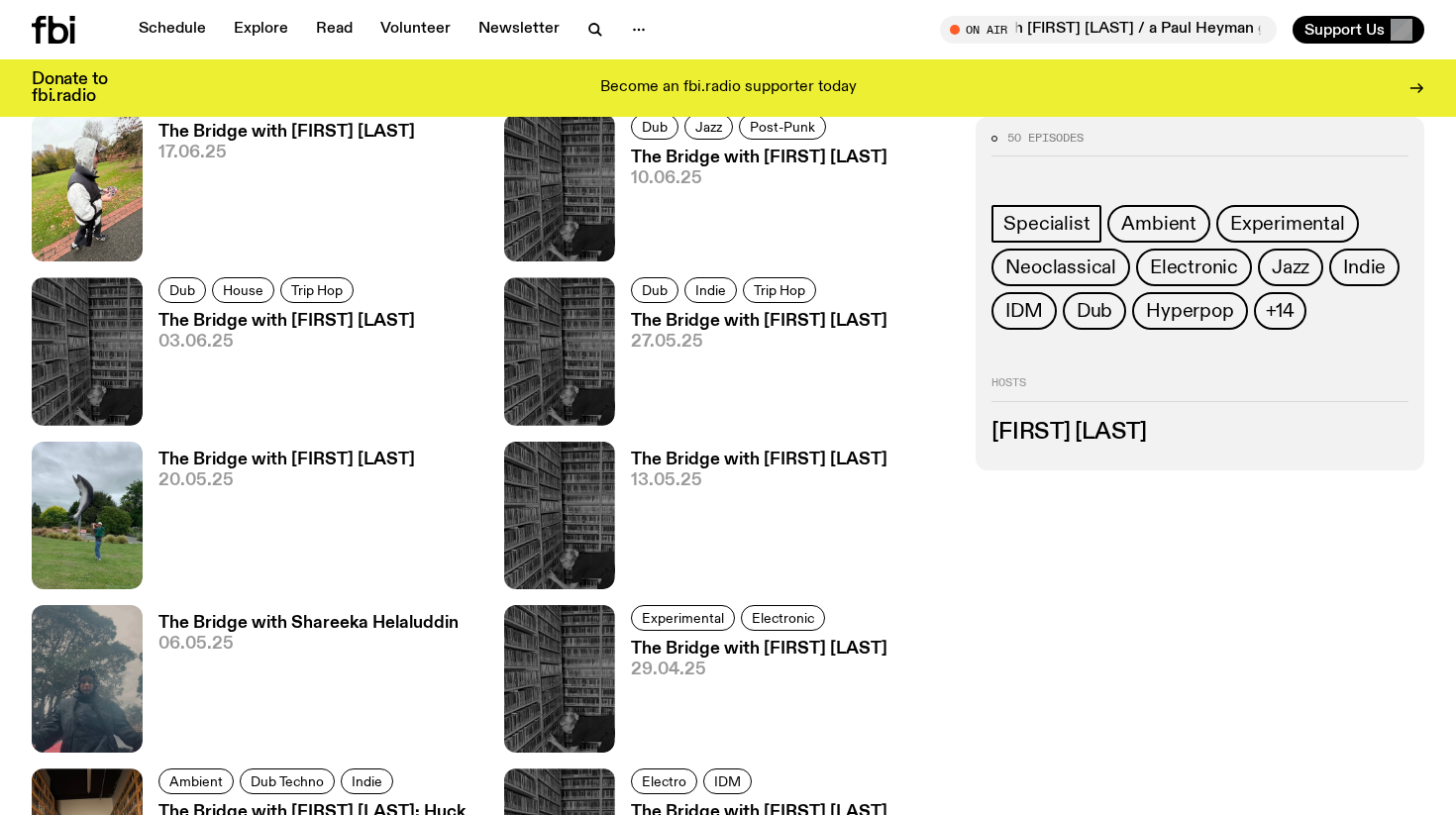 click on "The Bridge with Sophie Gordon" at bounding box center (759, 459) 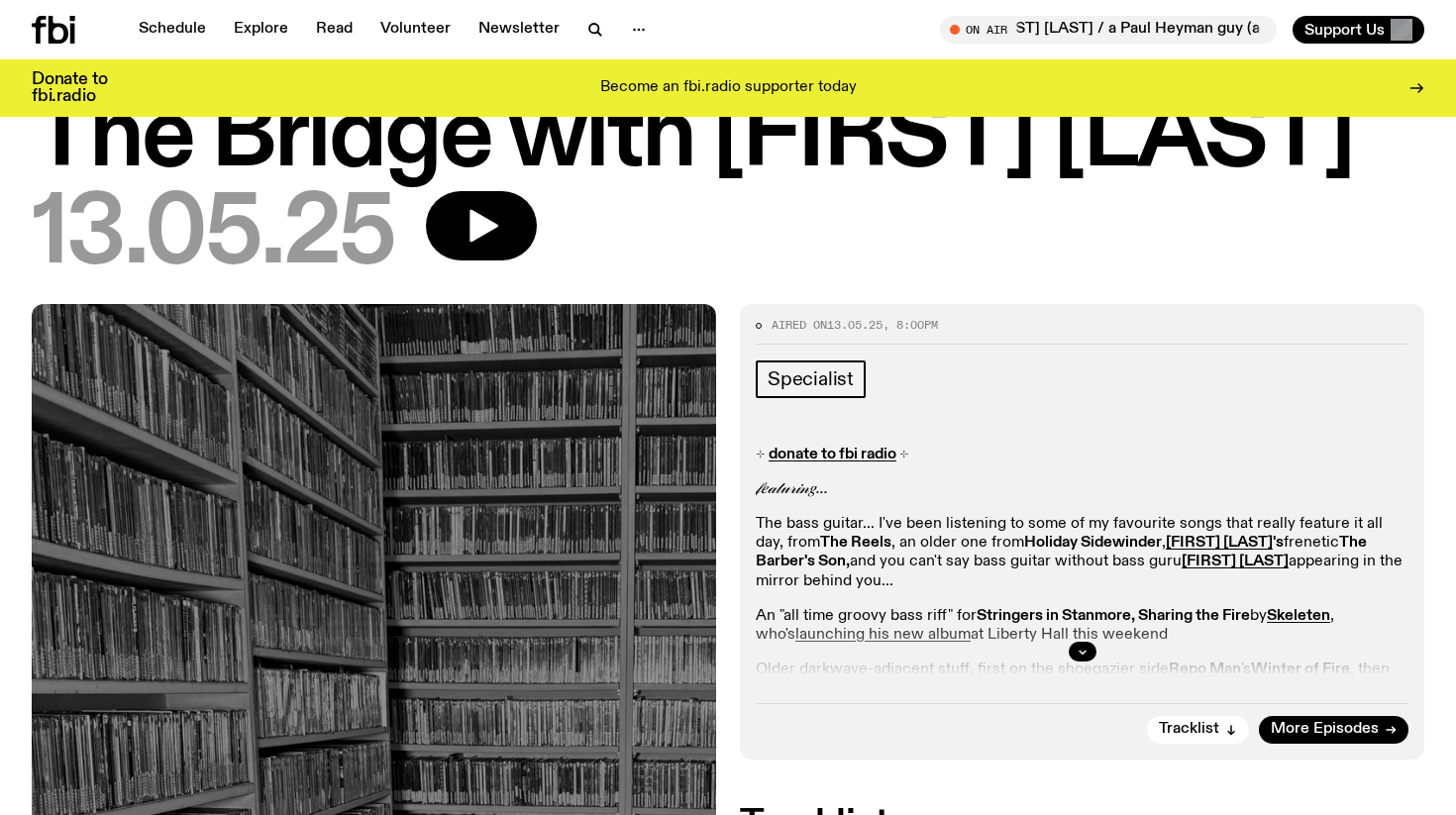 scroll, scrollTop: 80, scrollLeft: 0, axis: vertical 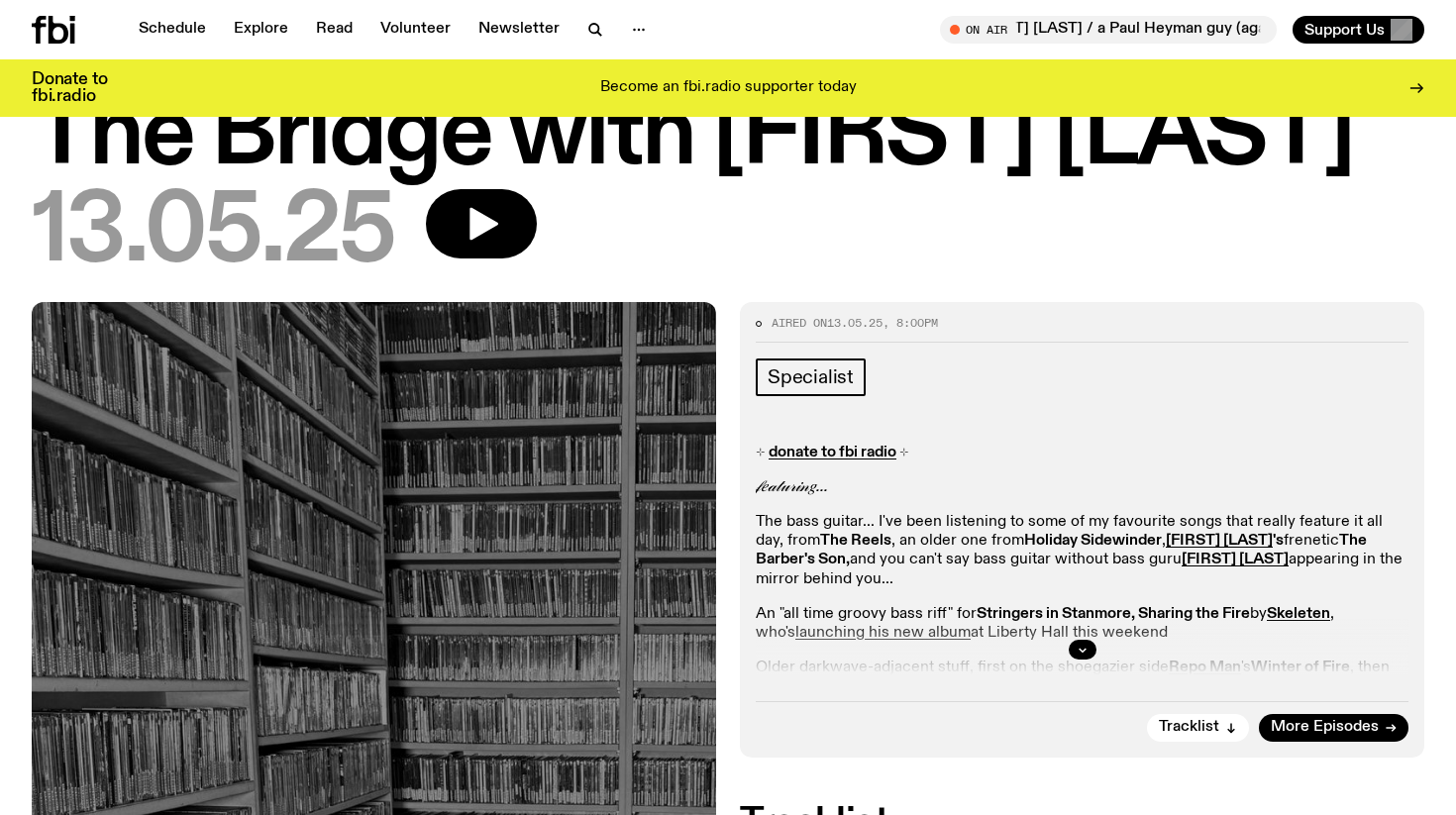 click at bounding box center (1082, 650) 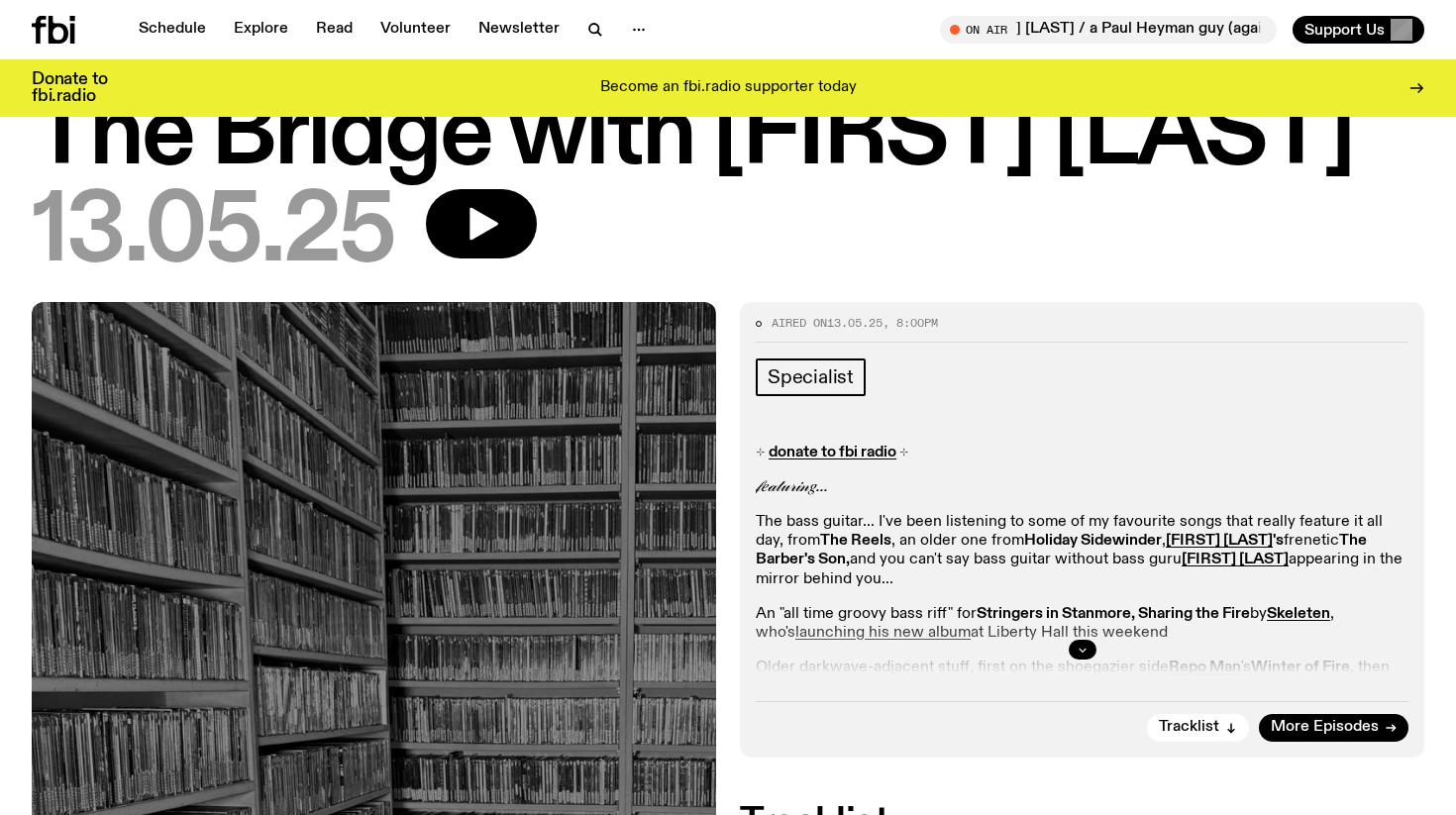 click at bounding box center (1083, 650) 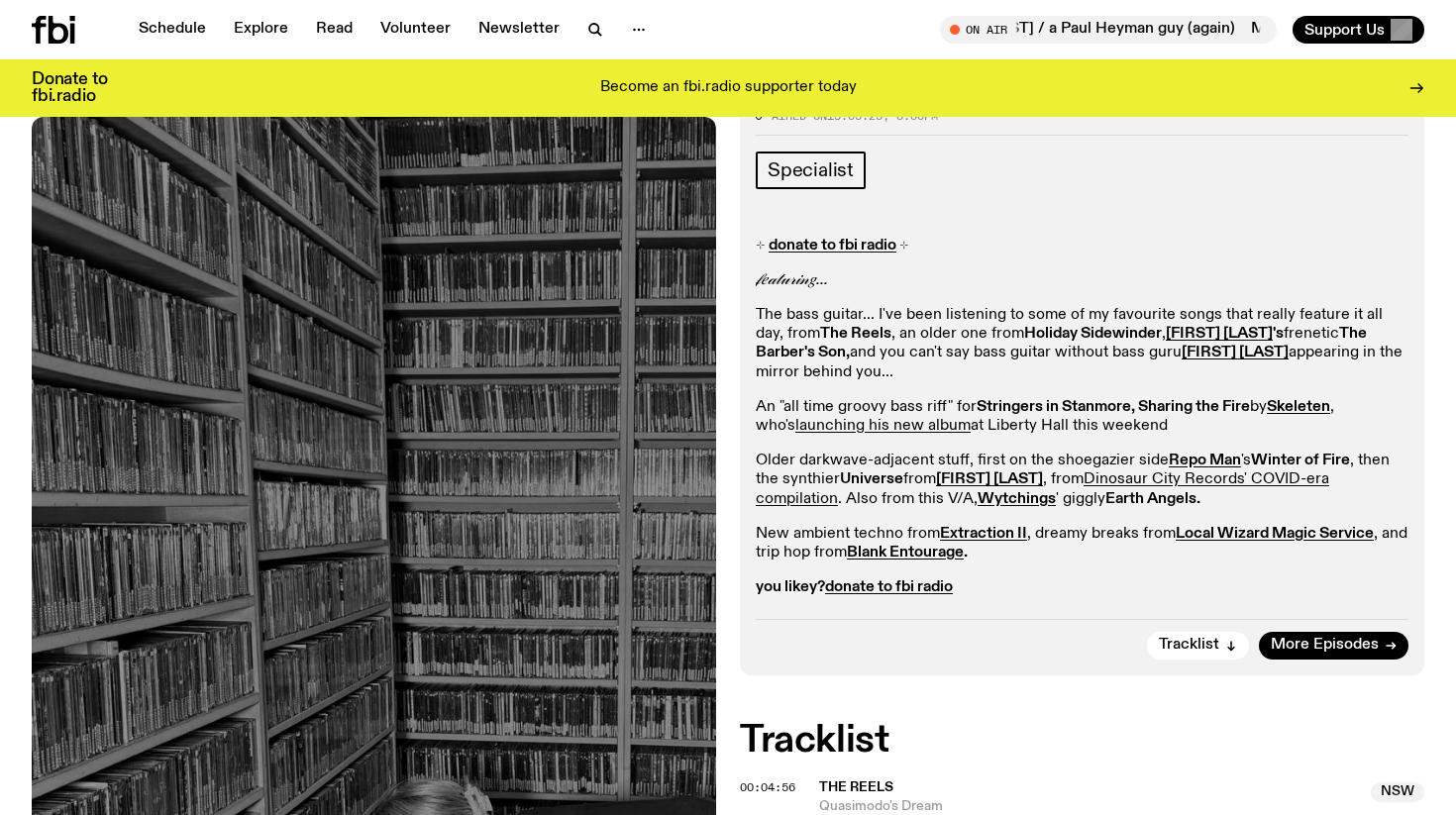 scroll, scrollTop: 758, scrollLeft: 0, axis: vertical 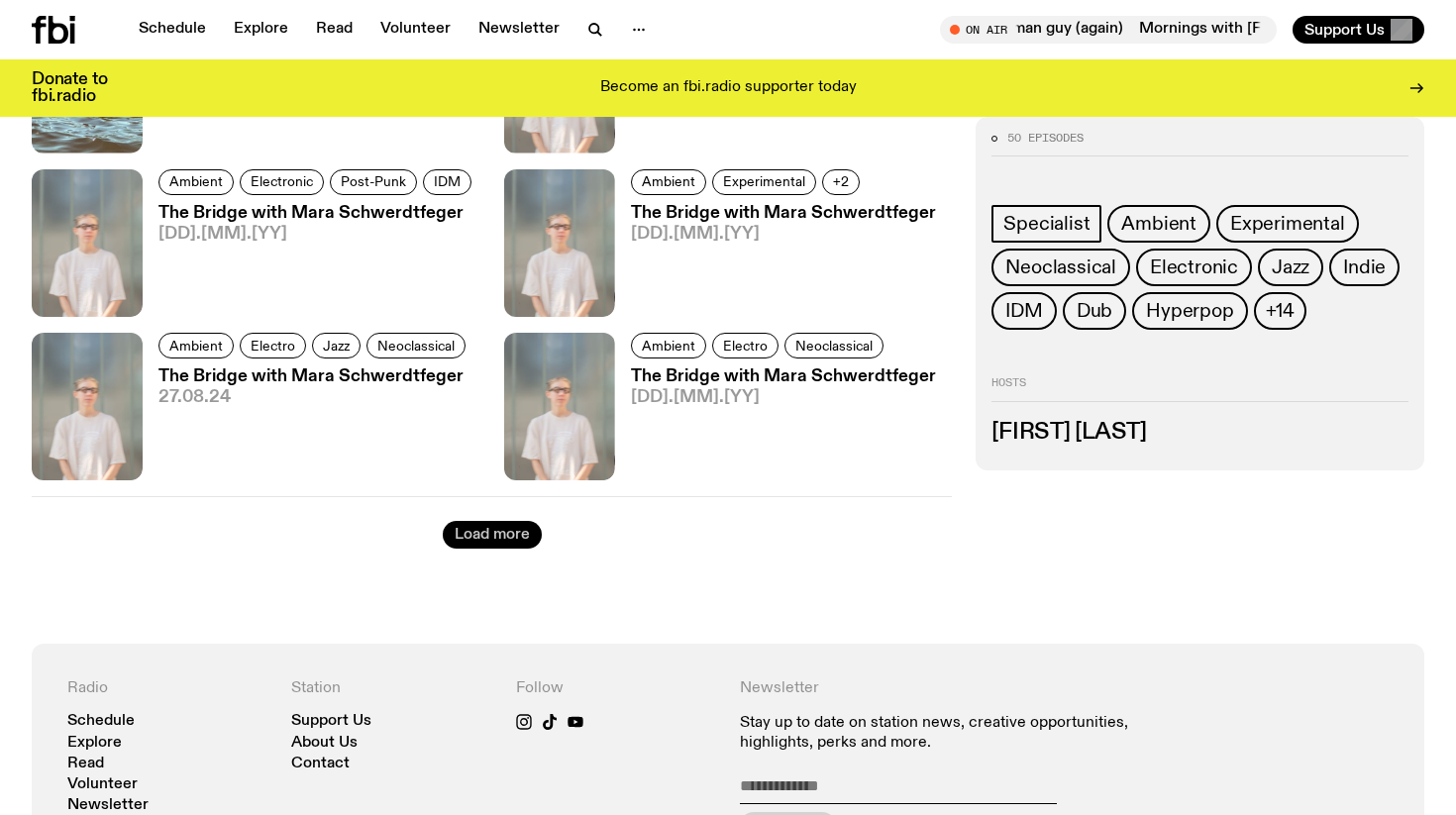 click on "Load more" at bounding box center [492, 535] 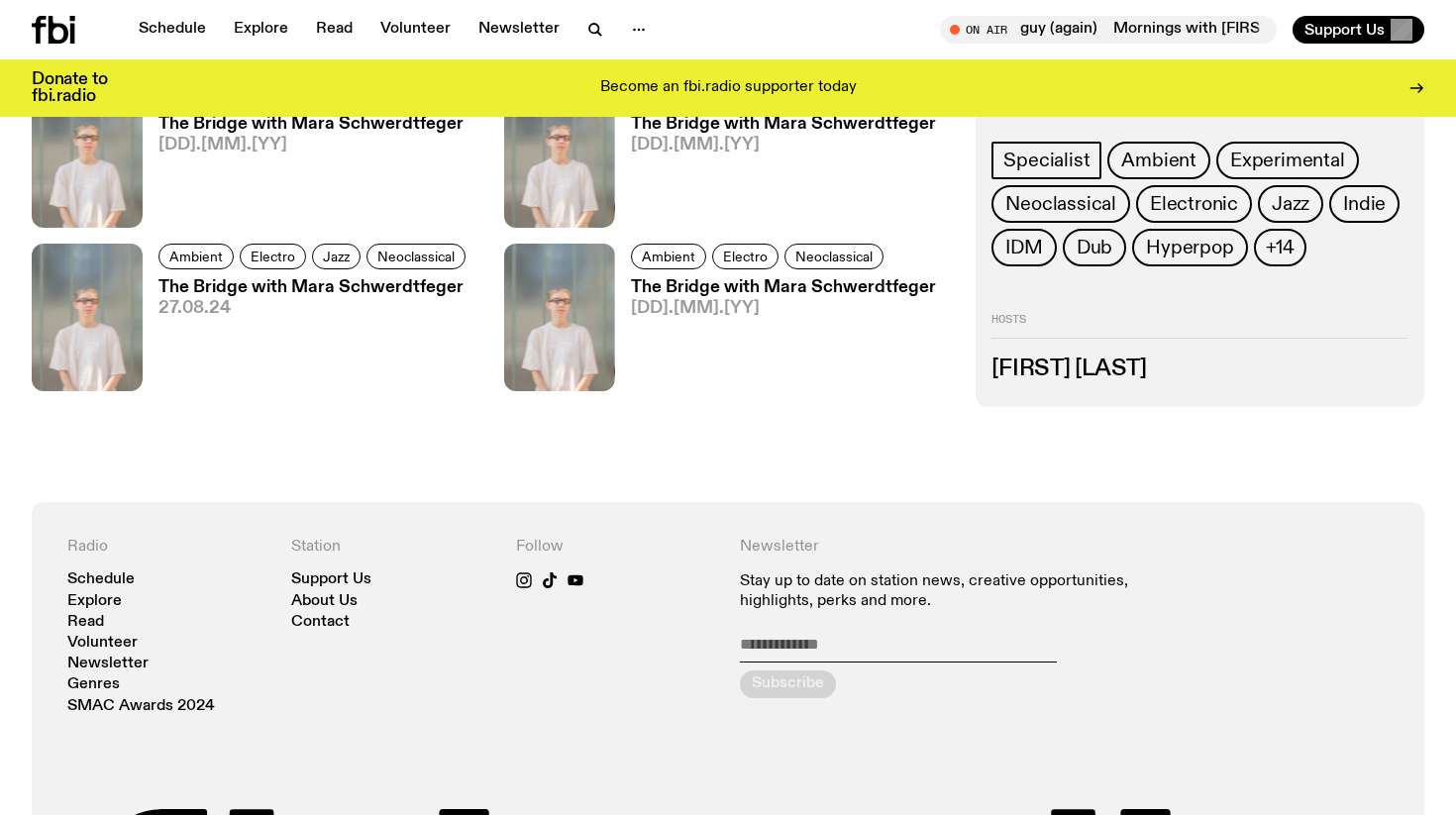 scroll, scrollTop: 4820, scrollLeft: 0, axis: vertical 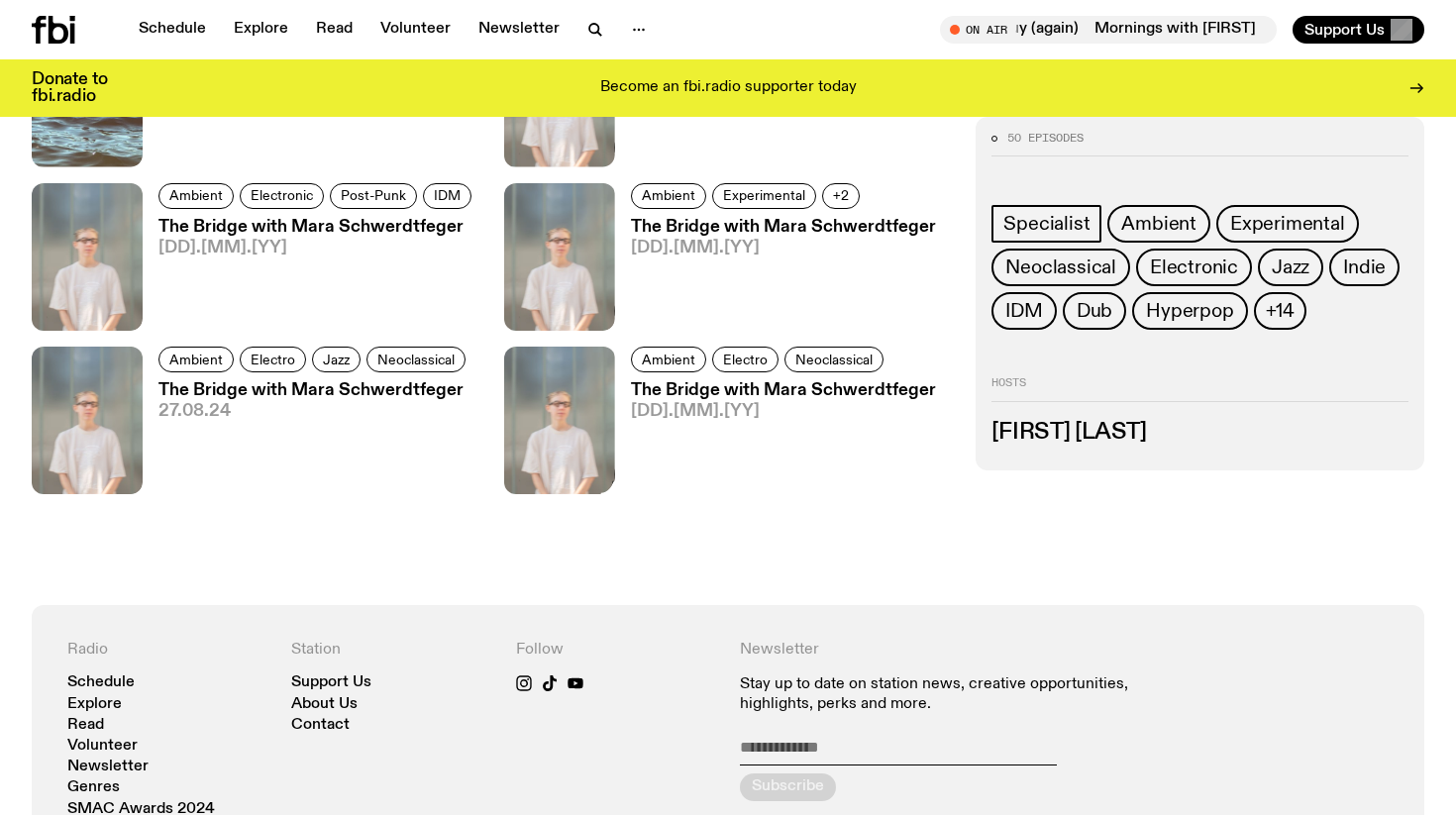 click on "The Bridge with Mara Schwerdtfeger" at bounding box center [783, 390] 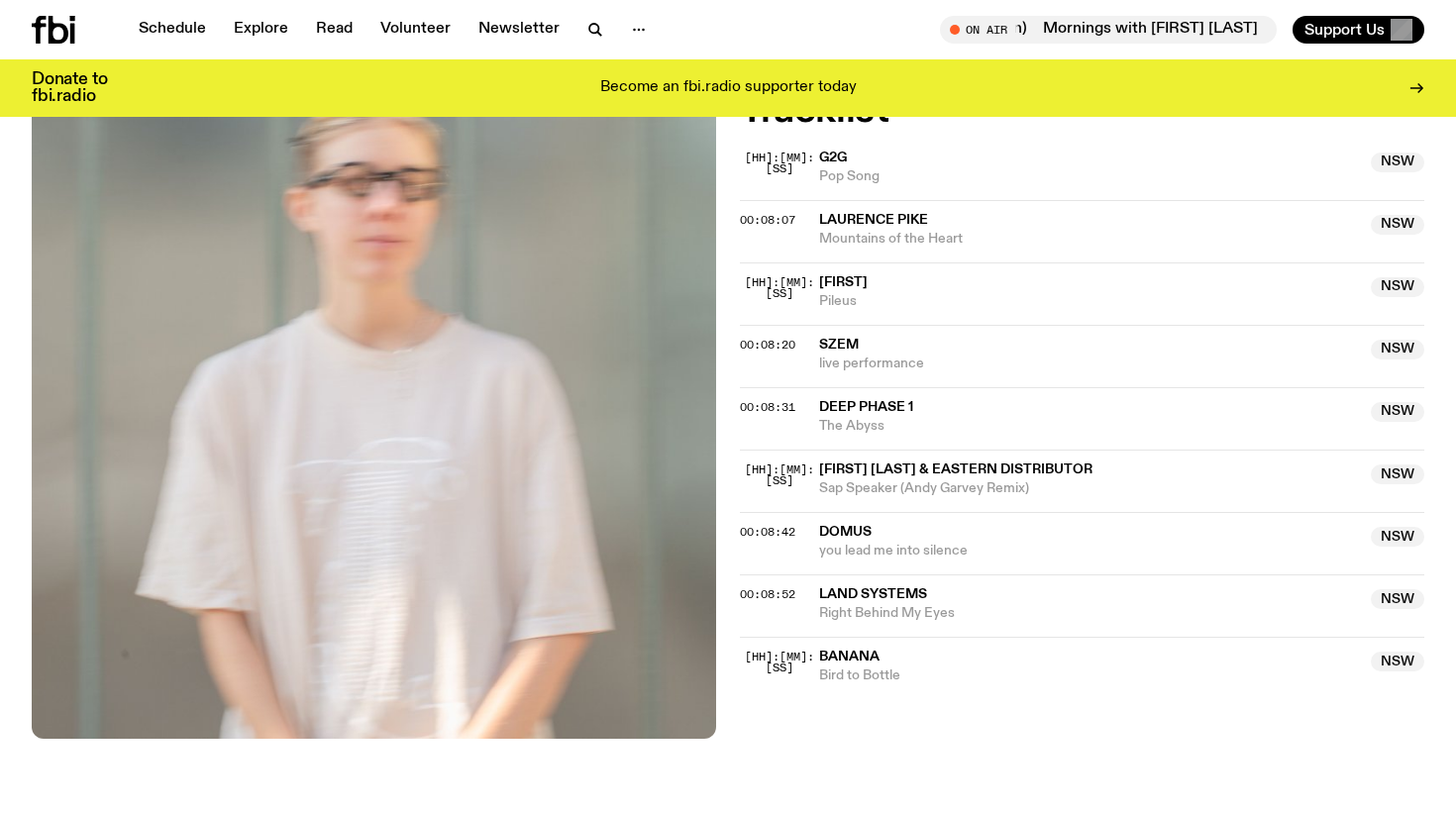 scroll, scrollTop: 26, scrollLeft: 0, axis: vertical 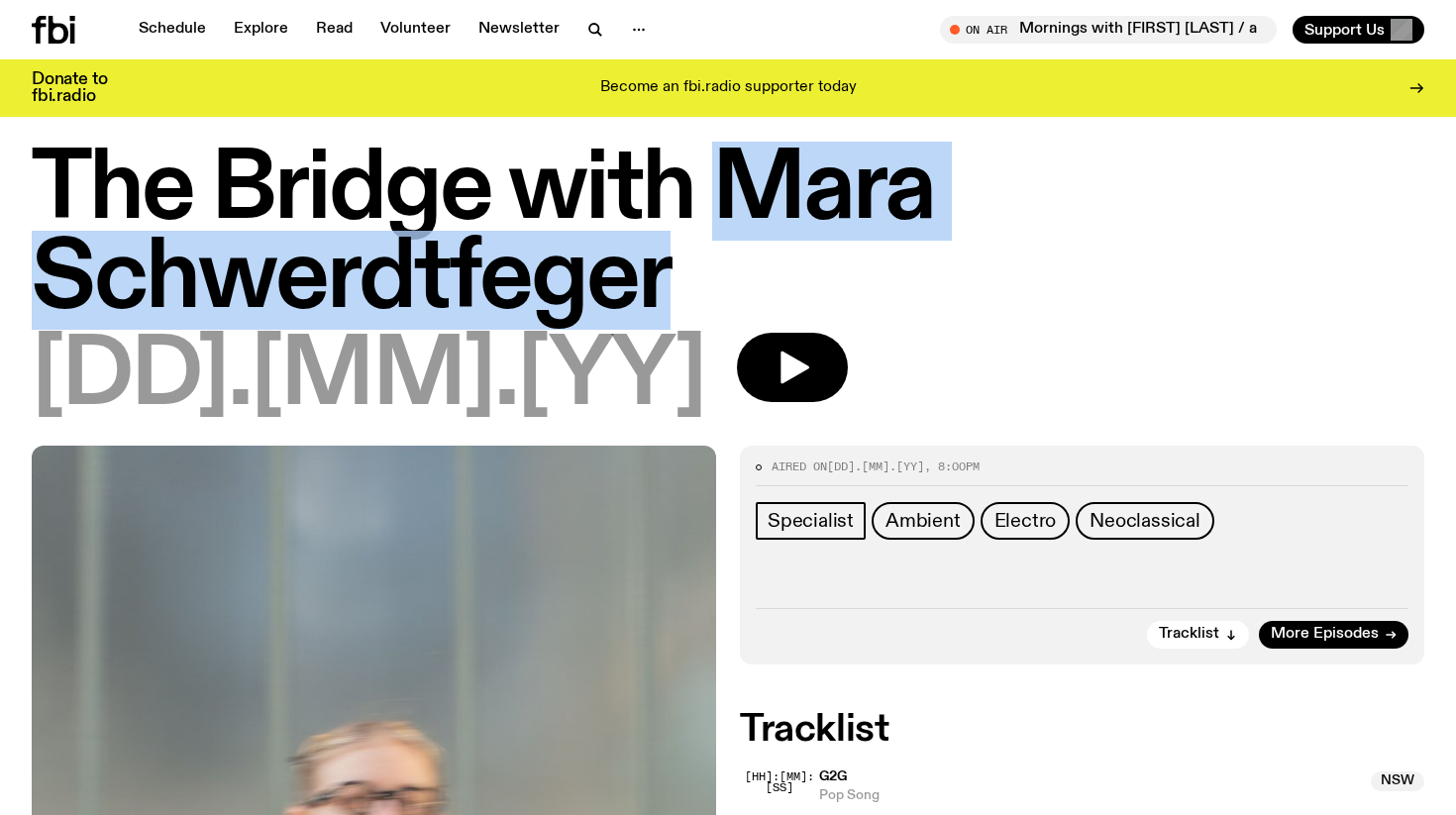 drag, startPoint x: 711, startPoint y: 177, endPoint x: 784, endPoint y: 323, distance: 163.23296 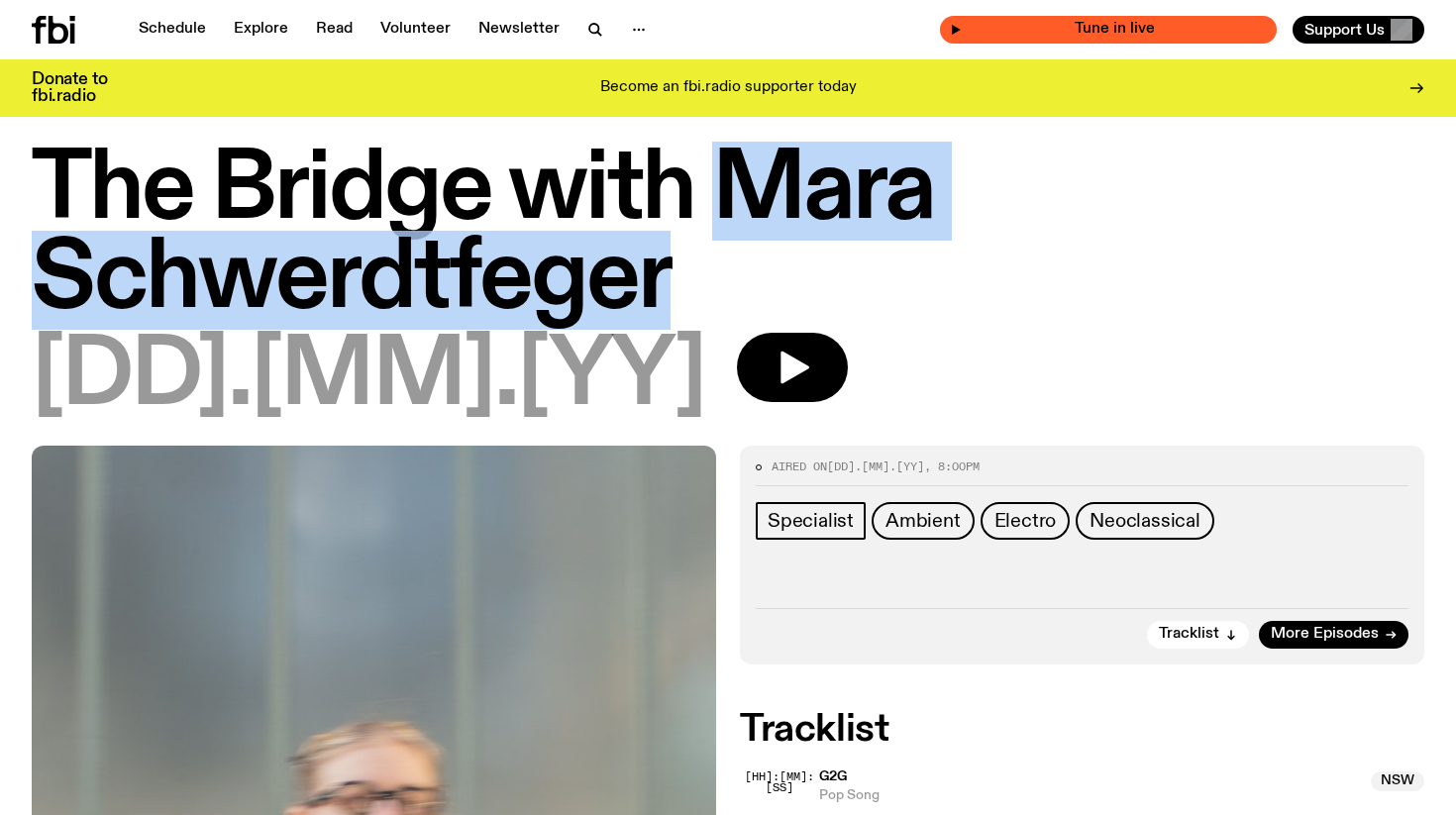 copy on "Mara Schwerdtfeger" 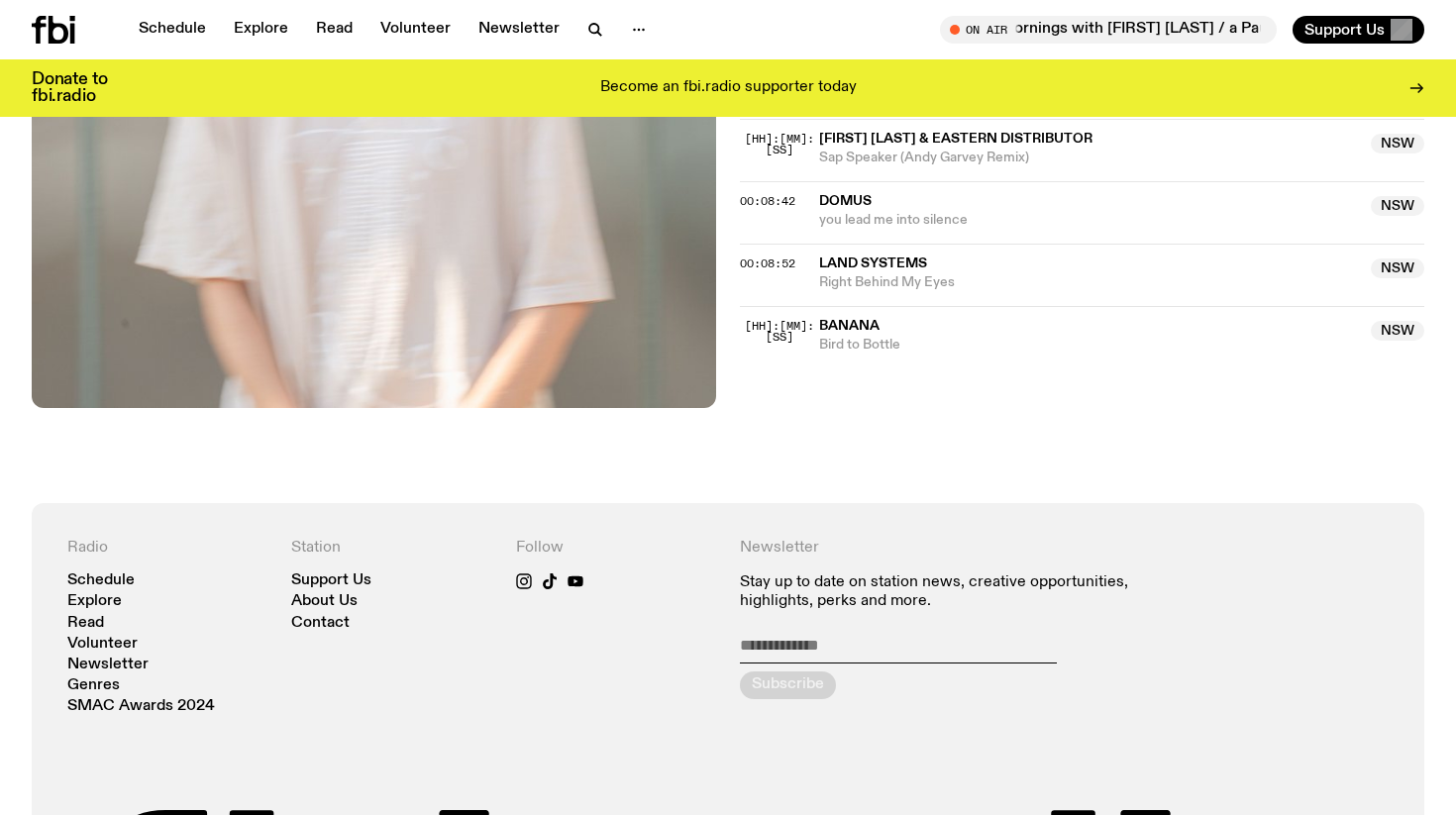 scroll, scrollTop: 938, scrollLeft: 0, axis: vertical 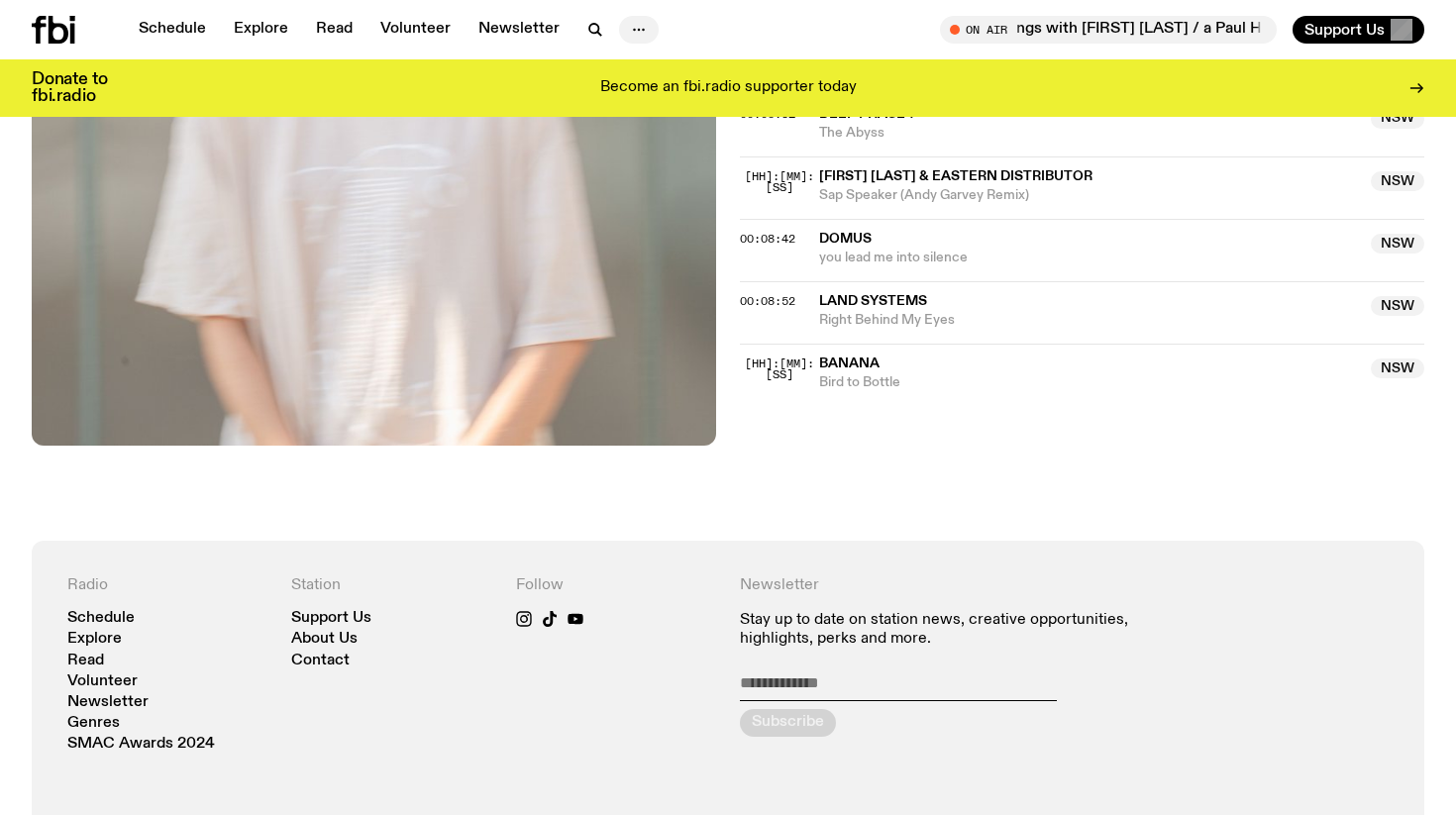 click 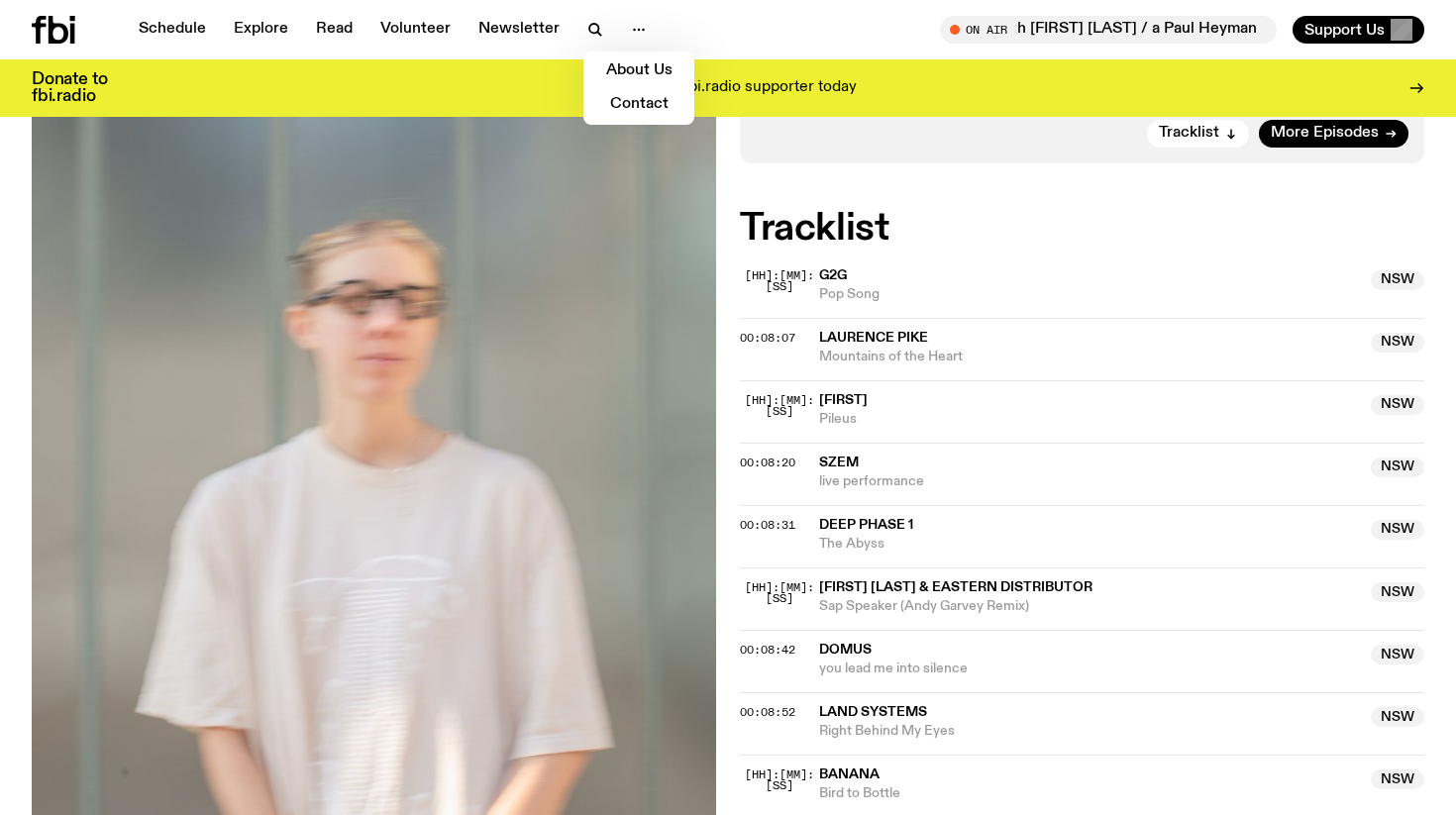 scroll, scrollTop: 0, scrollLeft: 0, axis: both 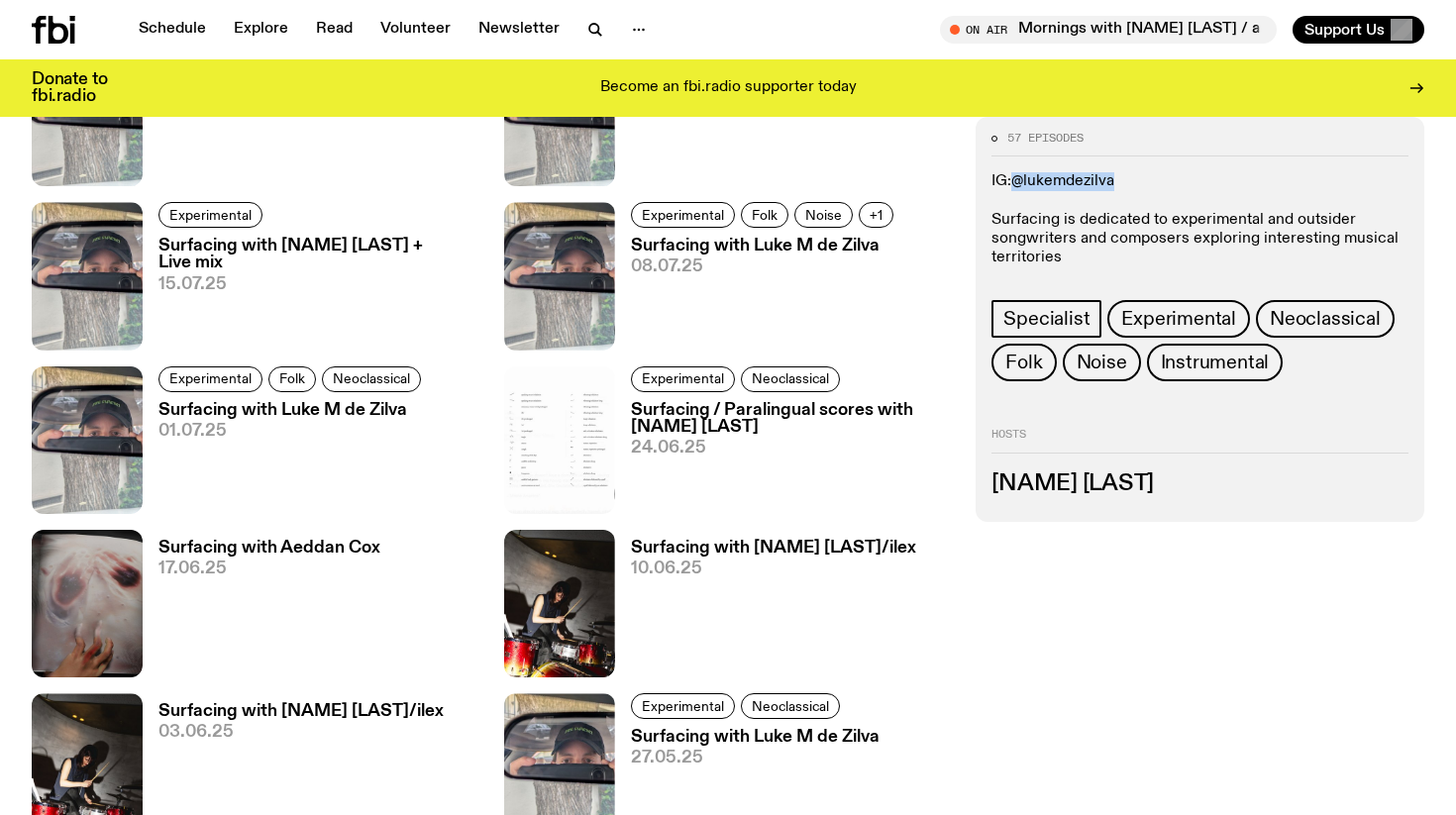 drag, startPoint x: 1131, startPoint y: 181, endPoint x: 1018, endPoint y: 179, distance: 113.0177 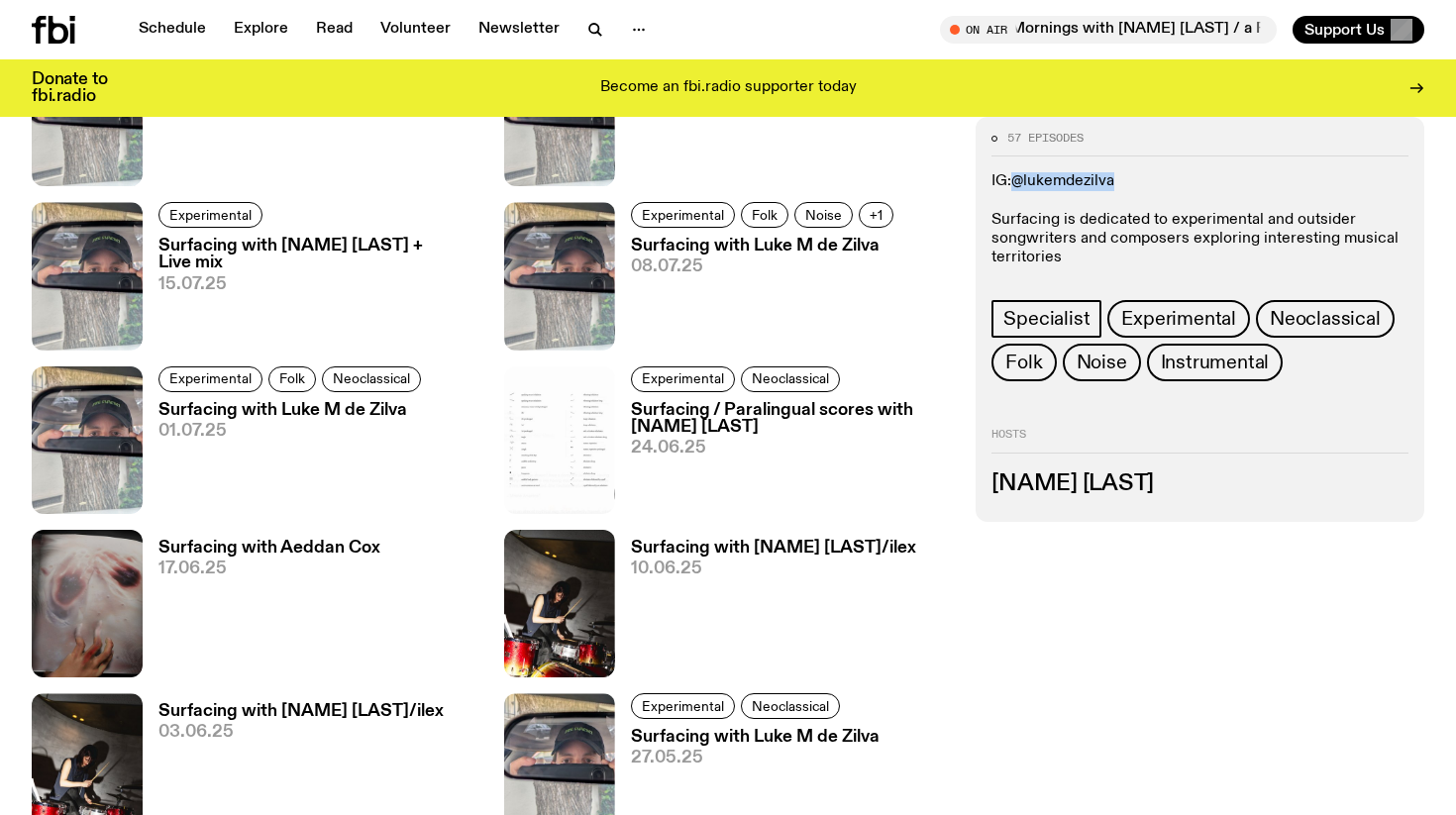 copy on "@lukemdezilva" 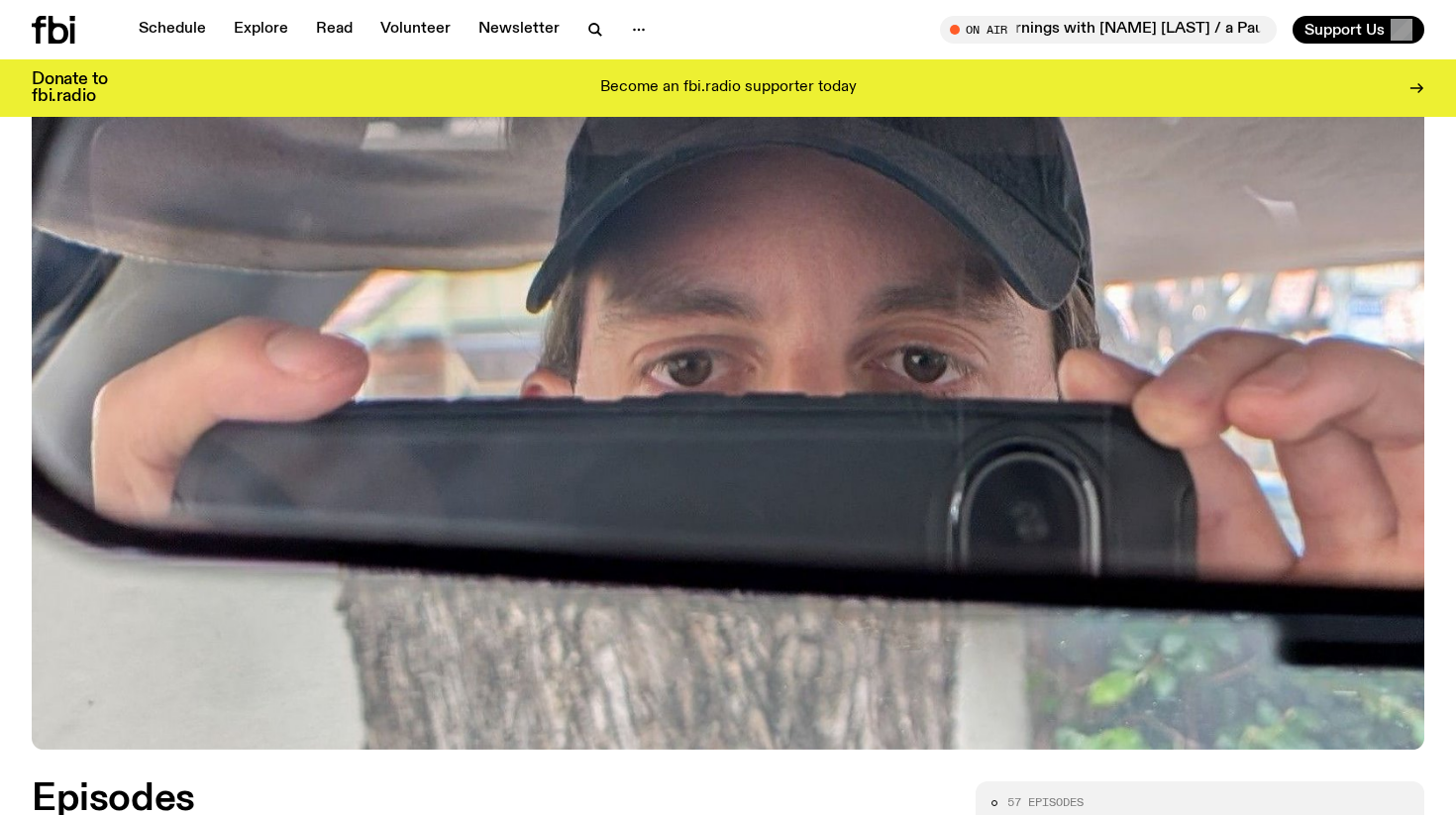 scroll, scrollTop: 129, scrollLeft: 0, axis: vertical 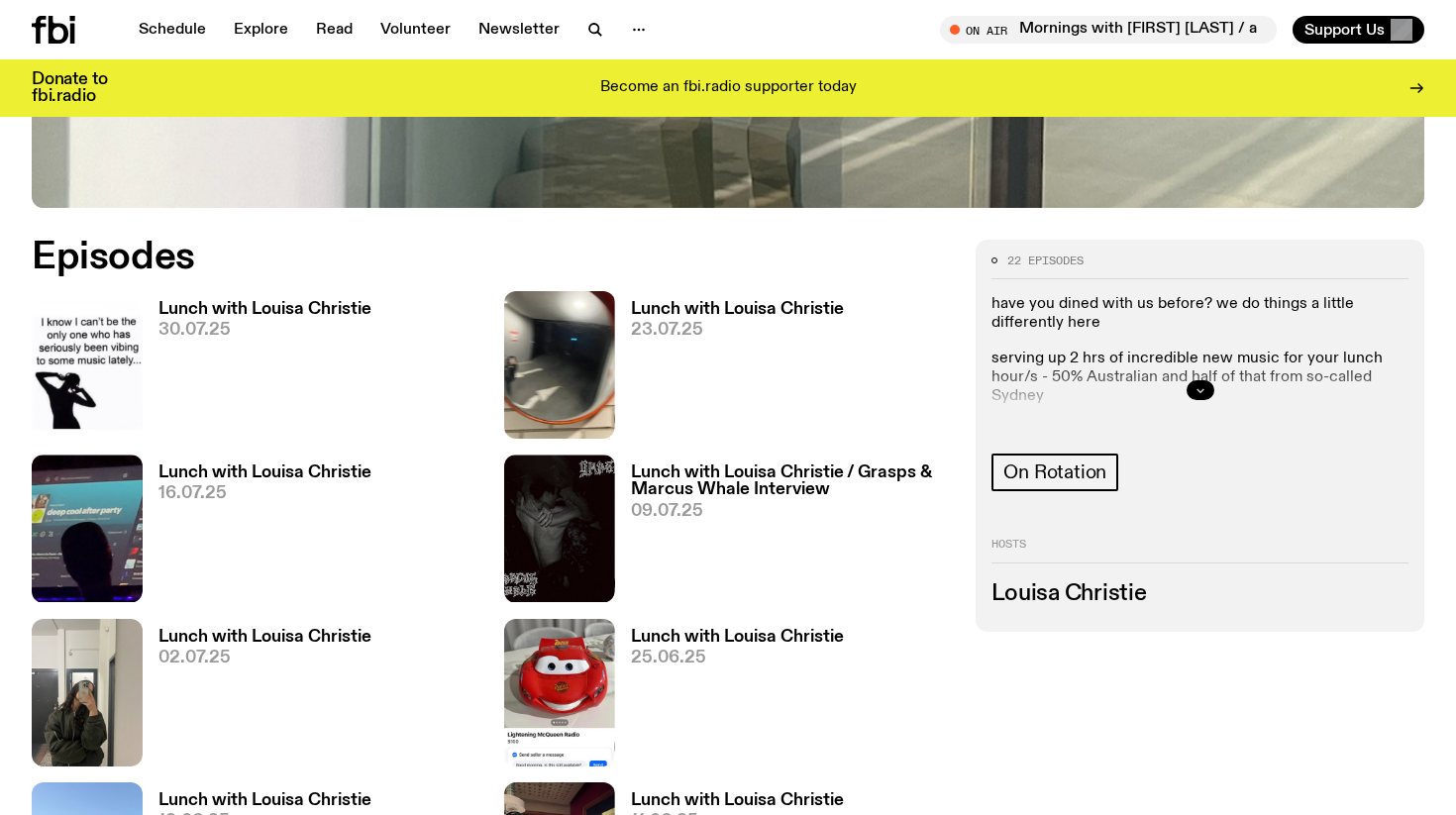 click 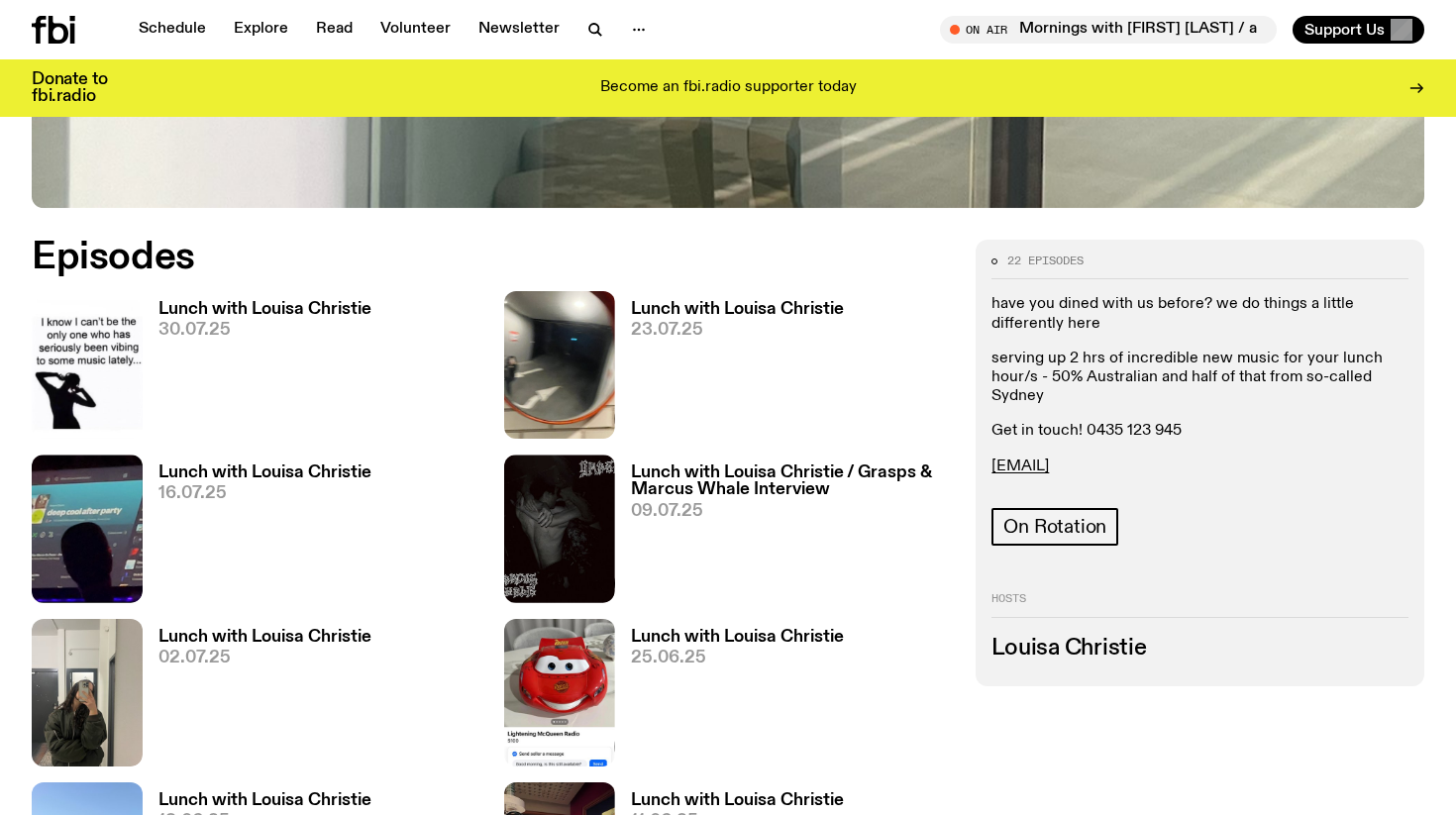 drag, startPoint x: 1197, startPoint y: 468, endPoint x: 986, endPoint y: 467, distance: 211.00237 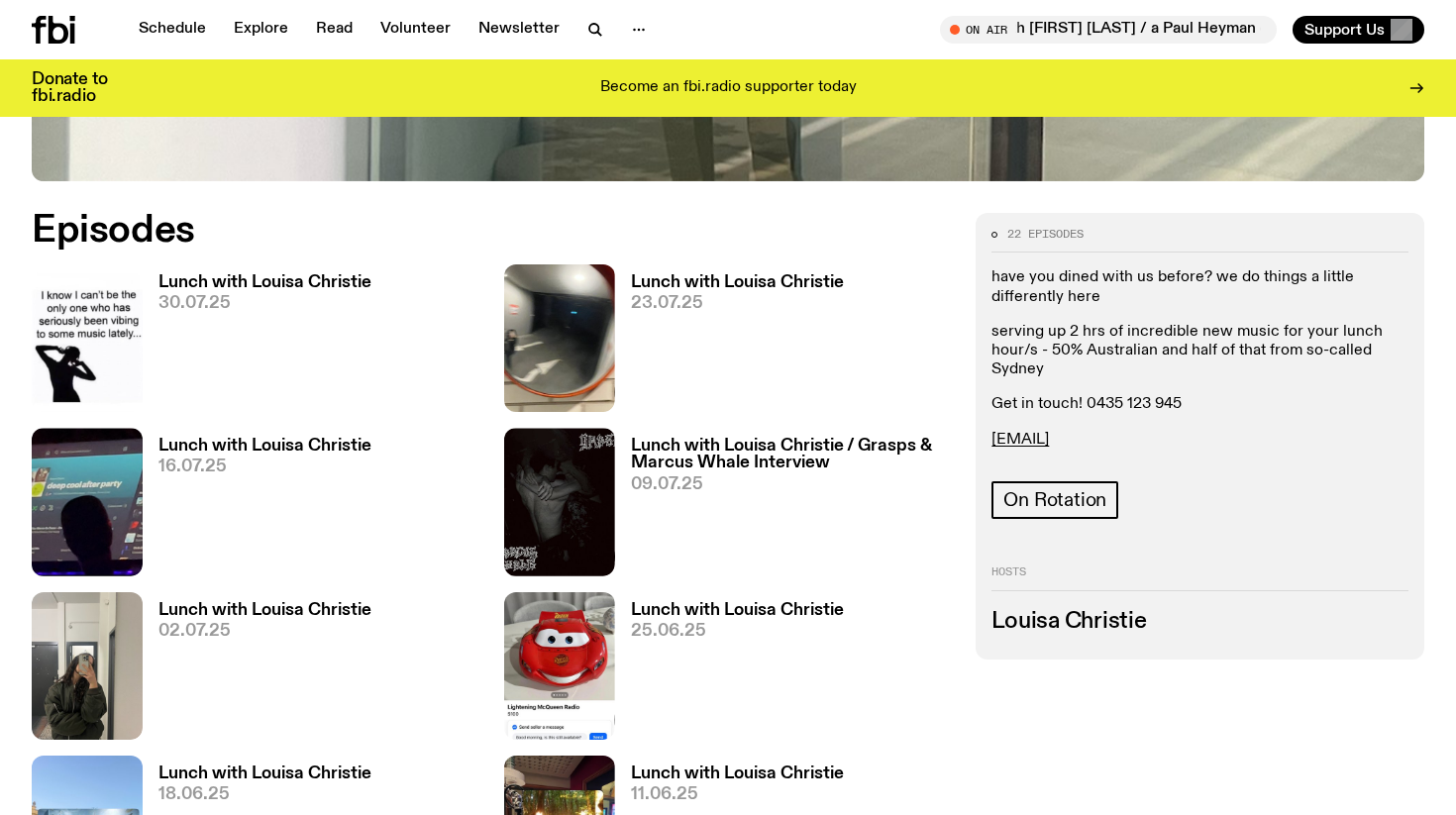 scroll, scrollTop: 881, scrollLeft: 0, axis: vertical 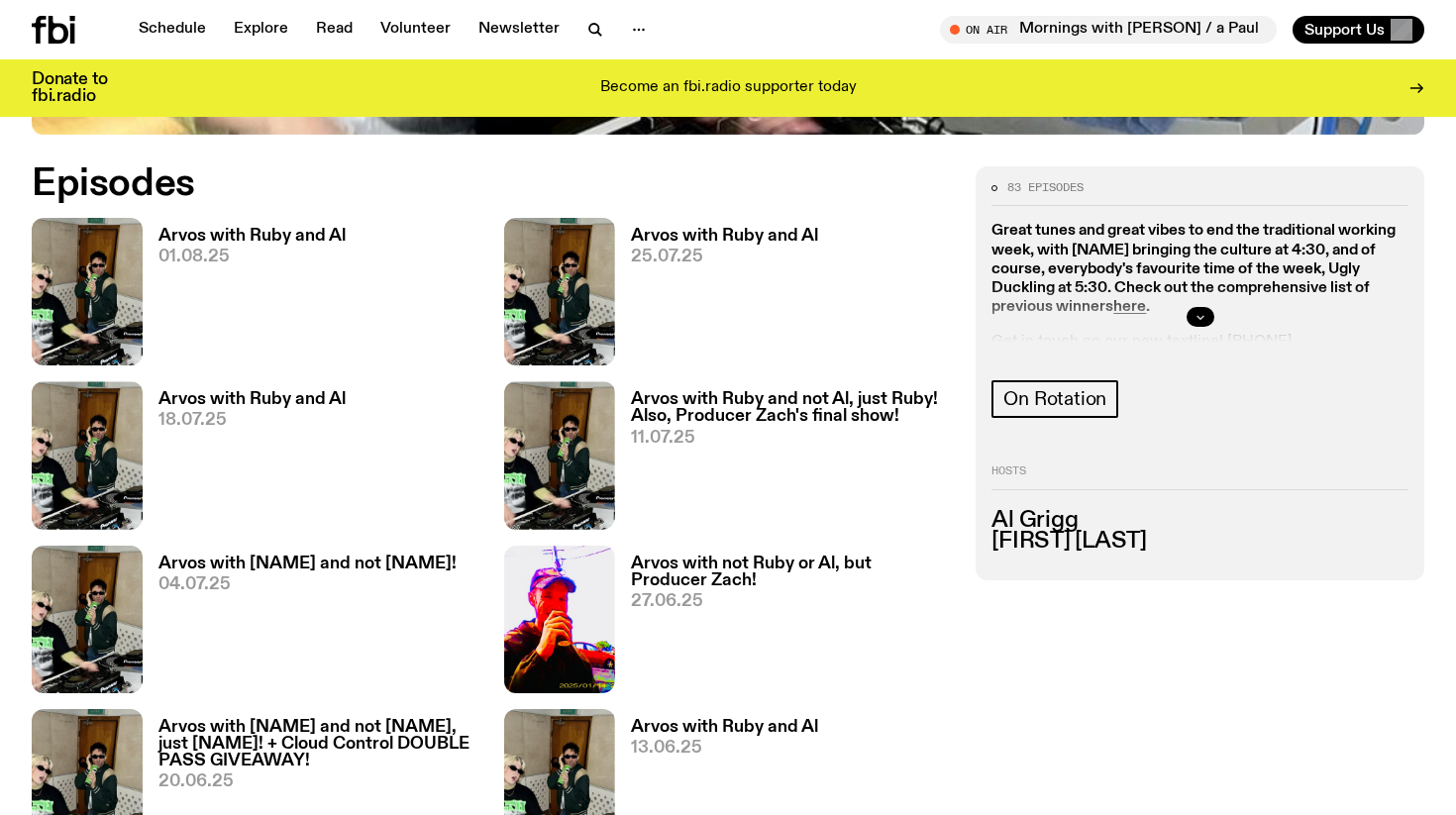 click 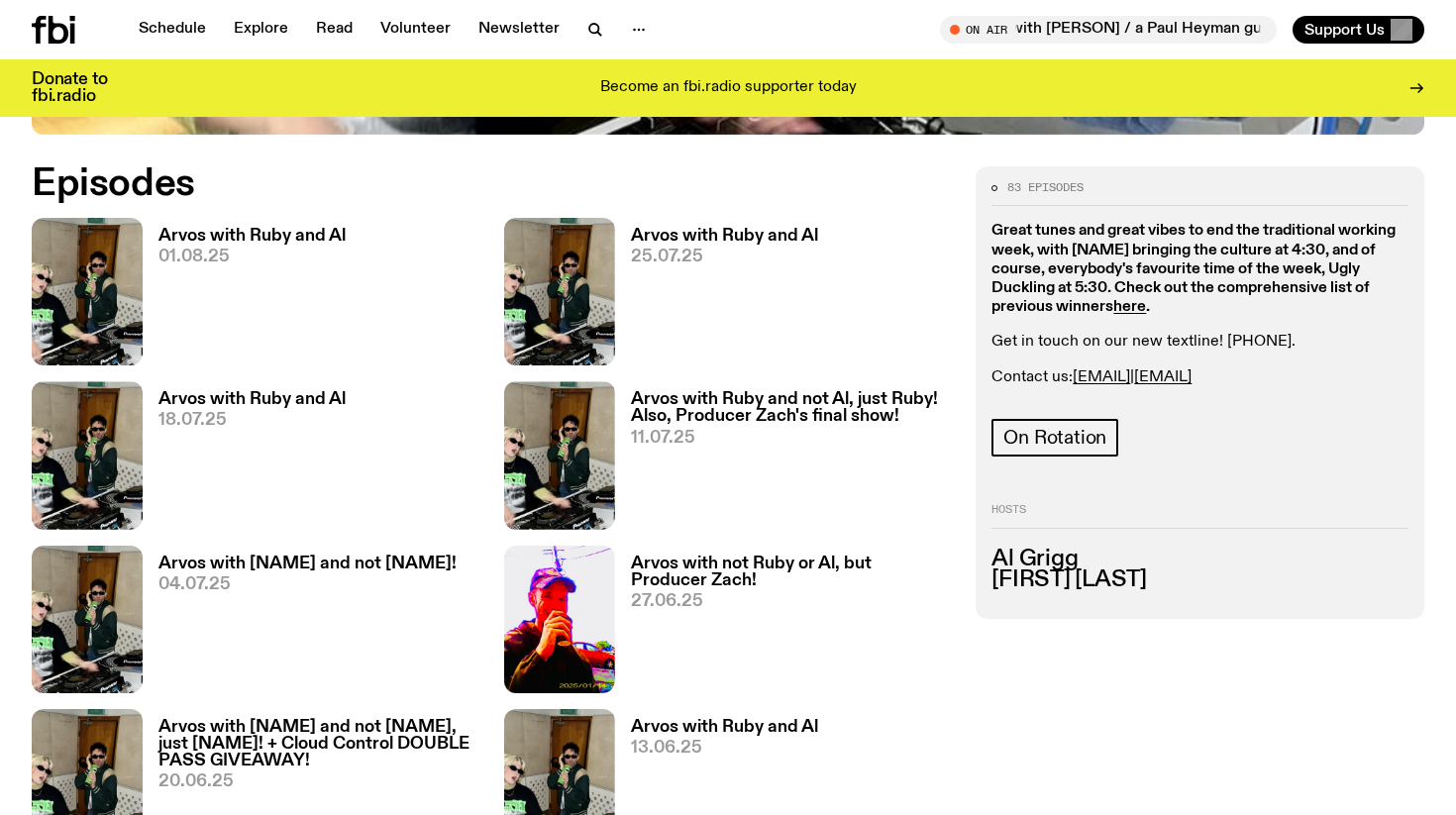 drag, startPoint x: 1071, startPoint y: 379, endPoint x: 1363, endPoint y: 382, distance: 292.01541 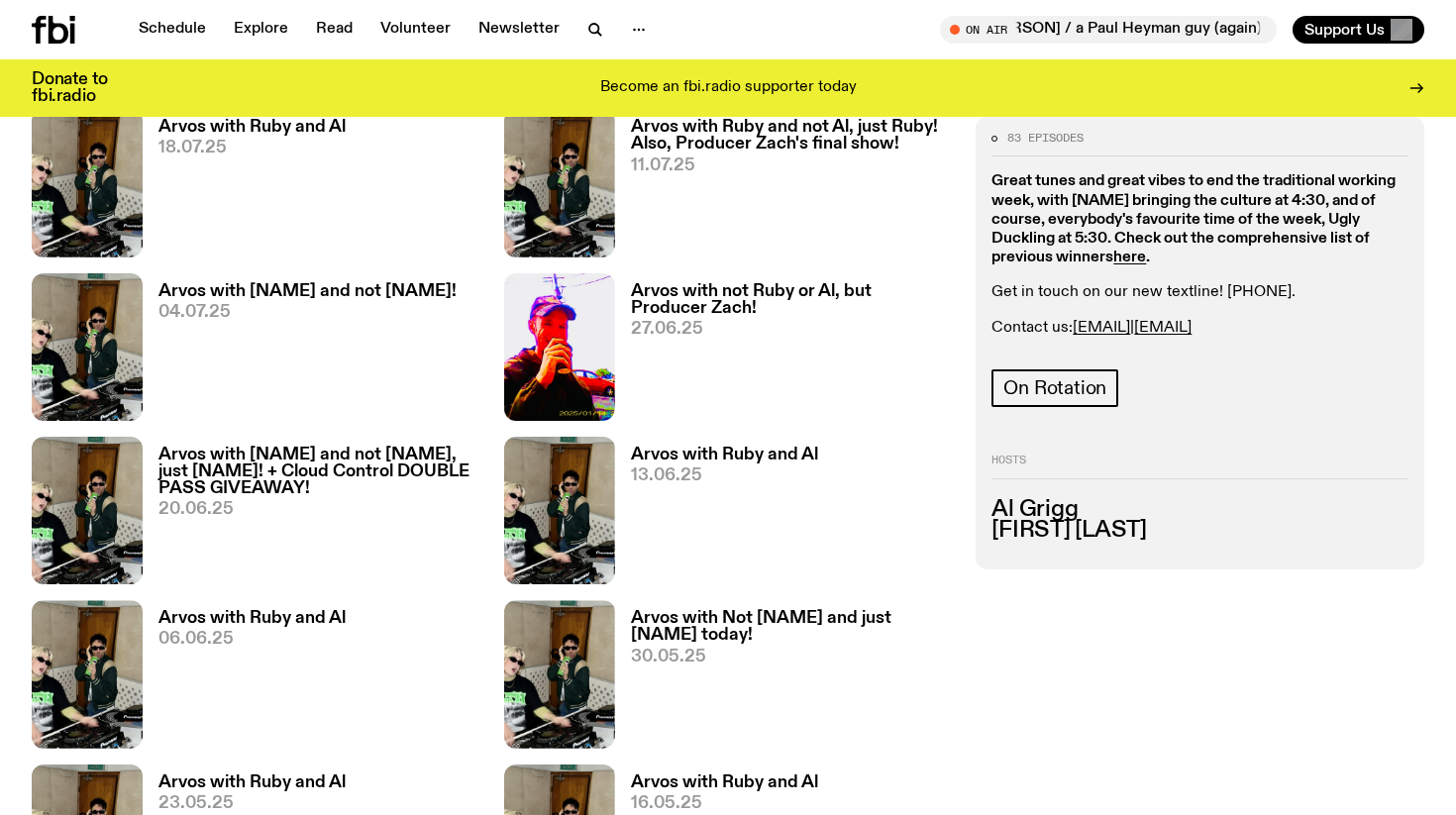 scroll, scrollTop: 0, scrollLeft: 0, axis: both 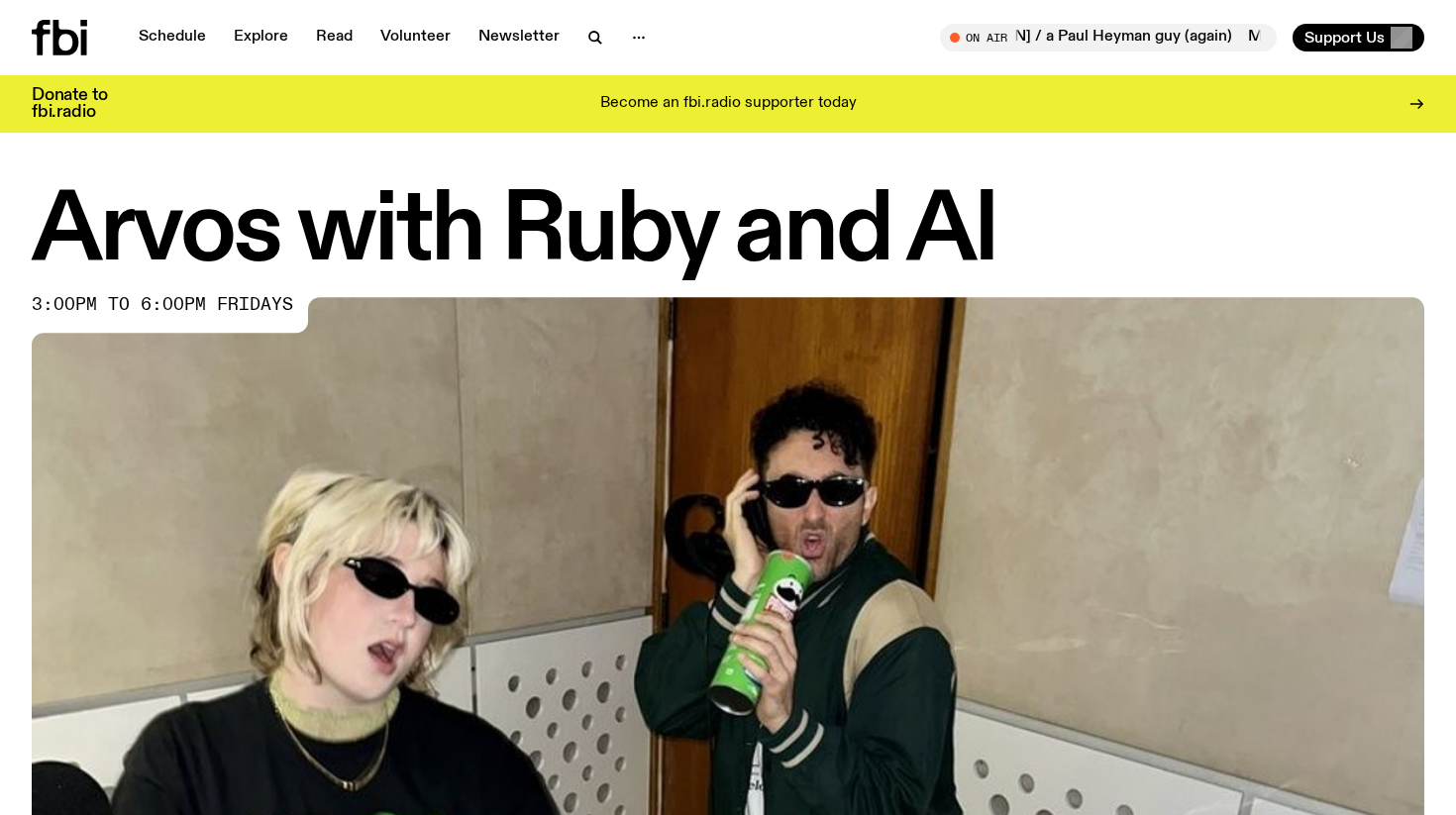 copy on "ruby.m@fbiradio.com  |  al@fbiradio.com" 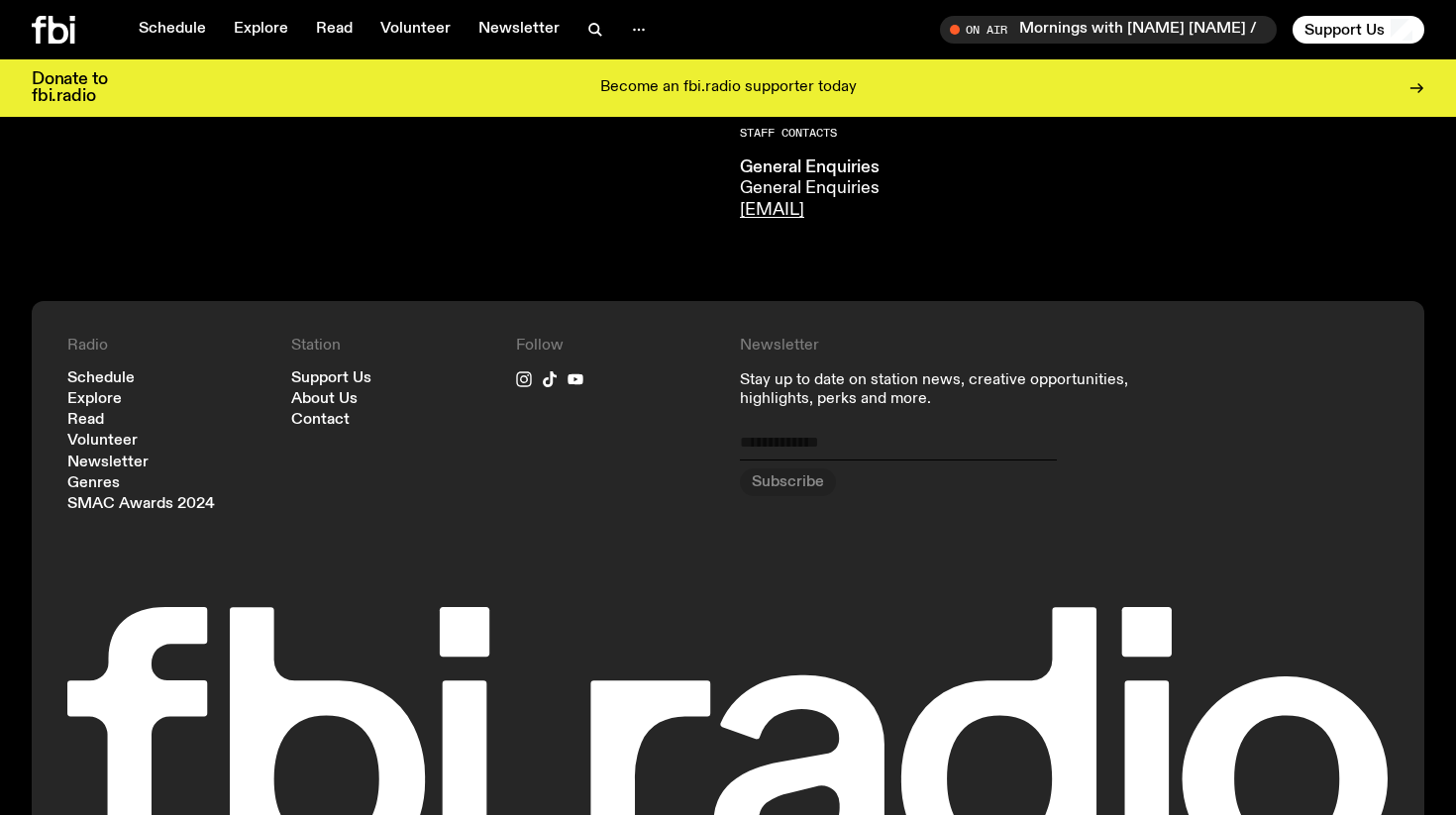 scroll, scrollTop: 1202, scrollLeft: 0, axis: vertical 